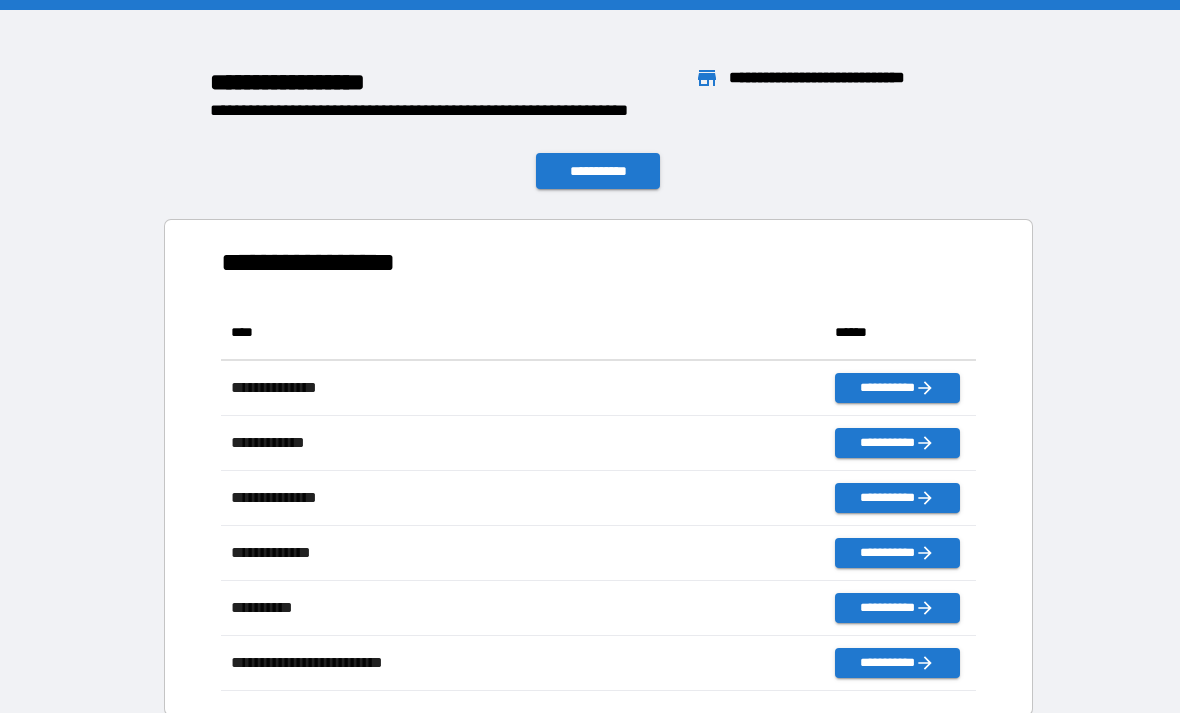 scroll, scrollTop: 0, scrollLeft: 0, axis: both 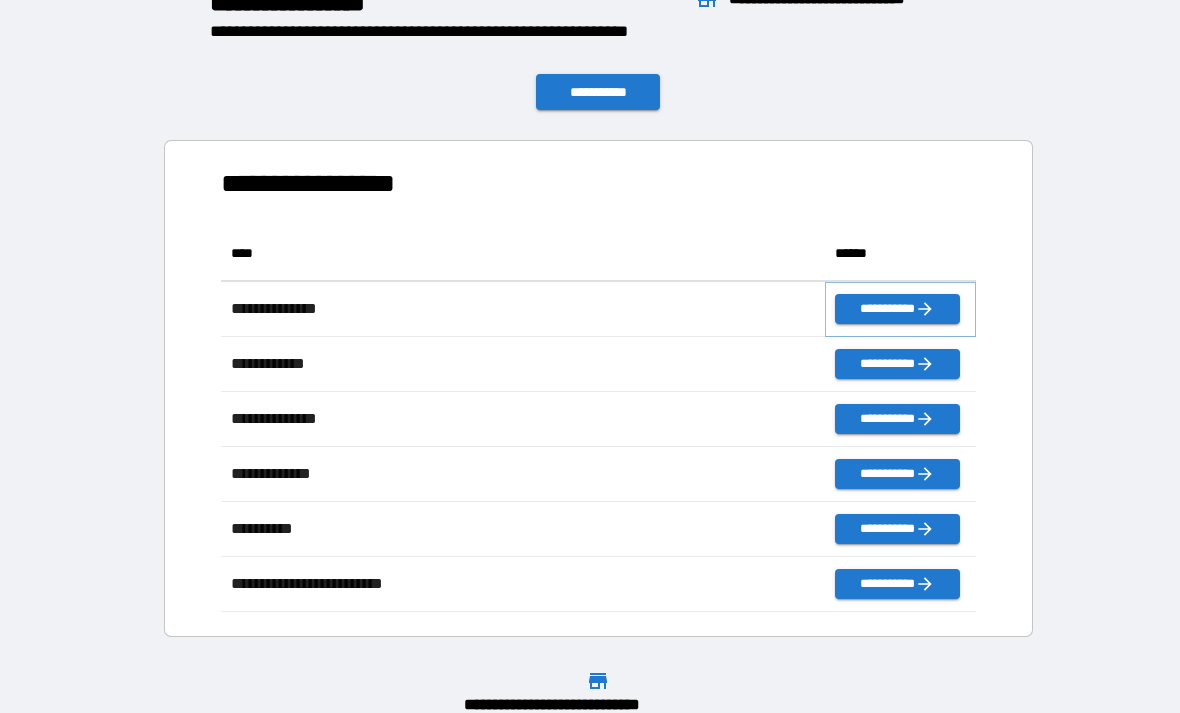 click on "**********" at bounding box center (897, 309) 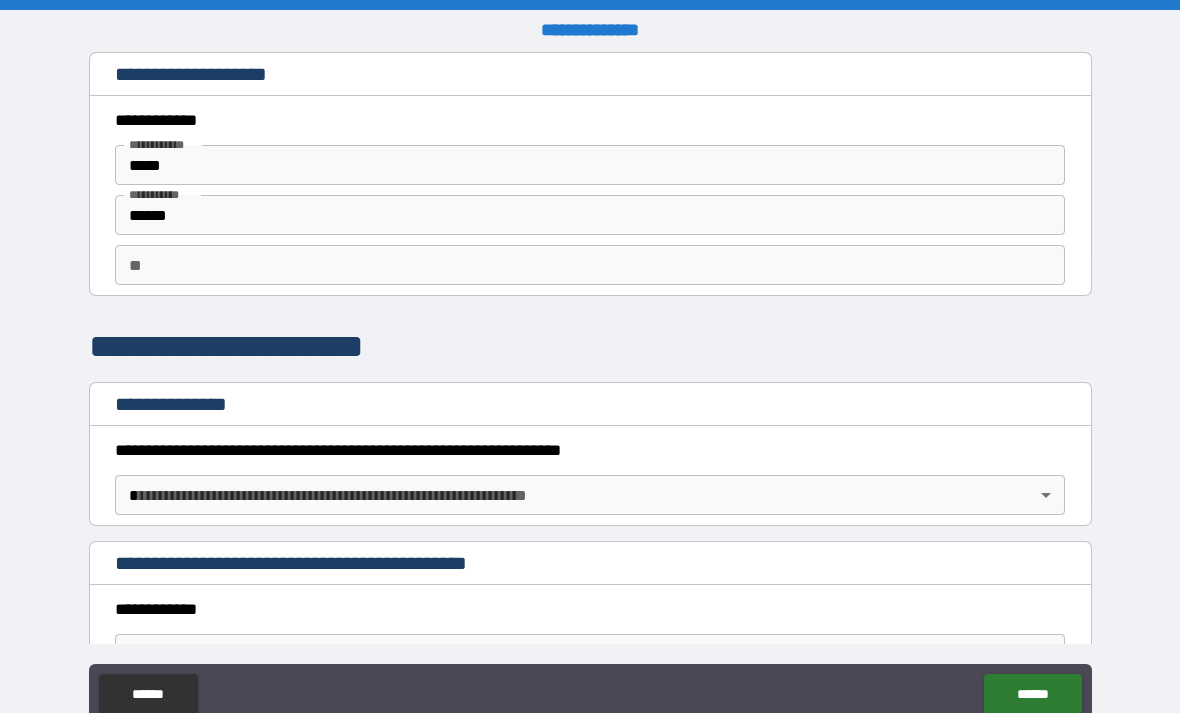 click on "**" at bounding box center (590, 265) 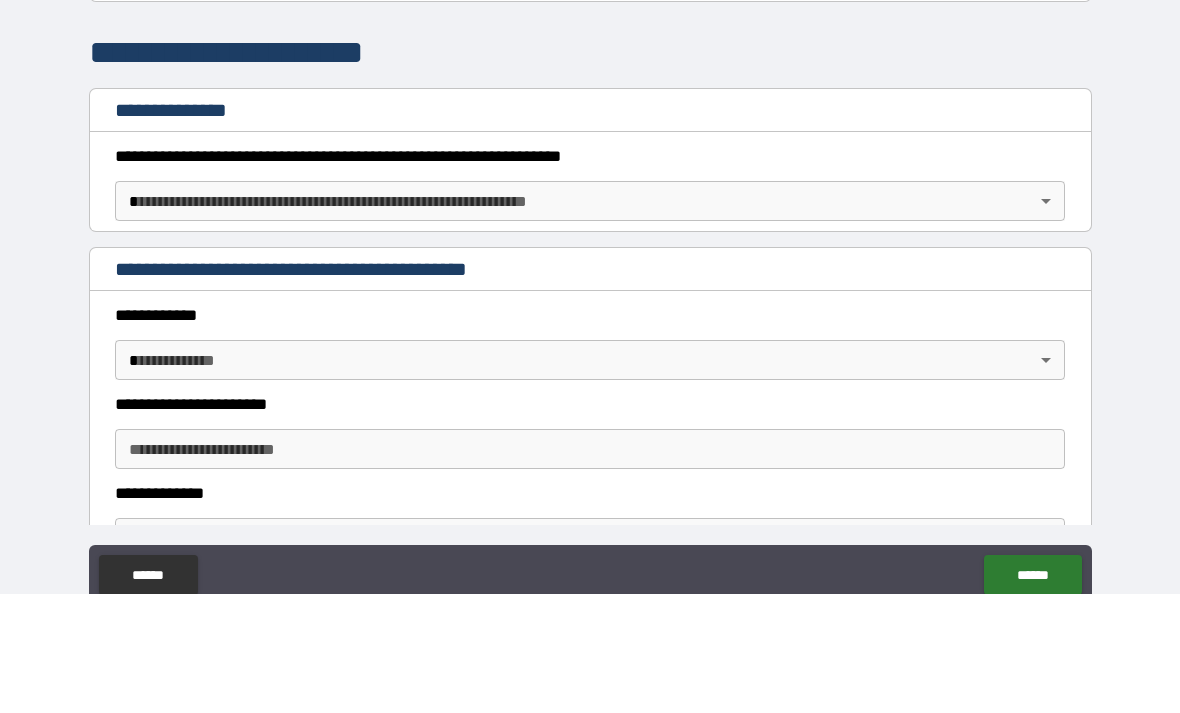 scroll, scrollTop: 186, scrollLeft: 0, axis: vertical 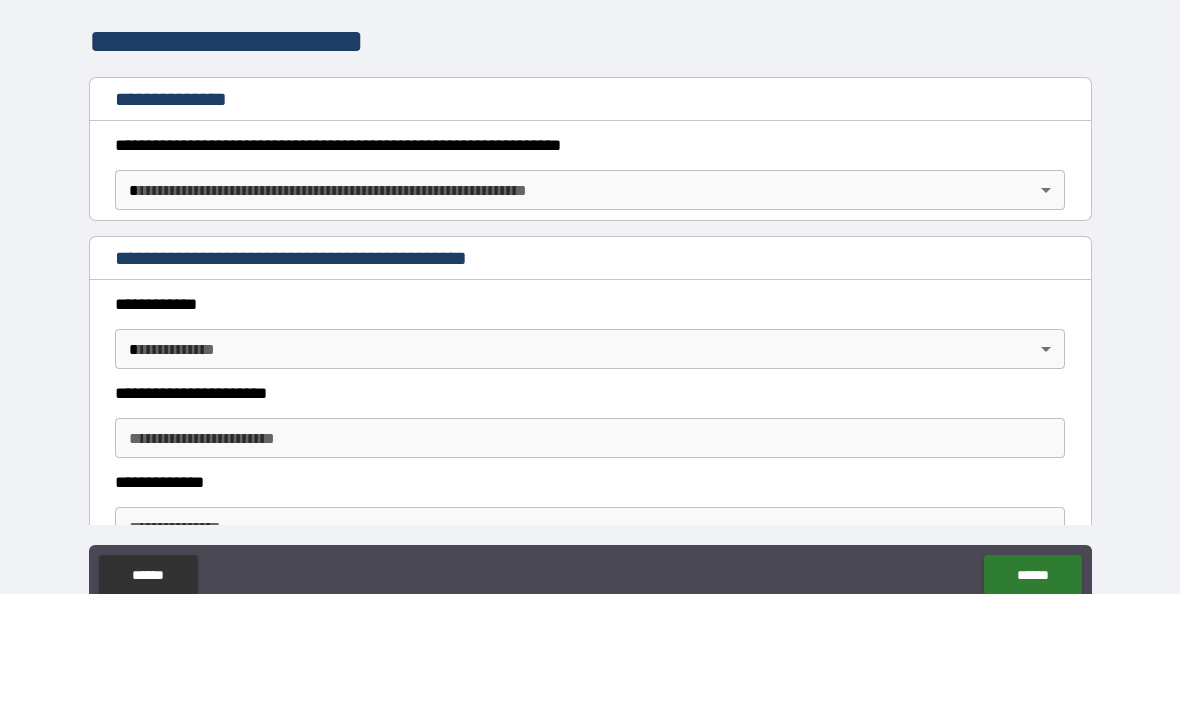 type on "*" 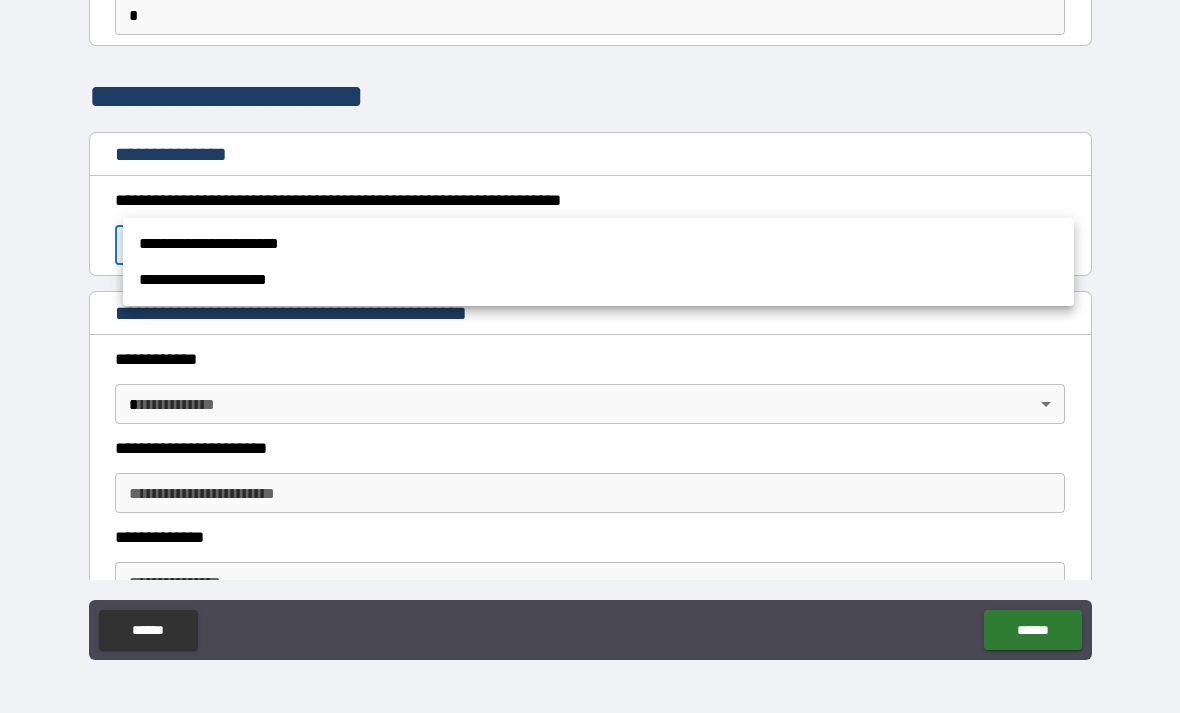 click at bounding box center (590, 356) 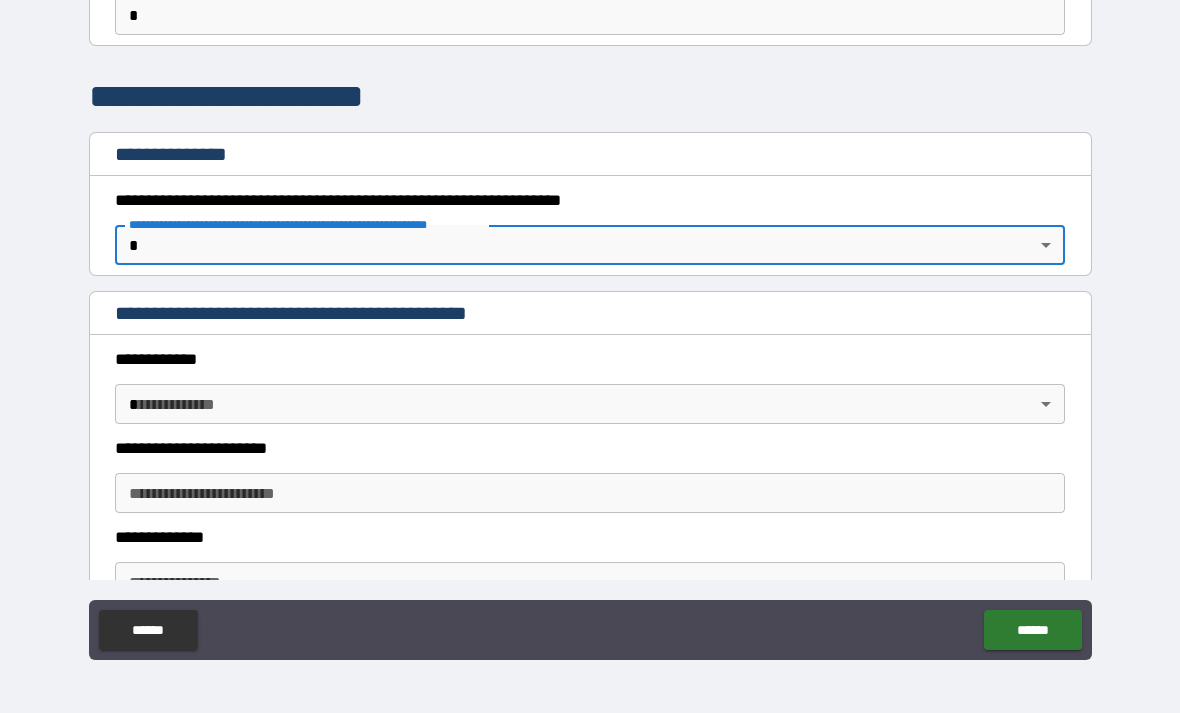 click on "**********" at bounding box center (590, 324) 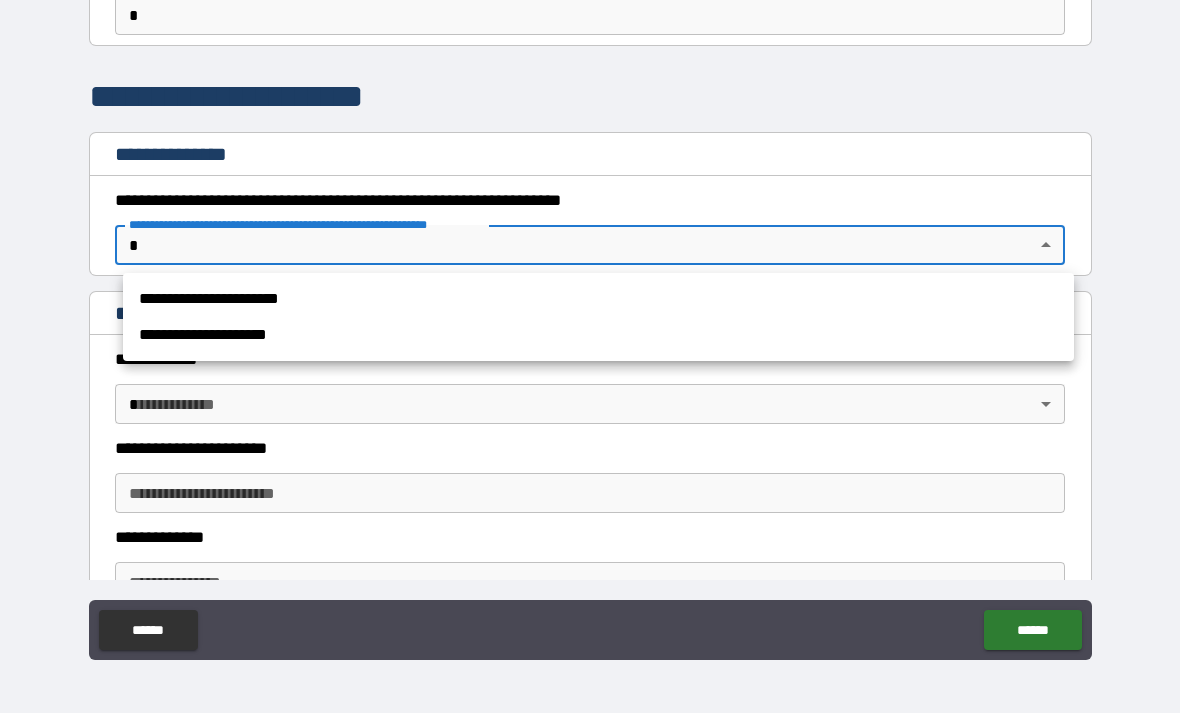 click on "**********" at bounding box center (598, 335) 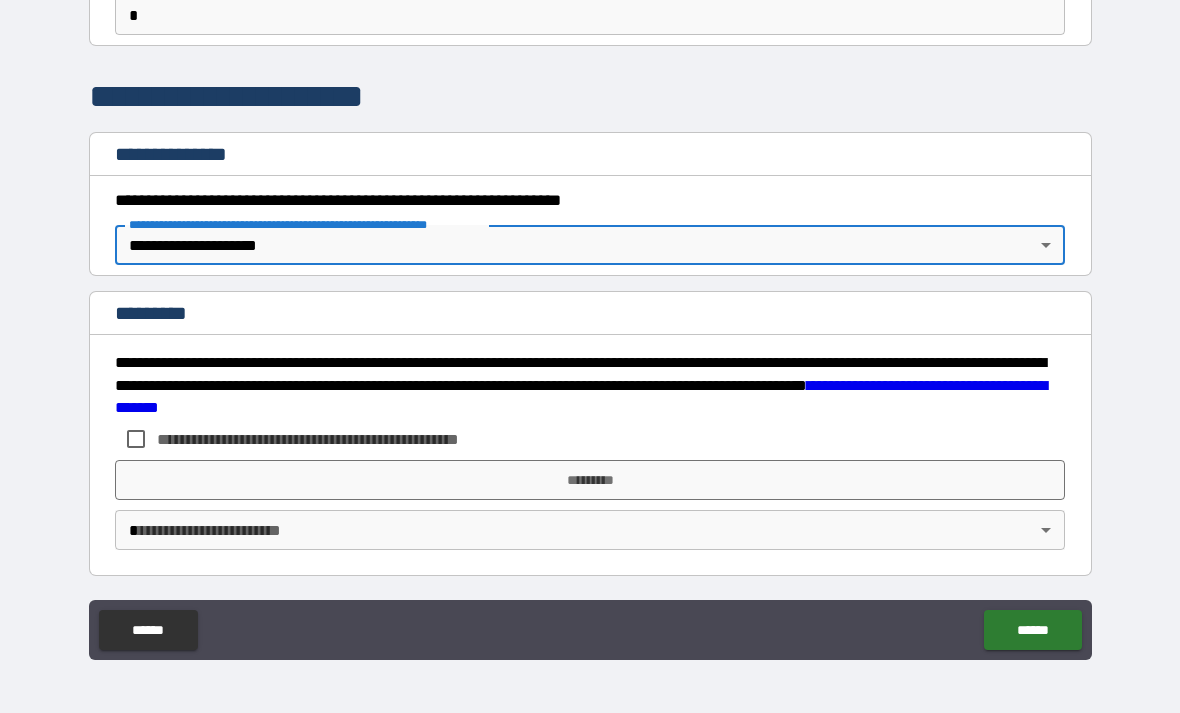 type on "*" 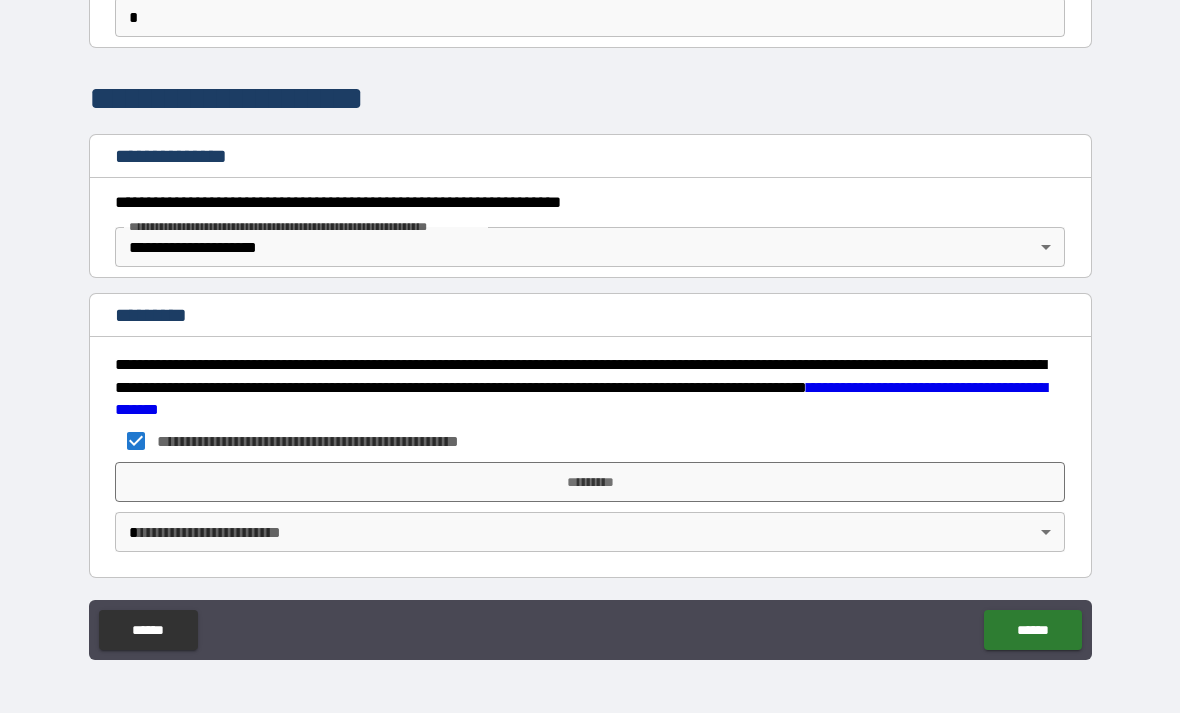 scroll, scrollTop: 181, scrollLeft: 0, axis: vertical 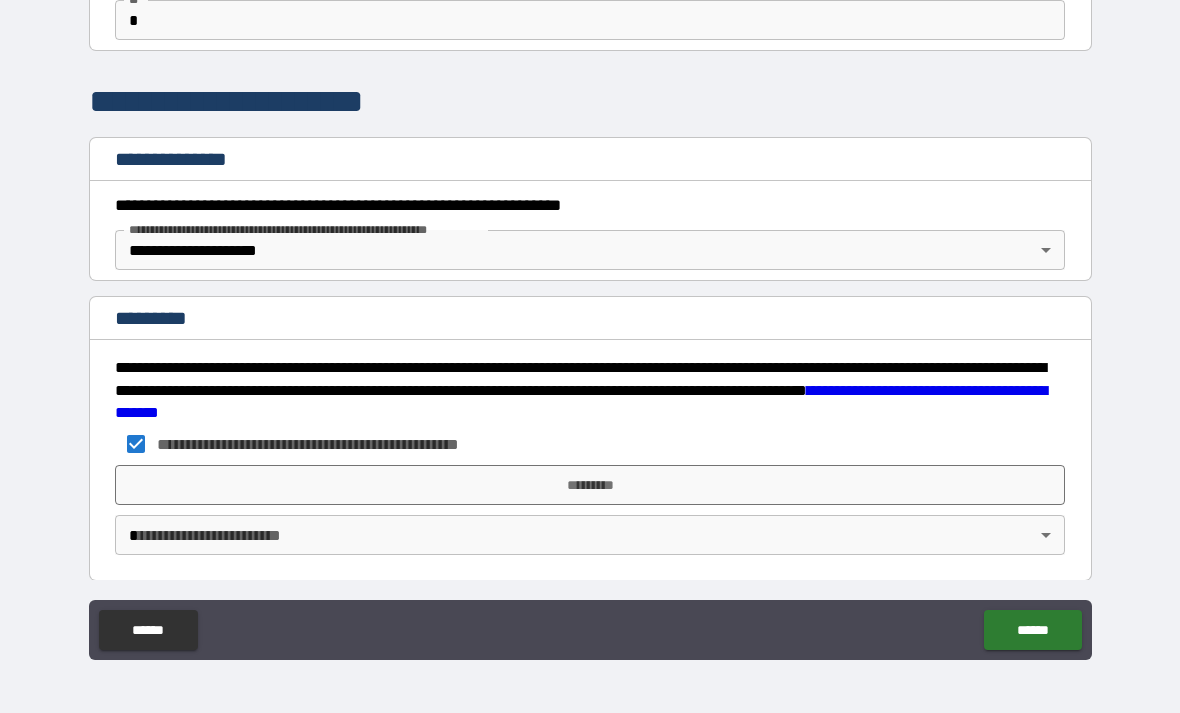 click on "*********" at bounding box center [590, 485] 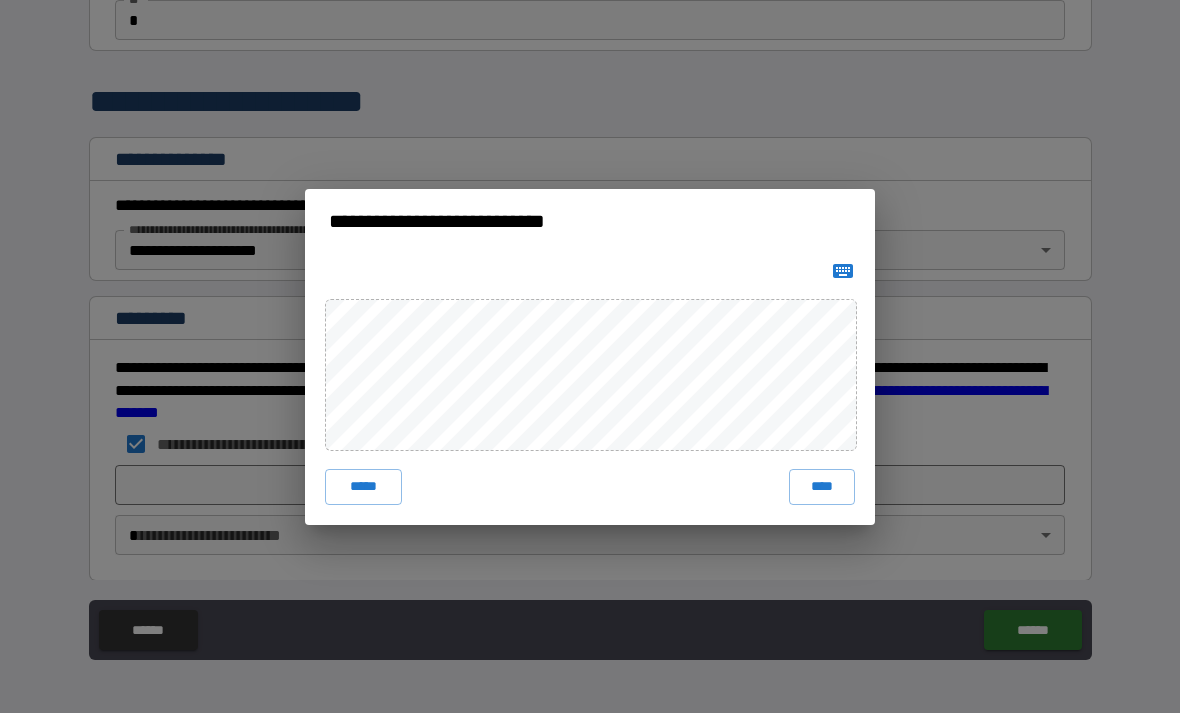 click 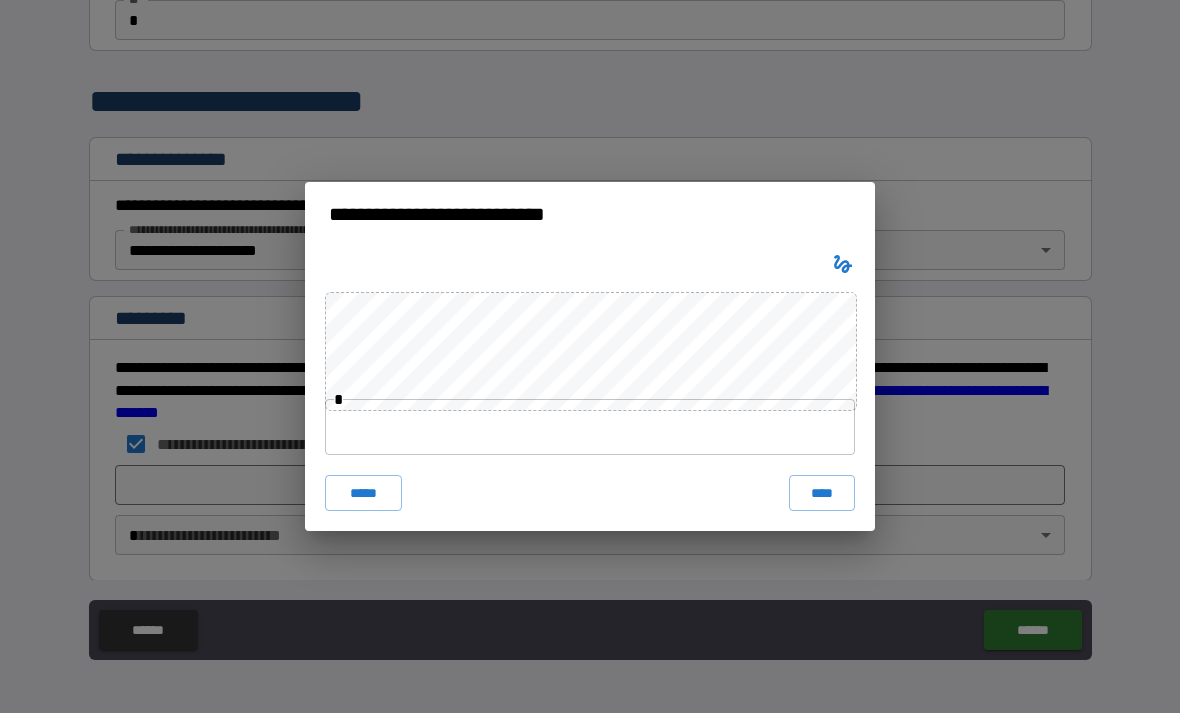 click on "*****" at bounding box center [363, 493] 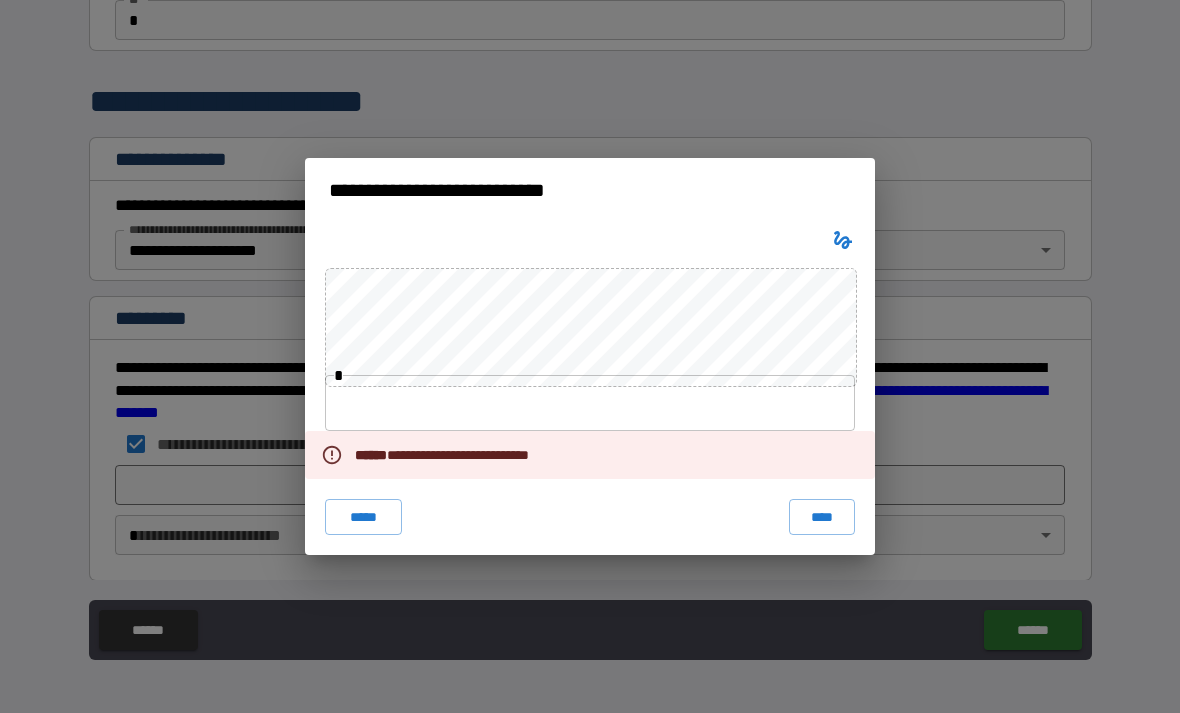 click on "****" at bounding box center (822, 517) 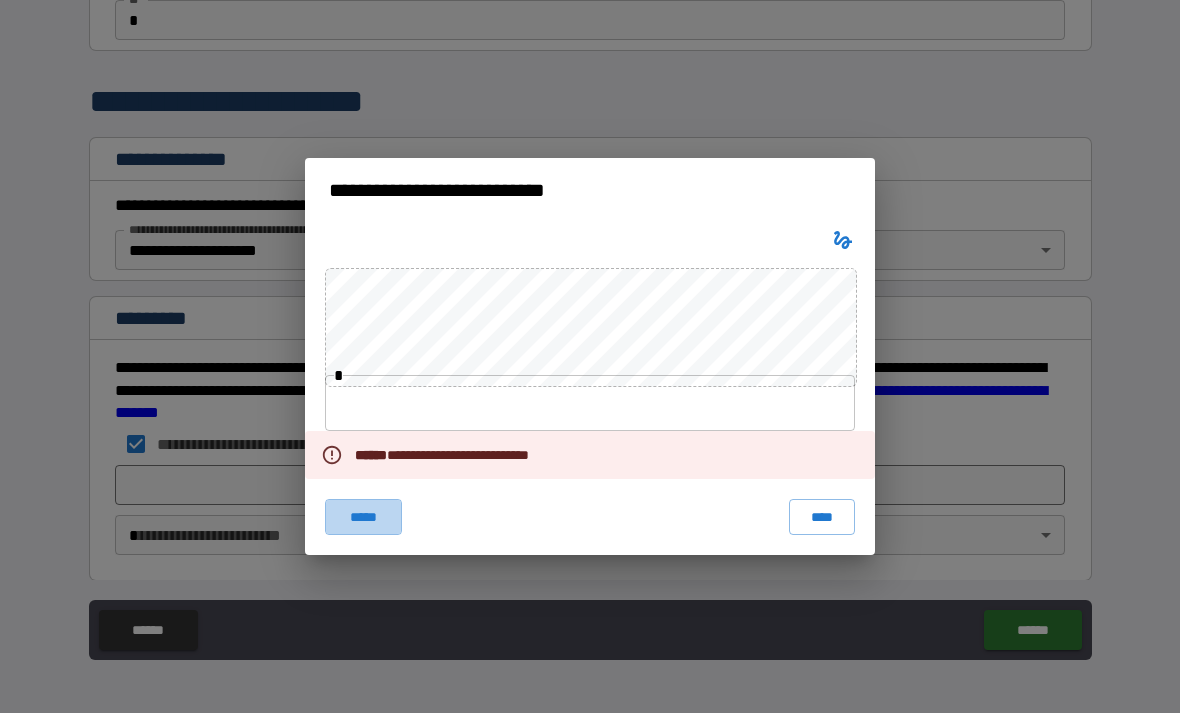 click on "*****" at bounding box center [363, 517] 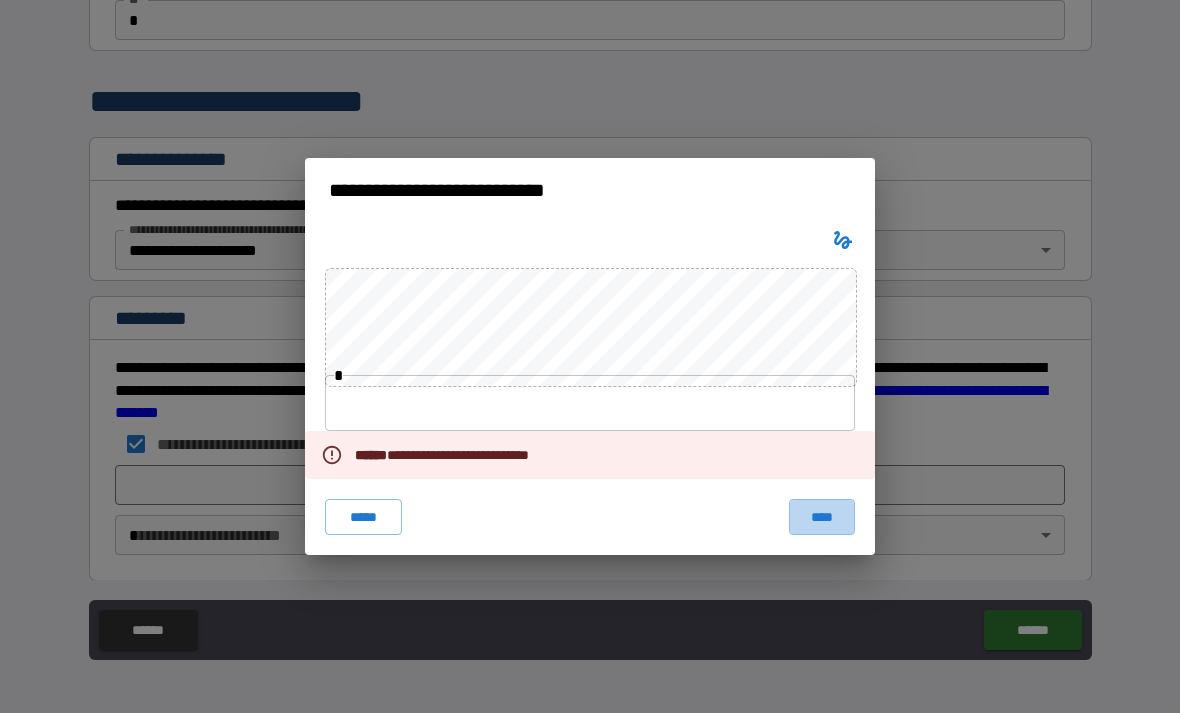 click on "****" at bounding box center [822, 517] 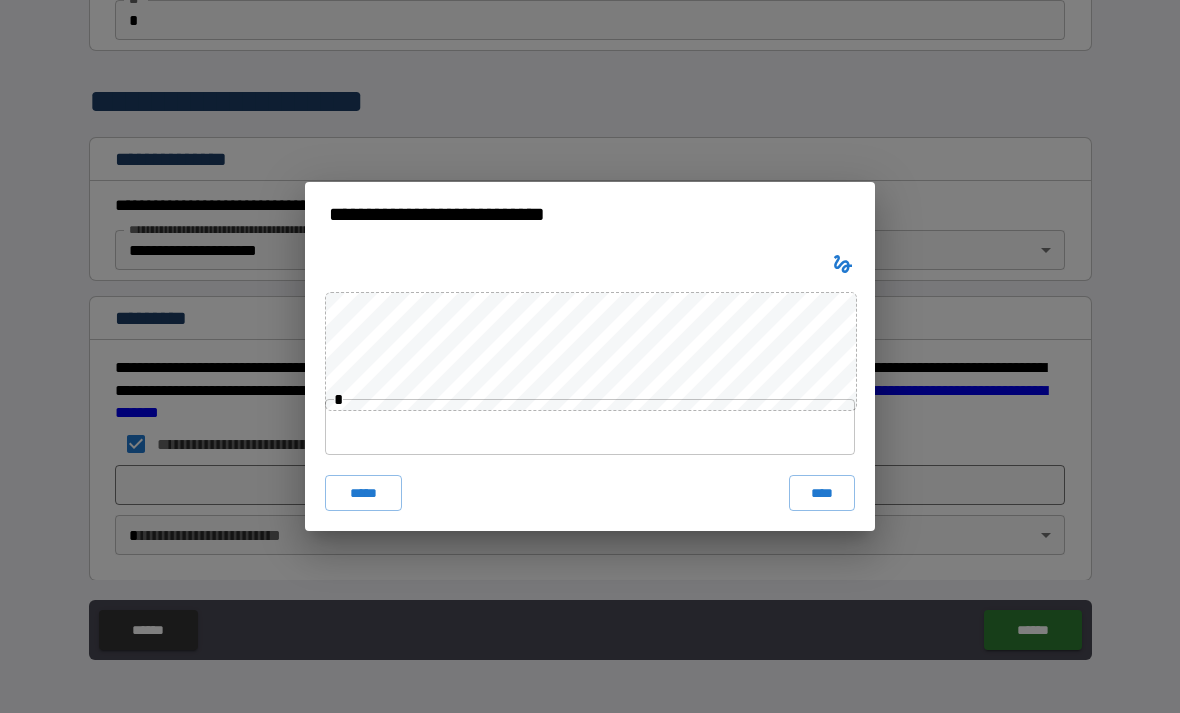 click on "****" at bounding box center (822, 493) 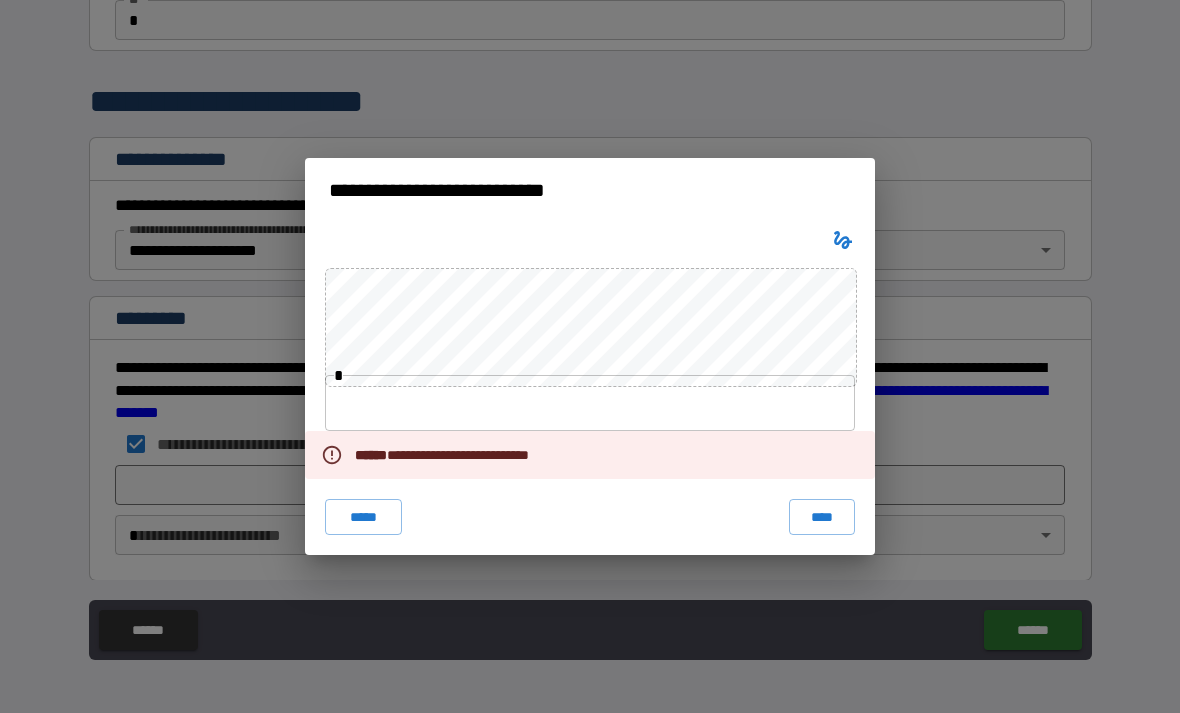 click 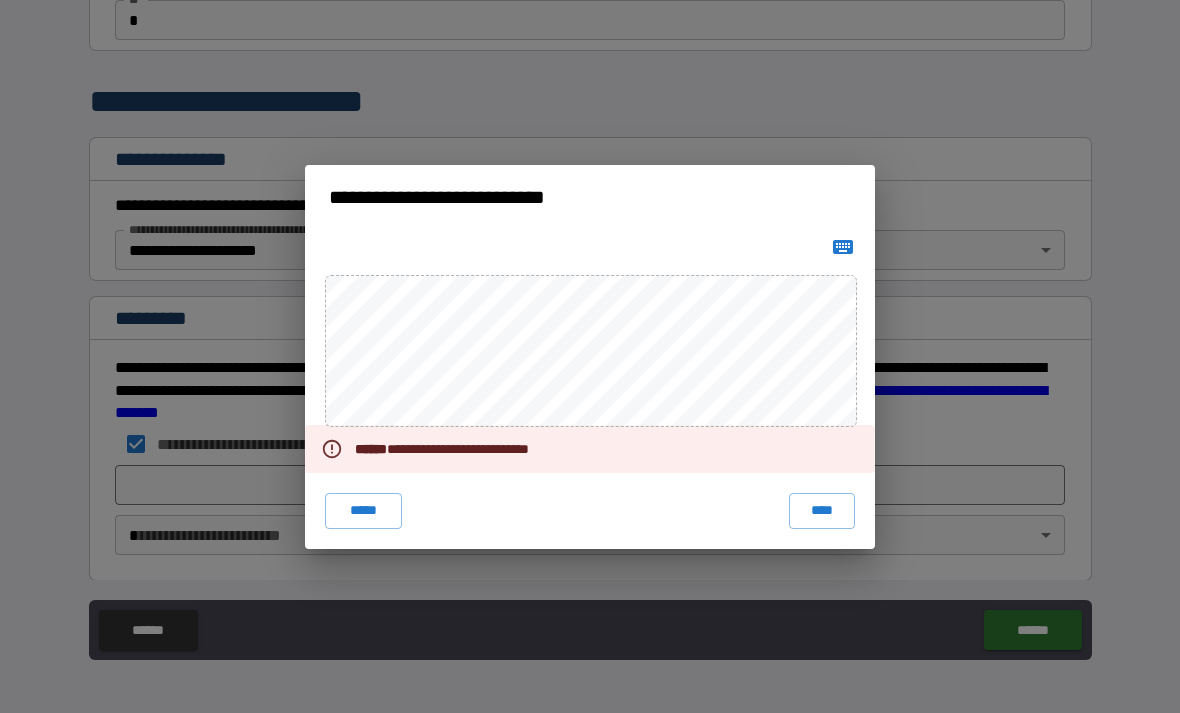 click on "****" at bounding box center [822, 511] 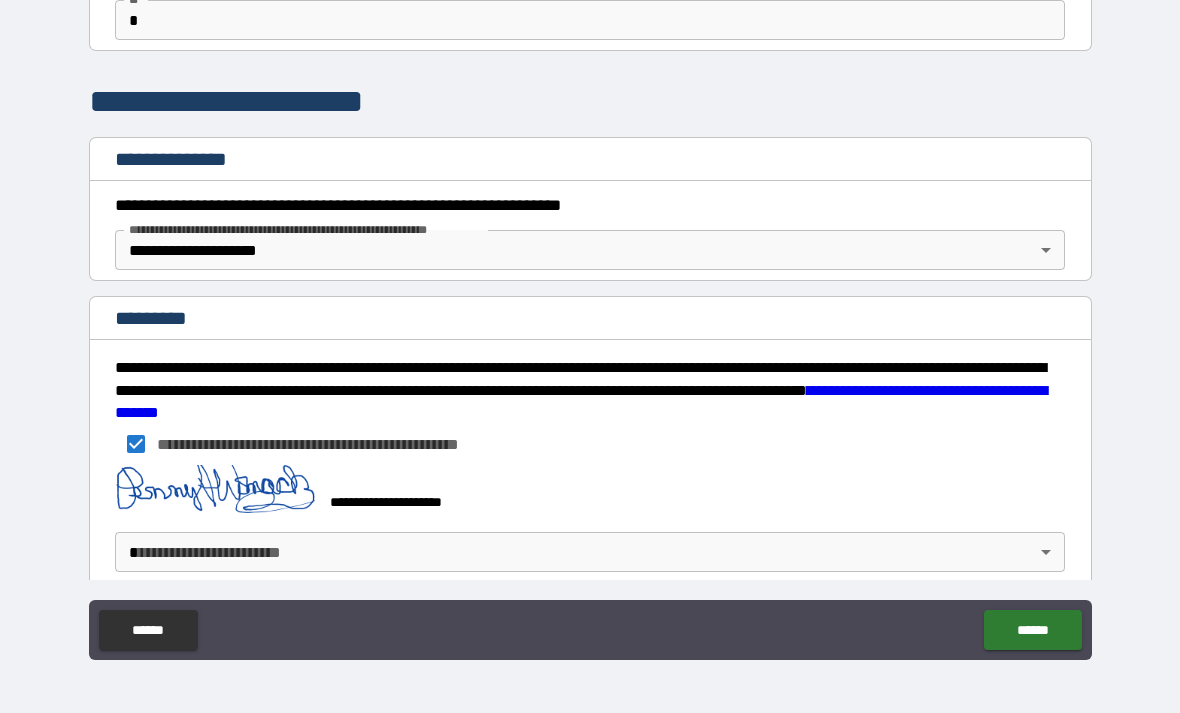 scroll, scrollTop: 177, scrollLeft: 0, axis: vertical 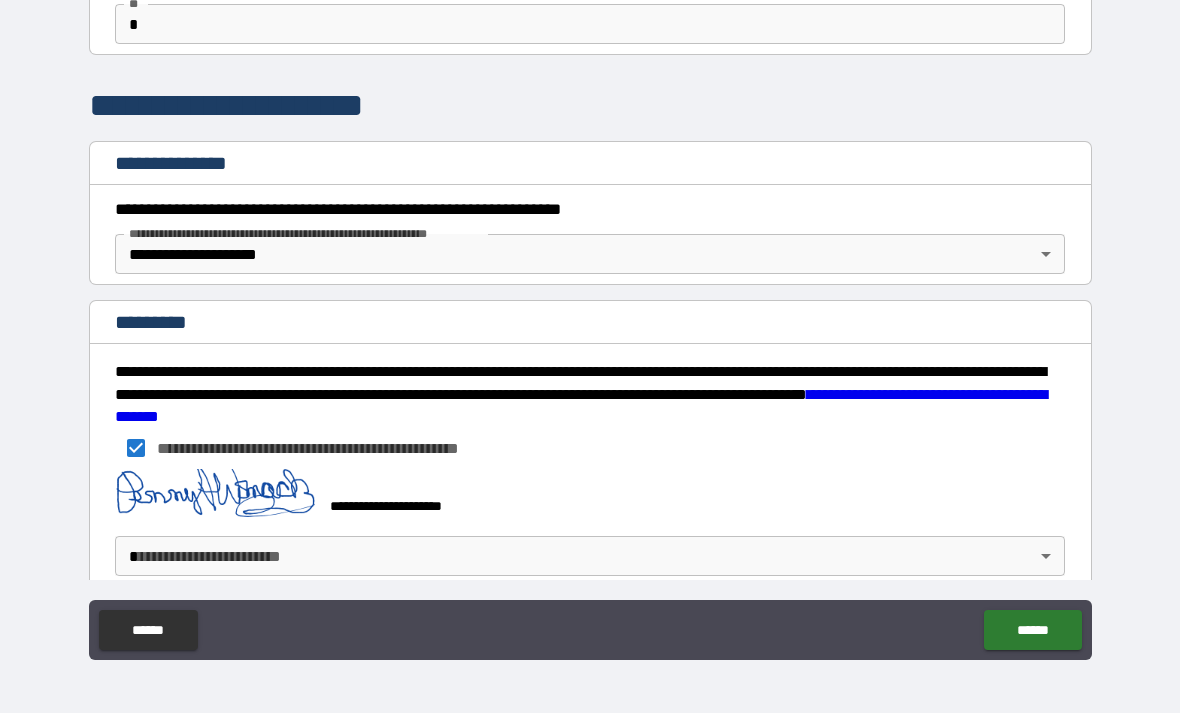 click on "******" at bounding box center [1032, 630] 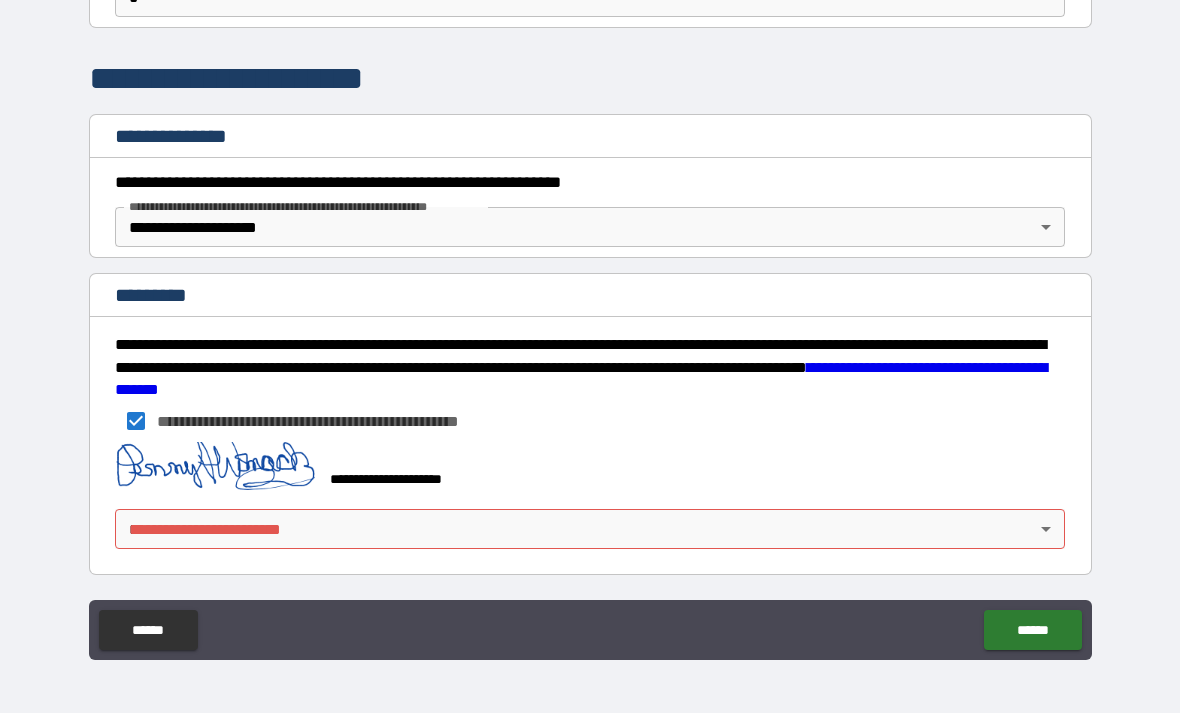 scroll, scrollTop: 204, scrollLeft: 0, axis: vertical 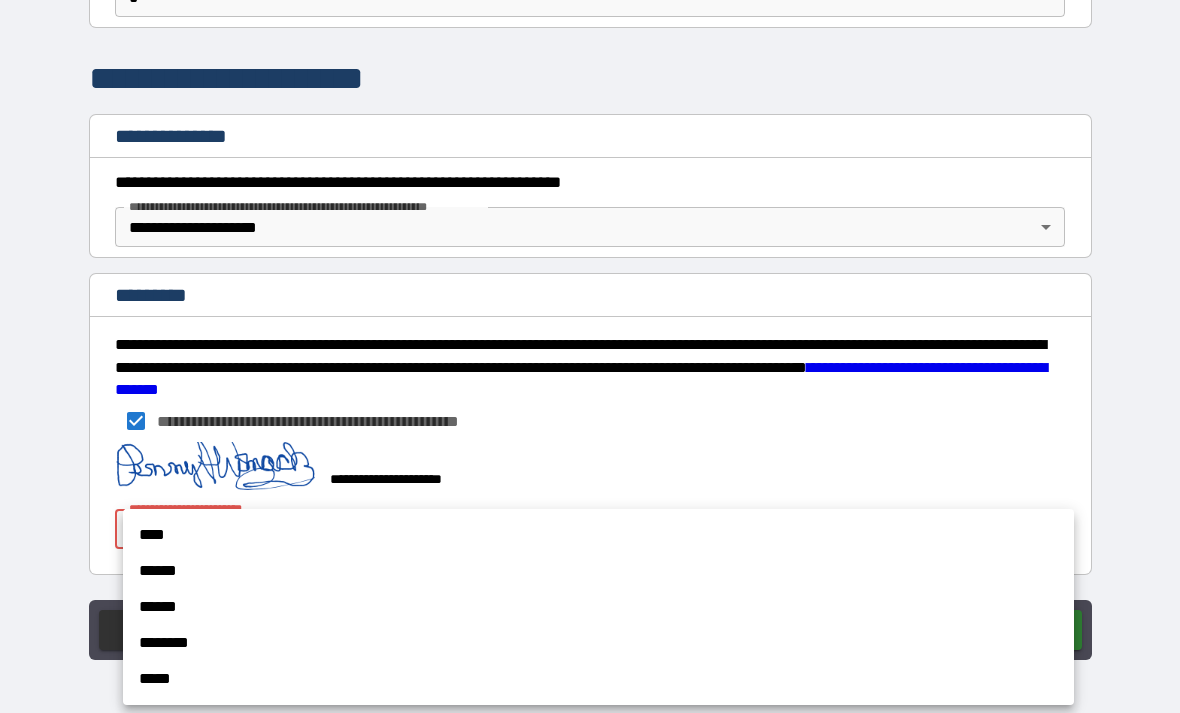 click on "****" at bounding box center [598, 535] 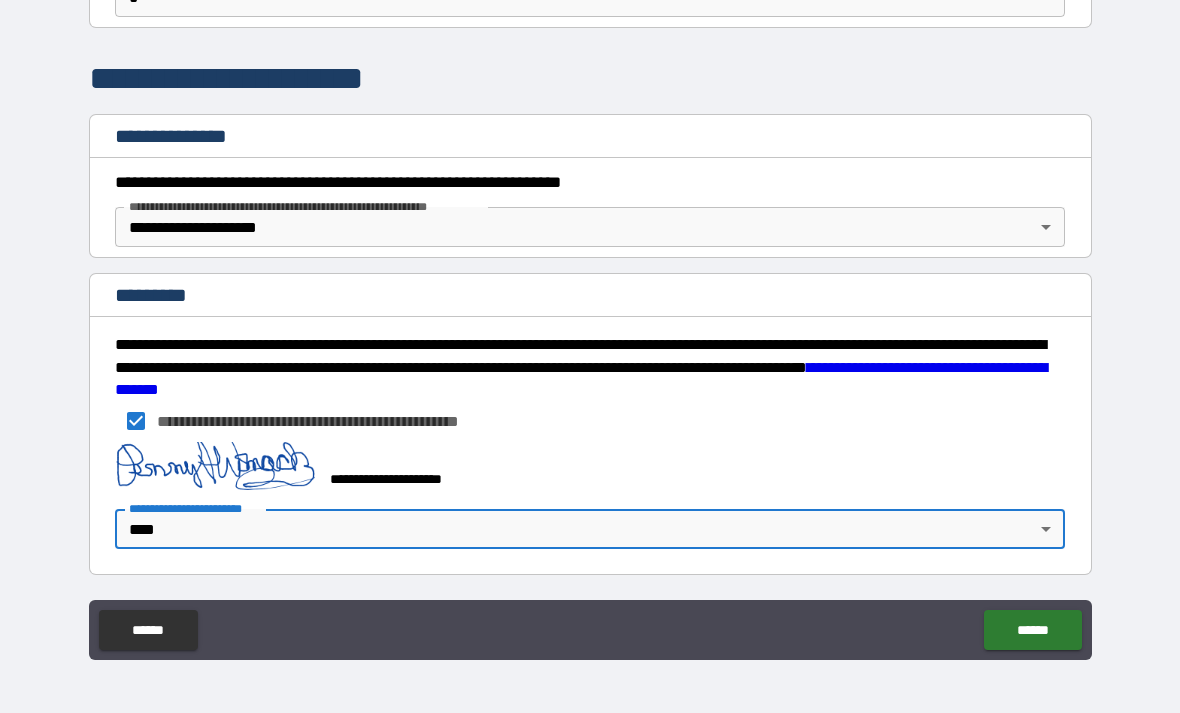 click on "******" at bounding box center (1032, 630) 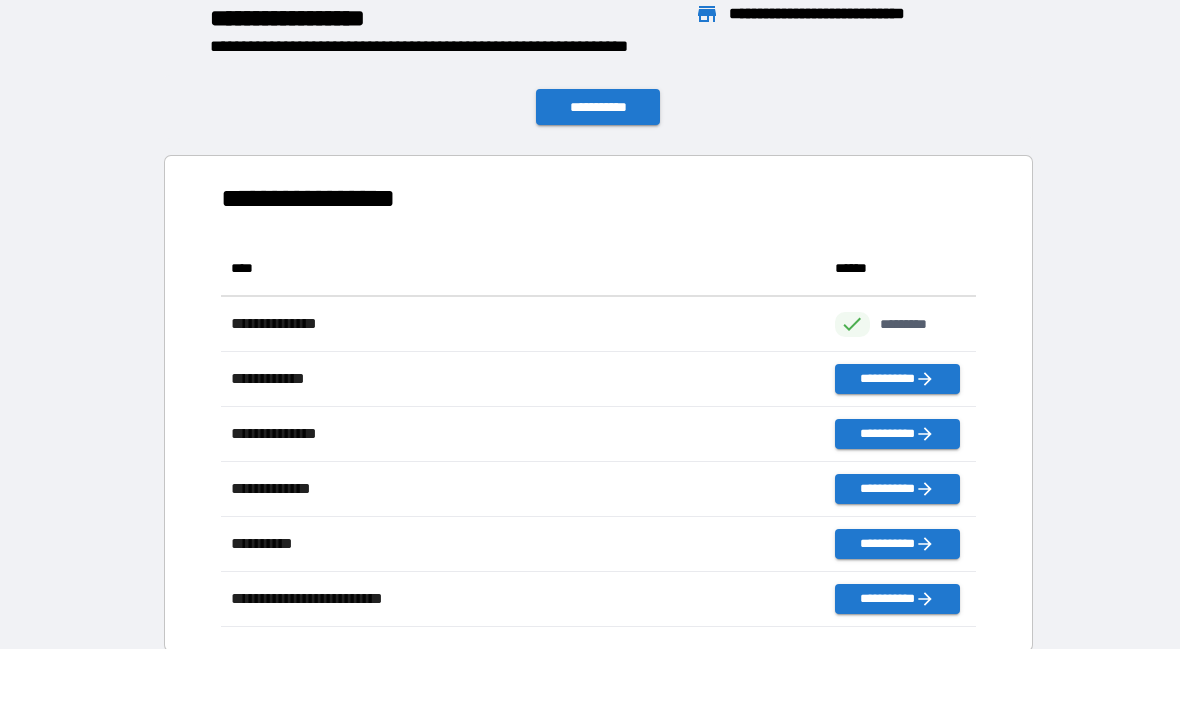 scroll, scrollTop: 1, scrollLeft: 1, axis: both 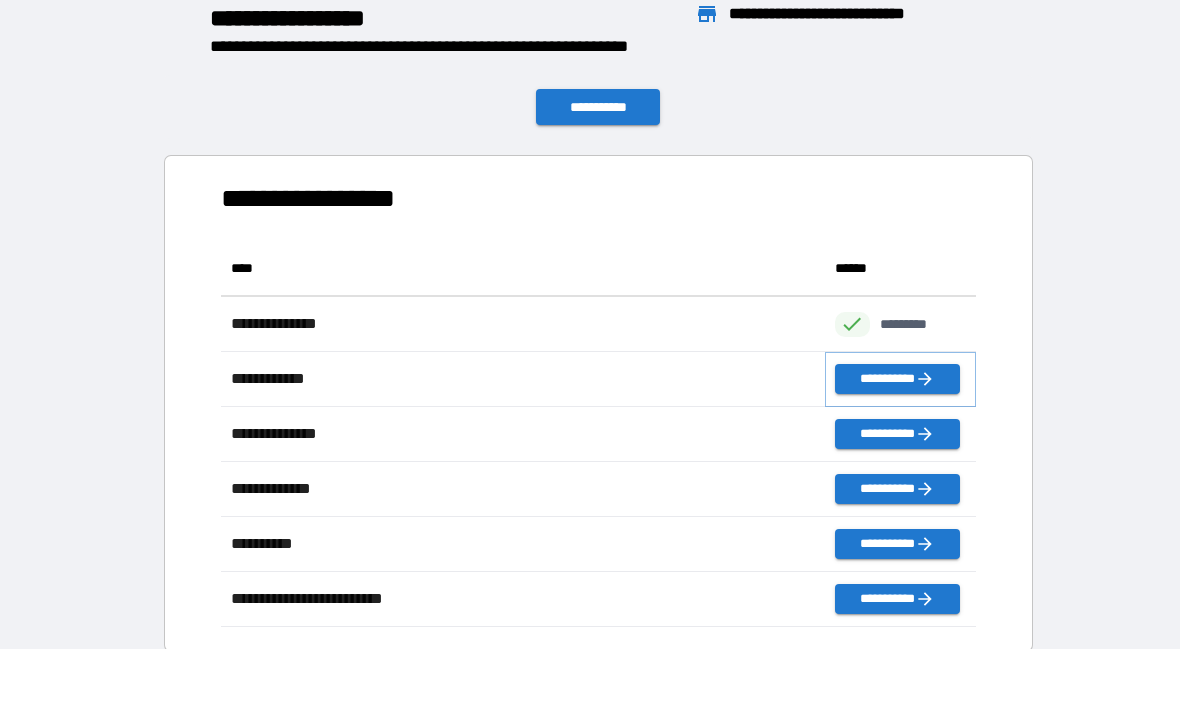click on "**********" at bounding box center (897, 379) 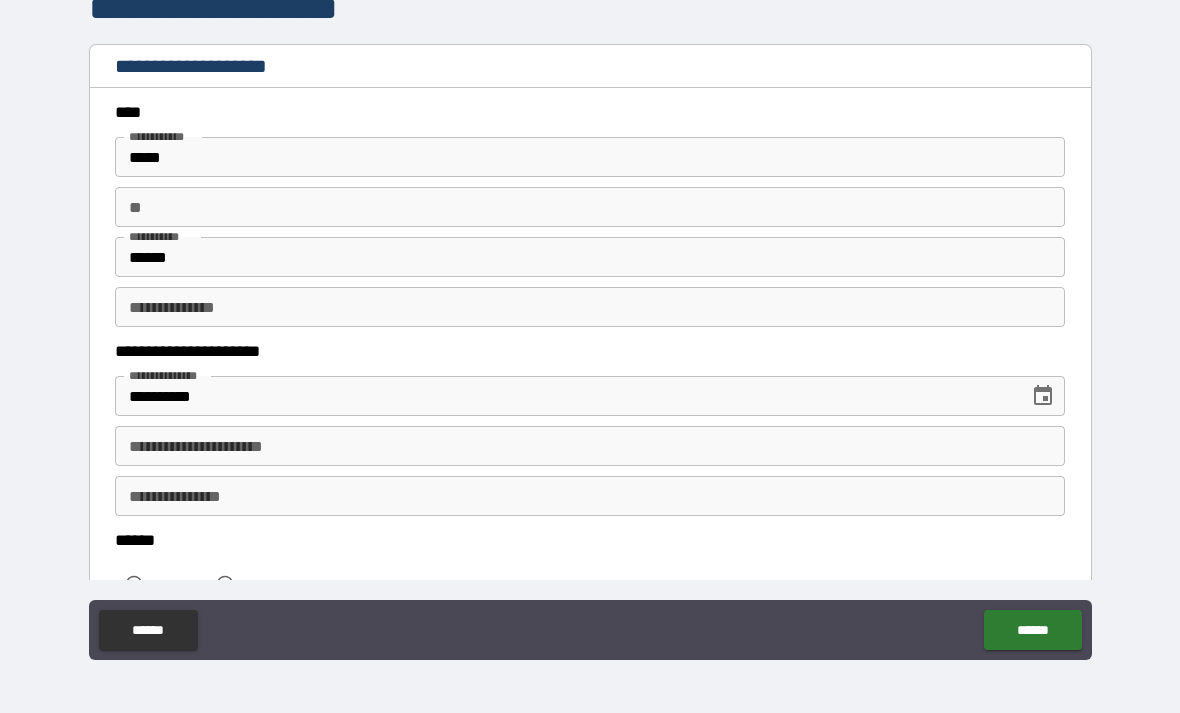 click on "**********" at bounding box center [590, 446] 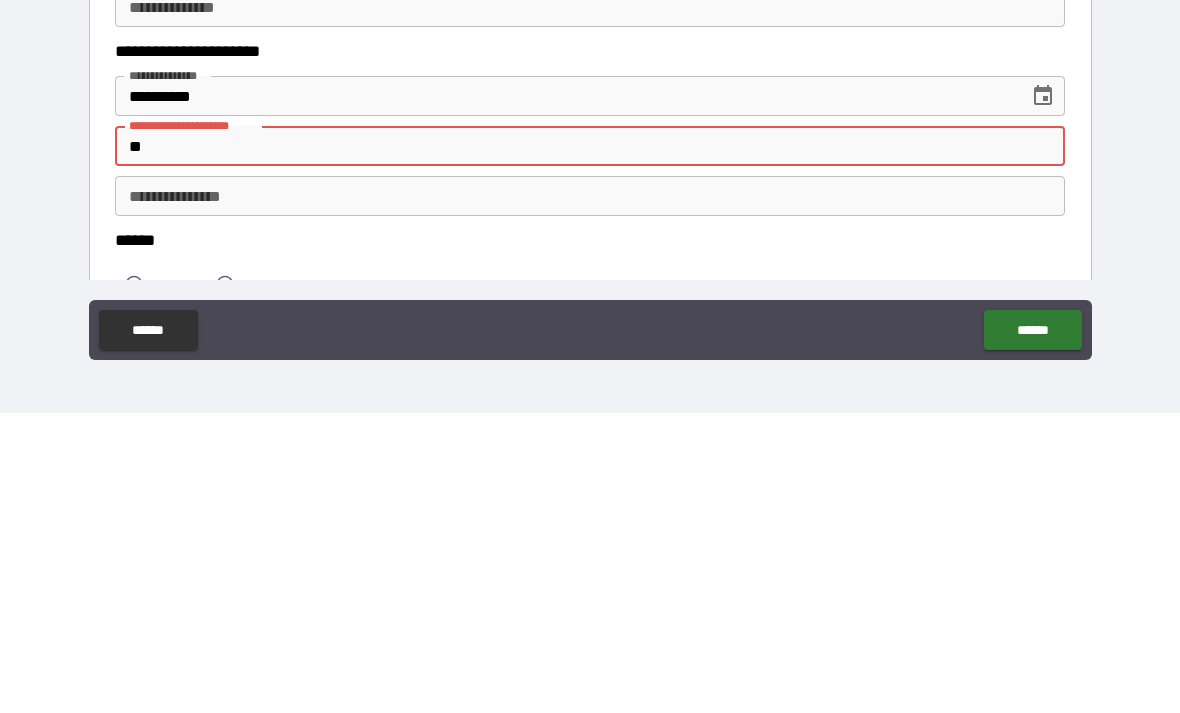 type on "*" 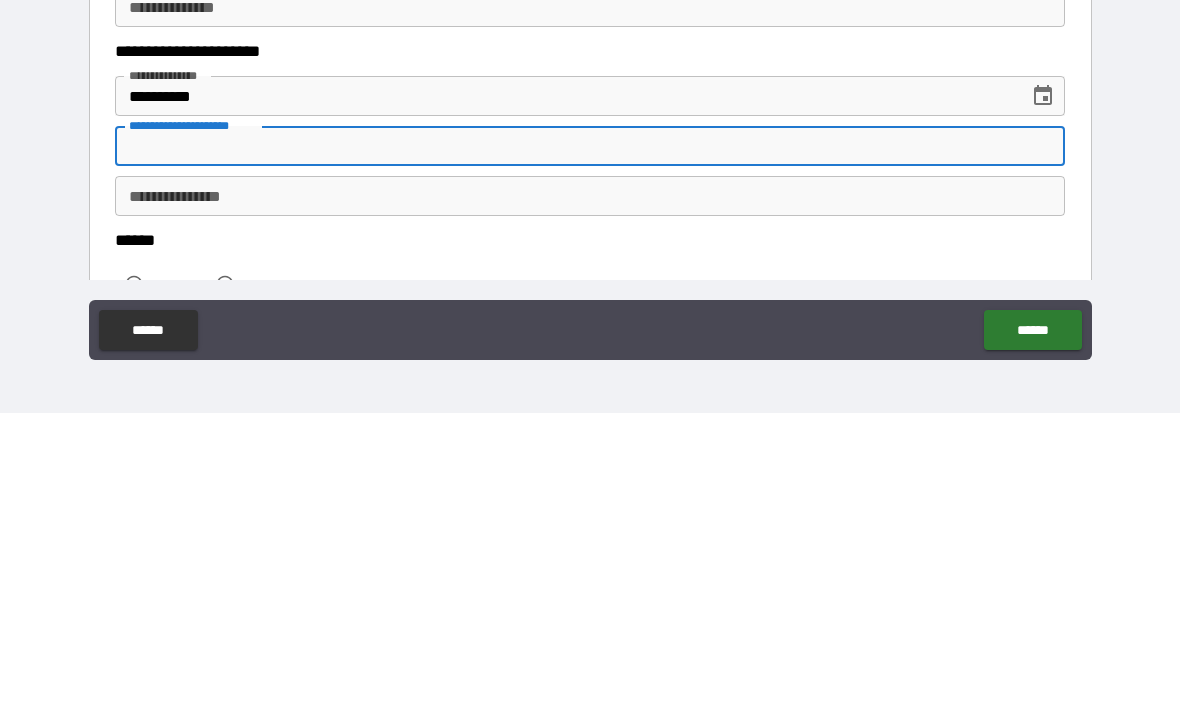 type 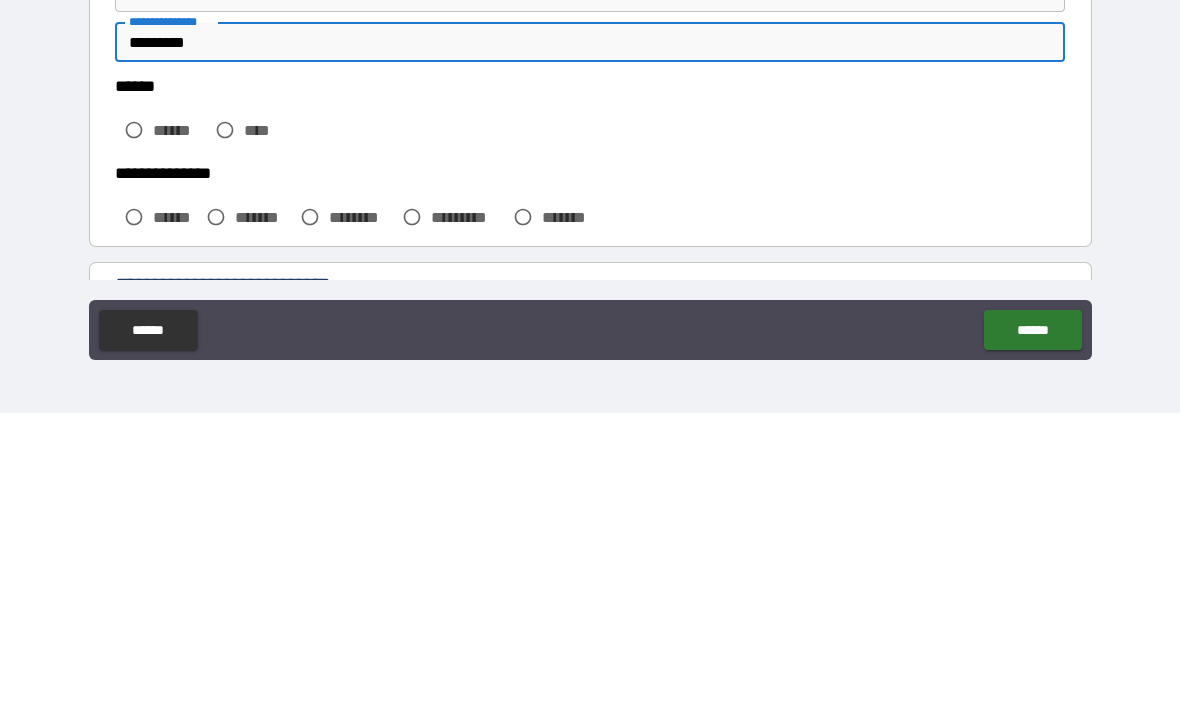 scroll, scrollTop: 151, scrollLeft: 0, axis: vertical 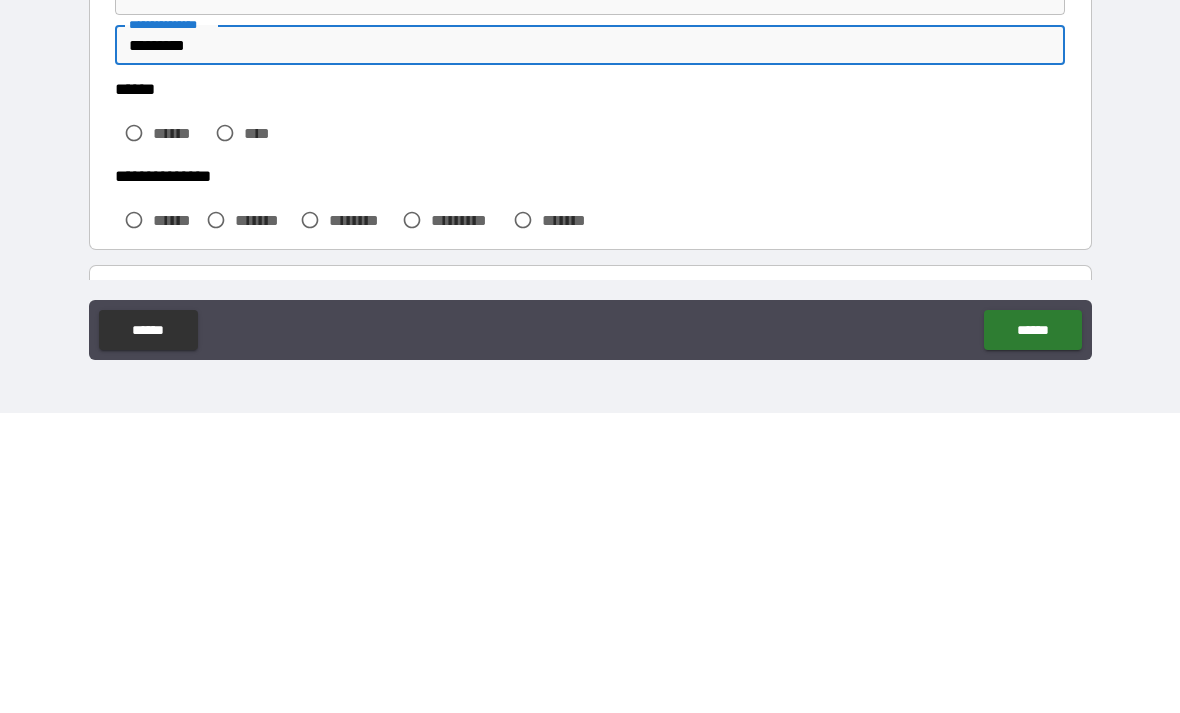 type on "*********" 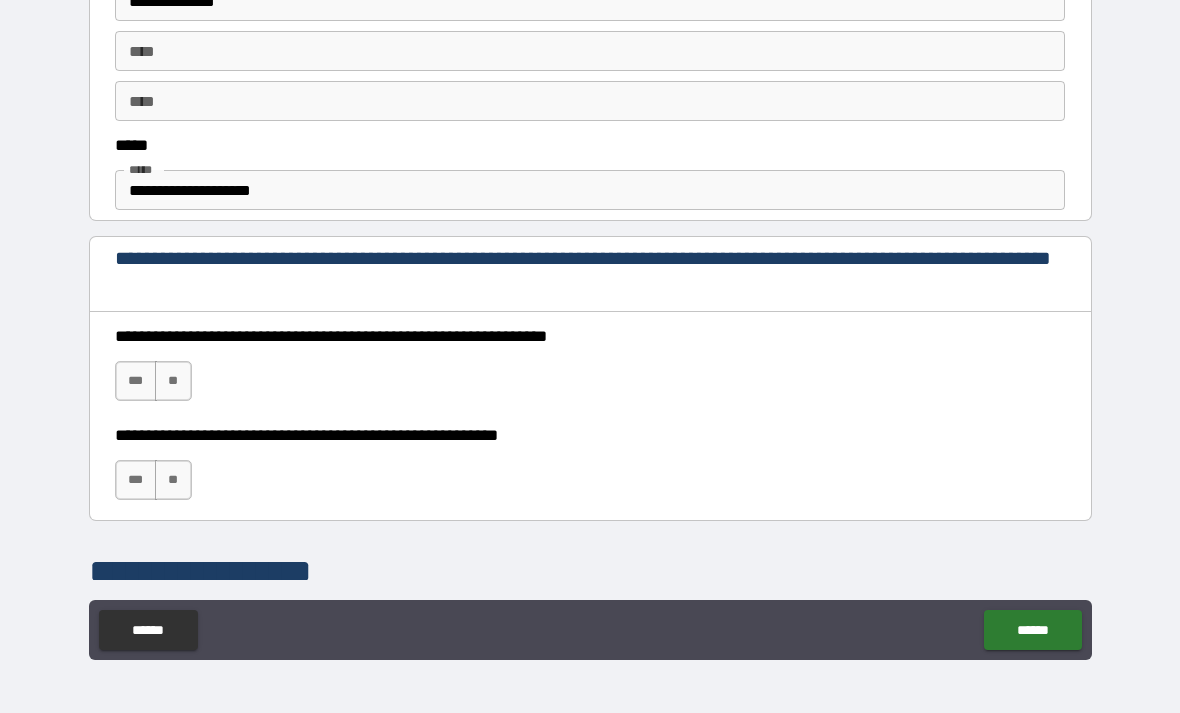 scroll, scrollTop: 1110, scrollLeft: 0, axis: vertical 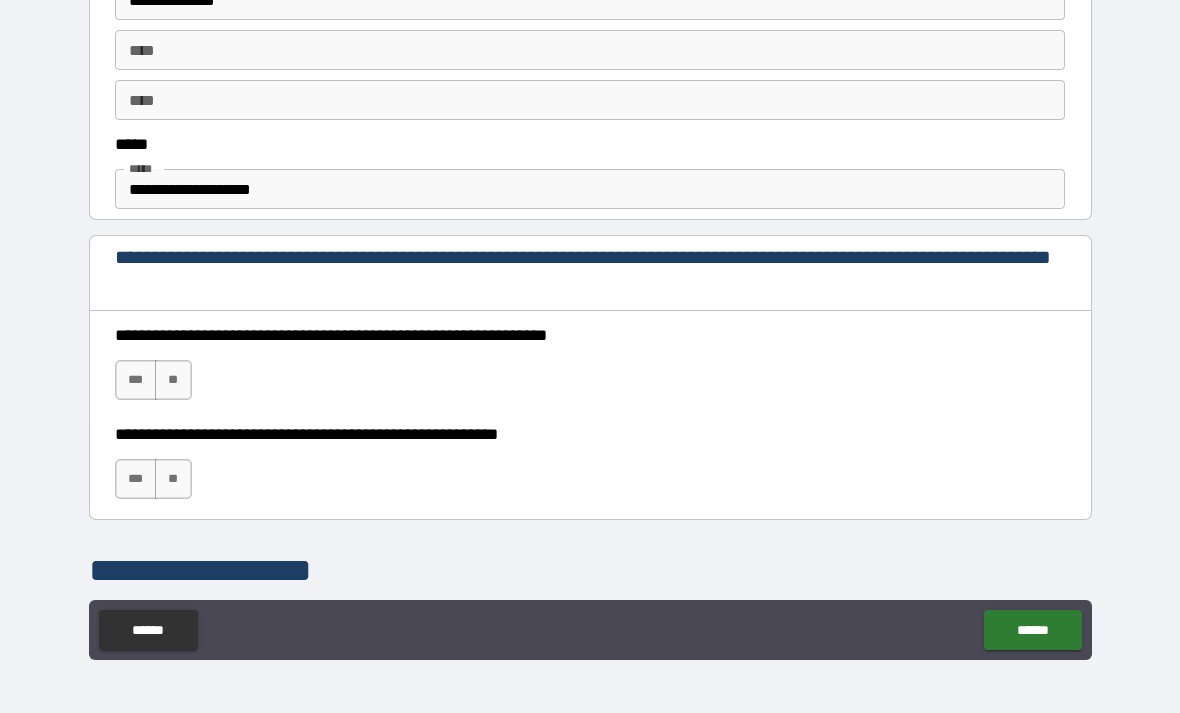 click on "***" at bounding box center (136, 380) 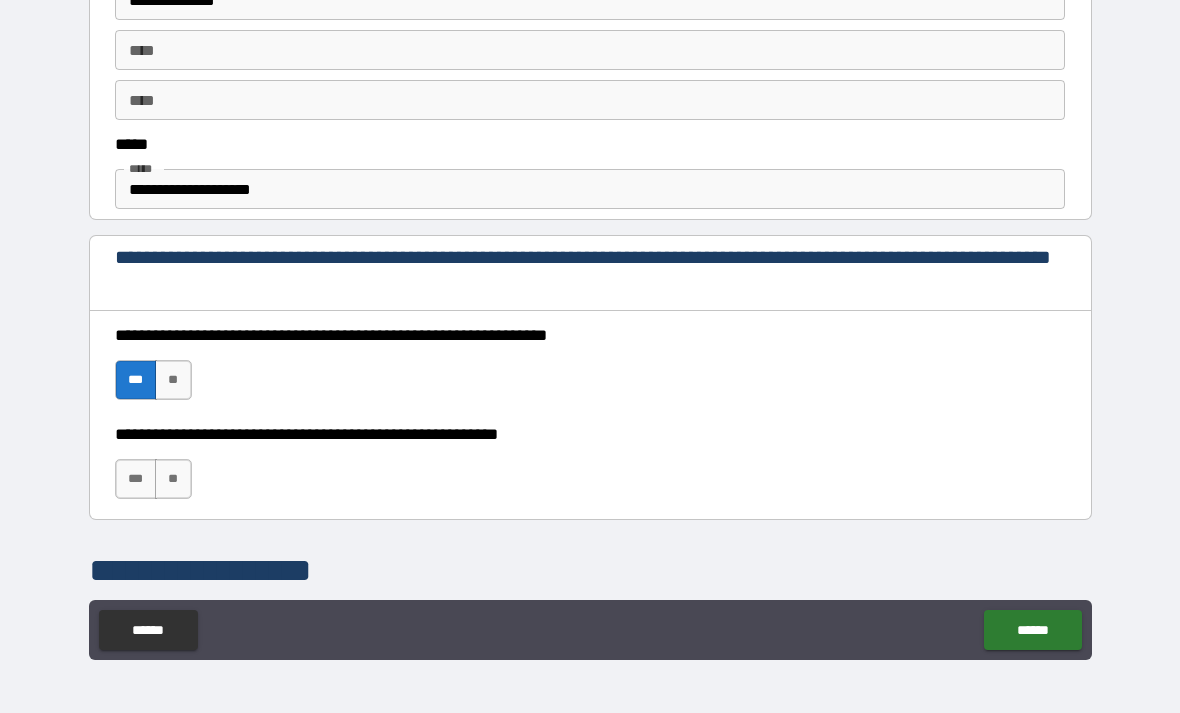 click on "***" at bounding box center [136, 479] 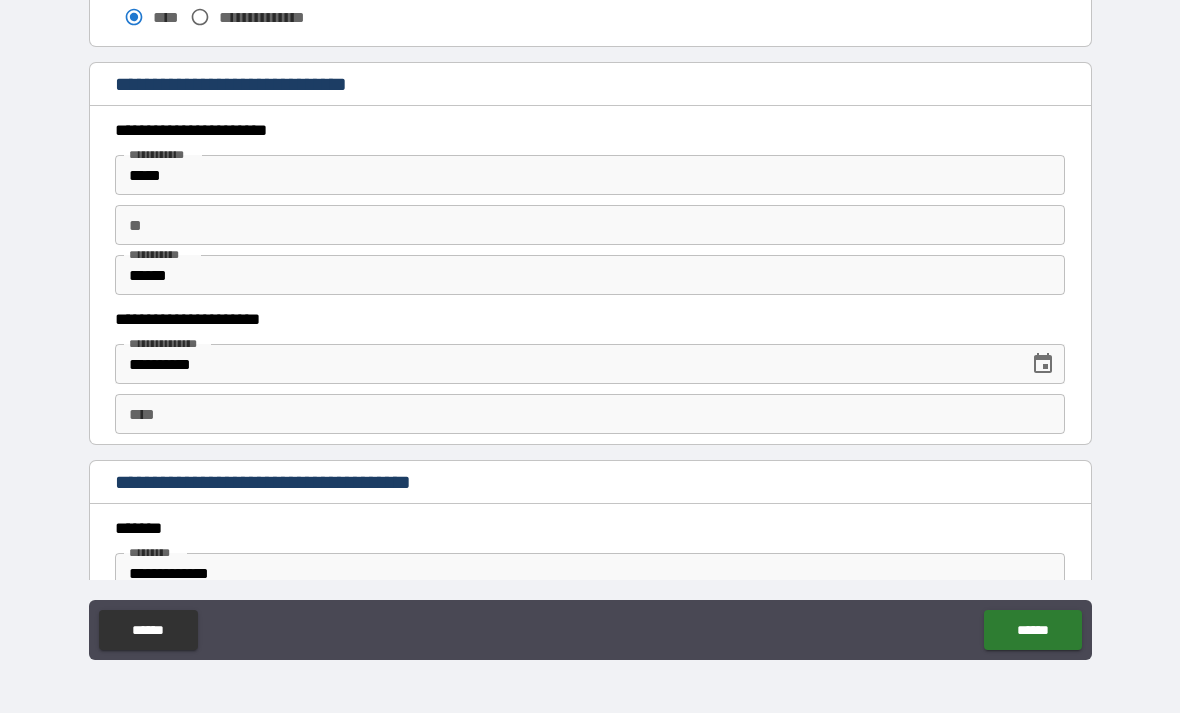 scroll, scrollTop: 1819, scrollLeft: 0, axis: vertical 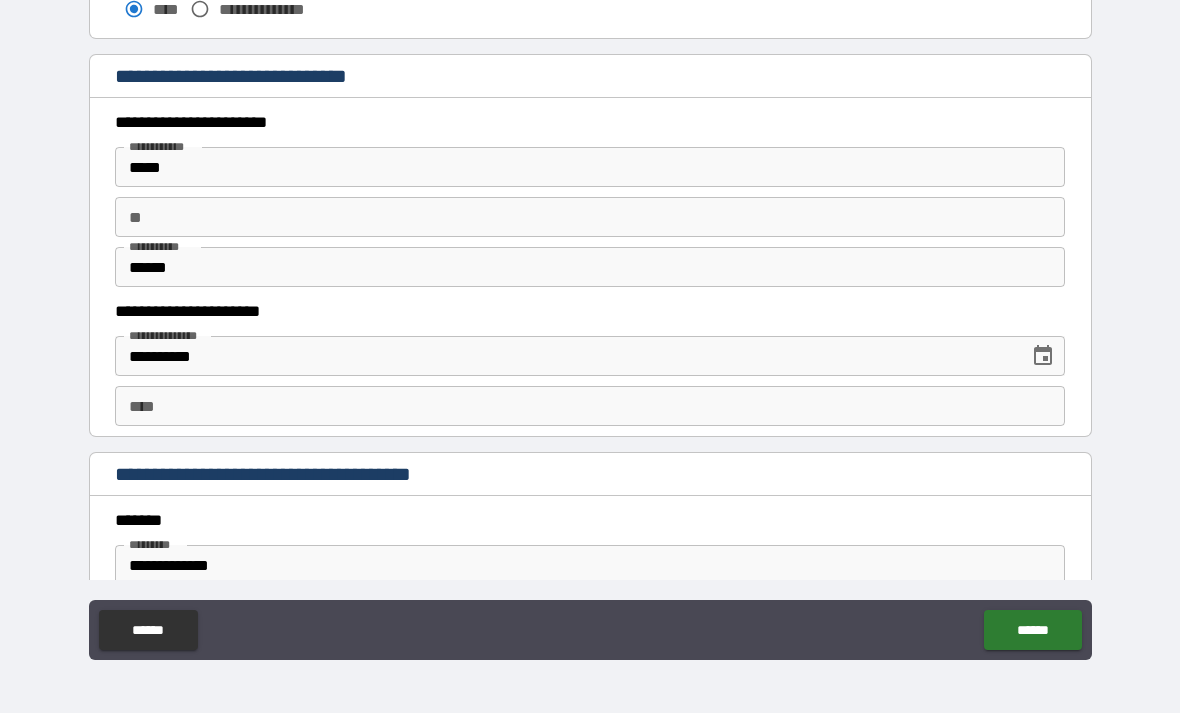 click on "**" at bounding box center (590, 217) 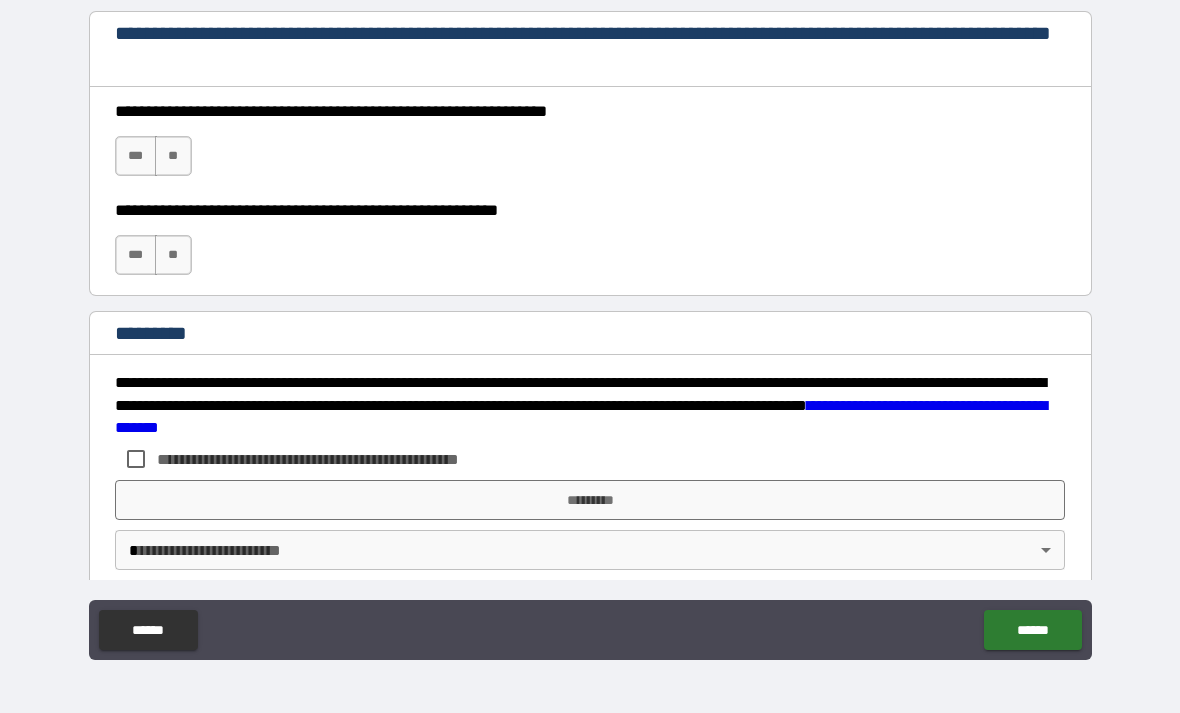 scroll, scrollTop: 2892, scrollLeft: 0, axis: vertical 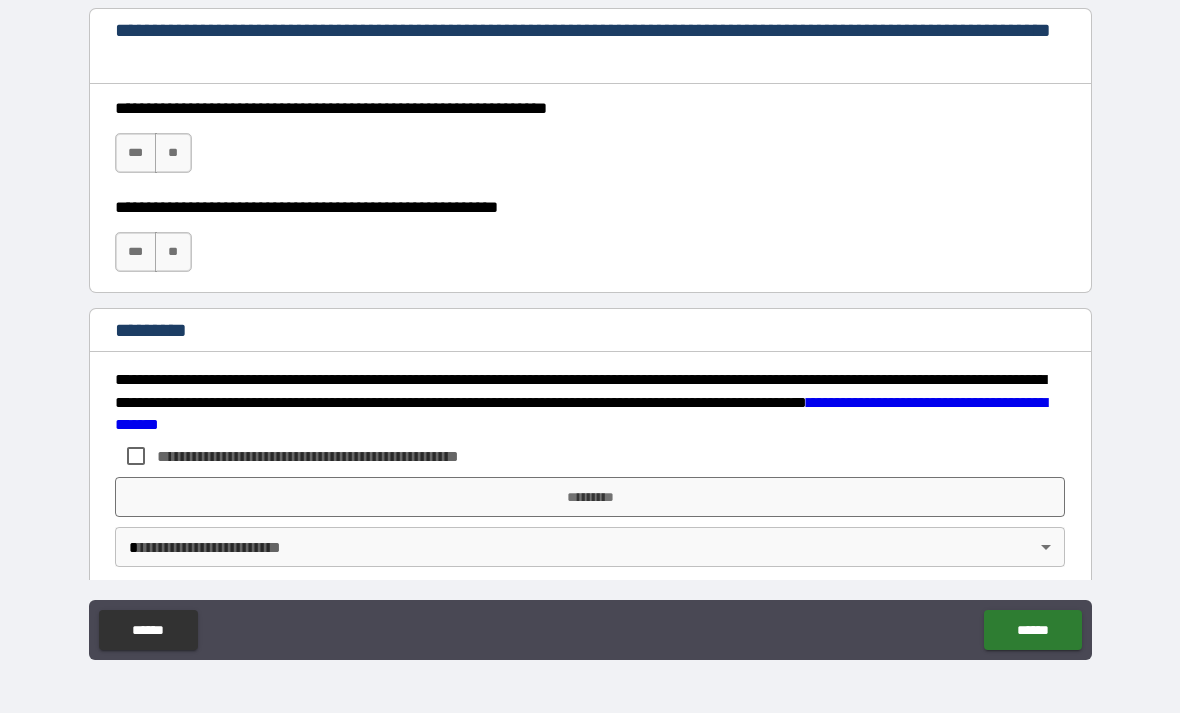 type on "*" 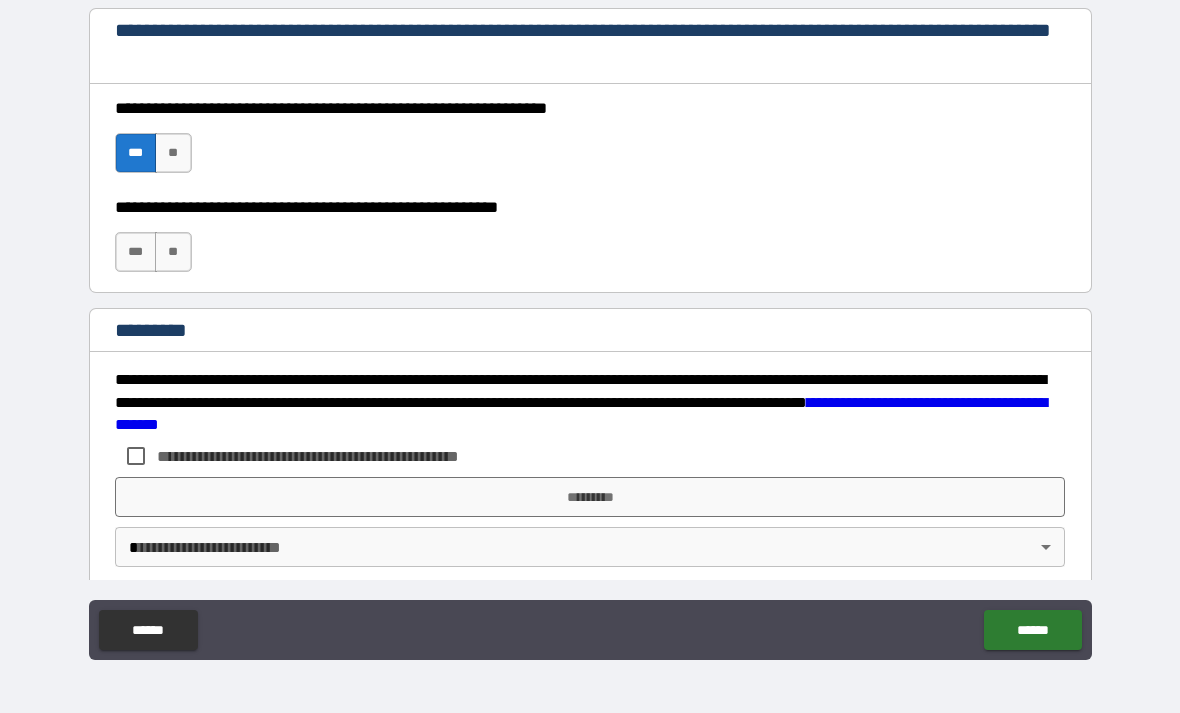 click on "***" at bounding box center (136, 252) 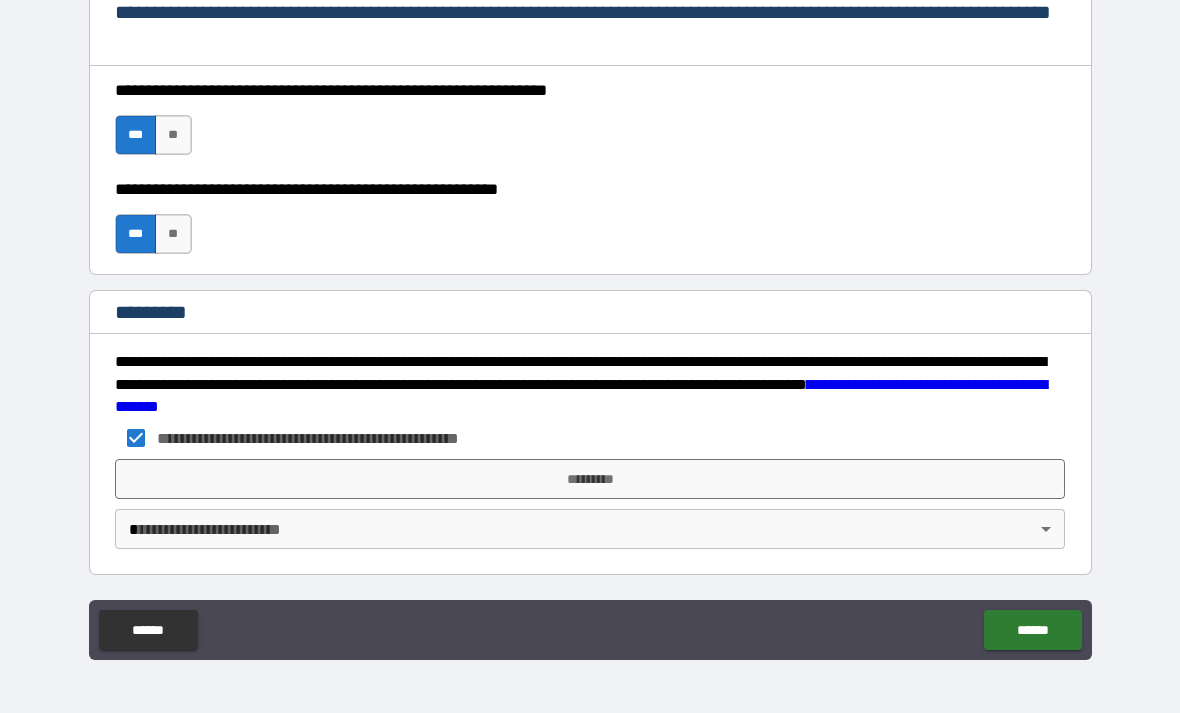 scroll, scrollTop: 2910, scrollLeft: 0, axis: vertical 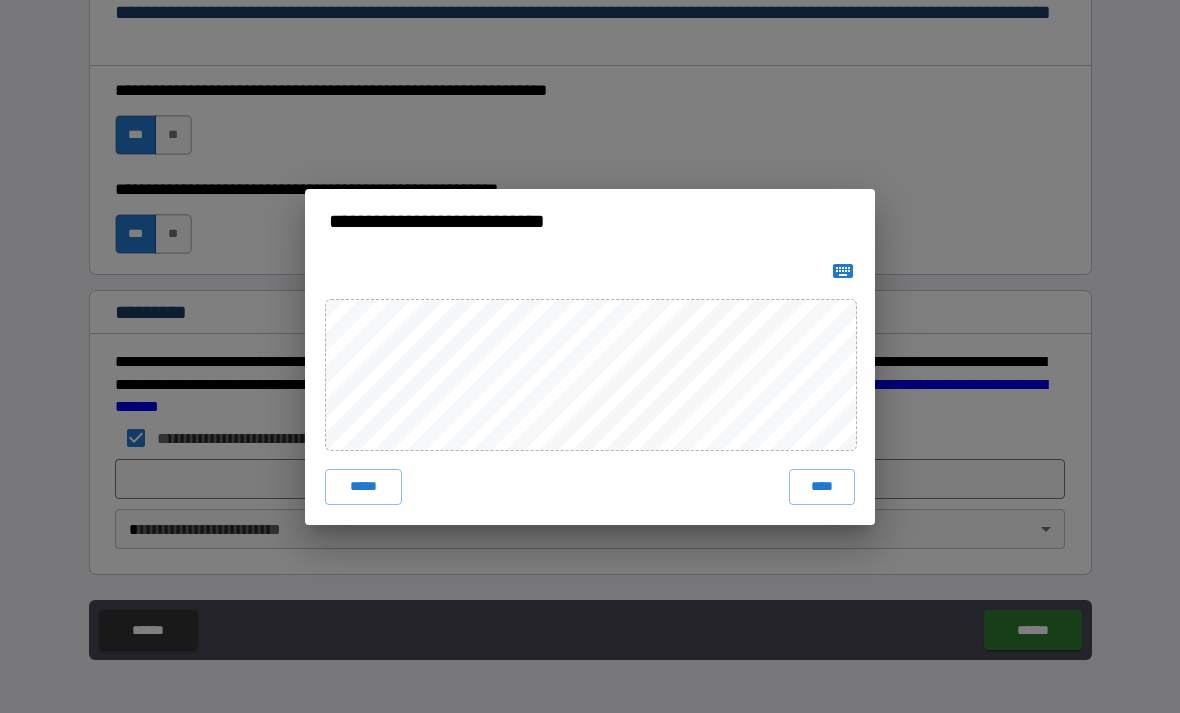 click on "*****" at bounding box center (363, 487) 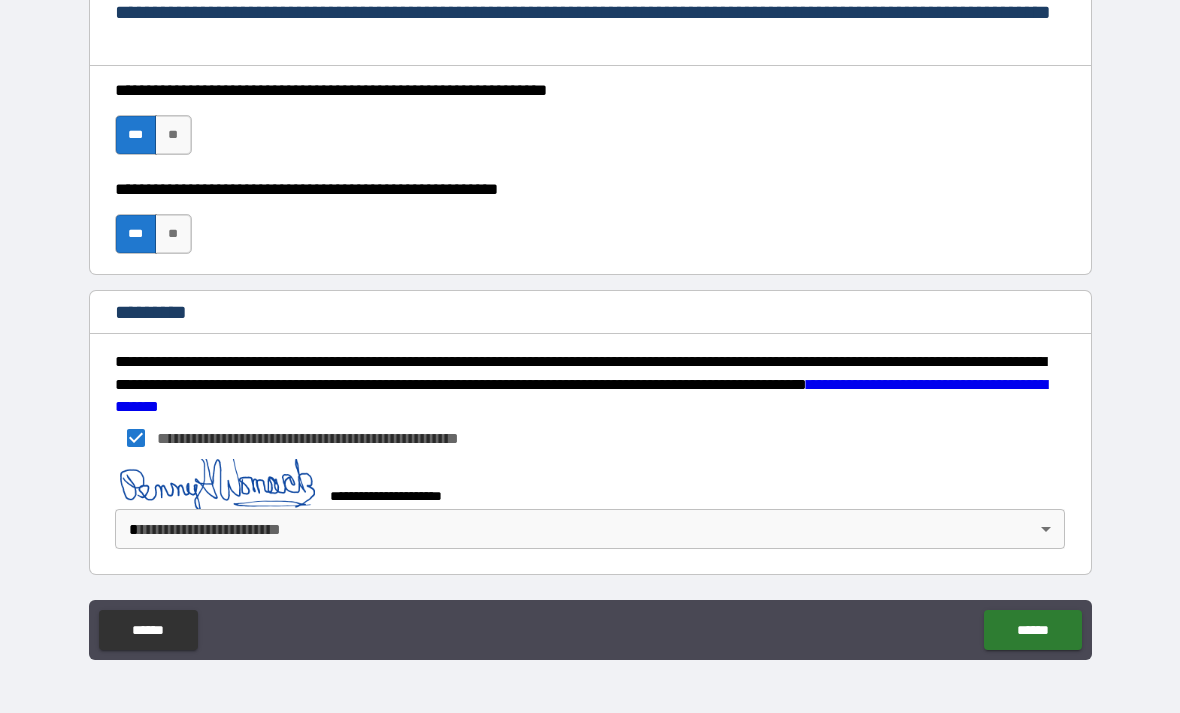 scroll, scrollTop: 2900, scrollLeft: 0, axis: vertical 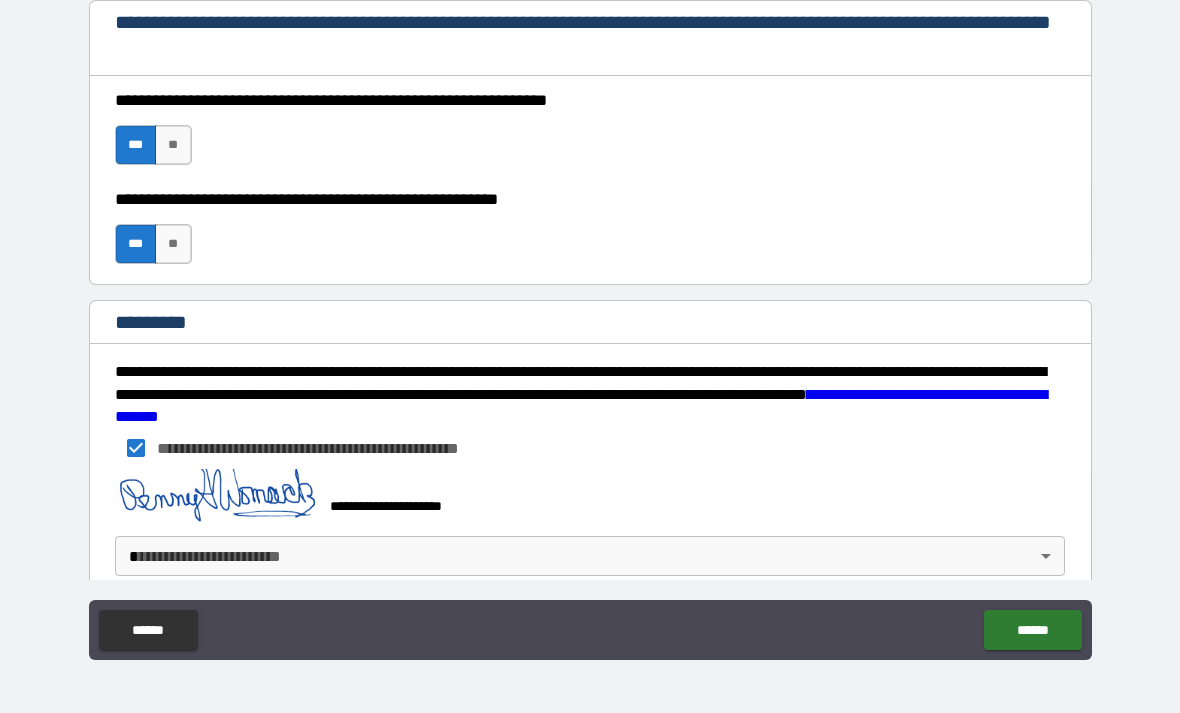 click on "**********" at bounding box center (590, 324) 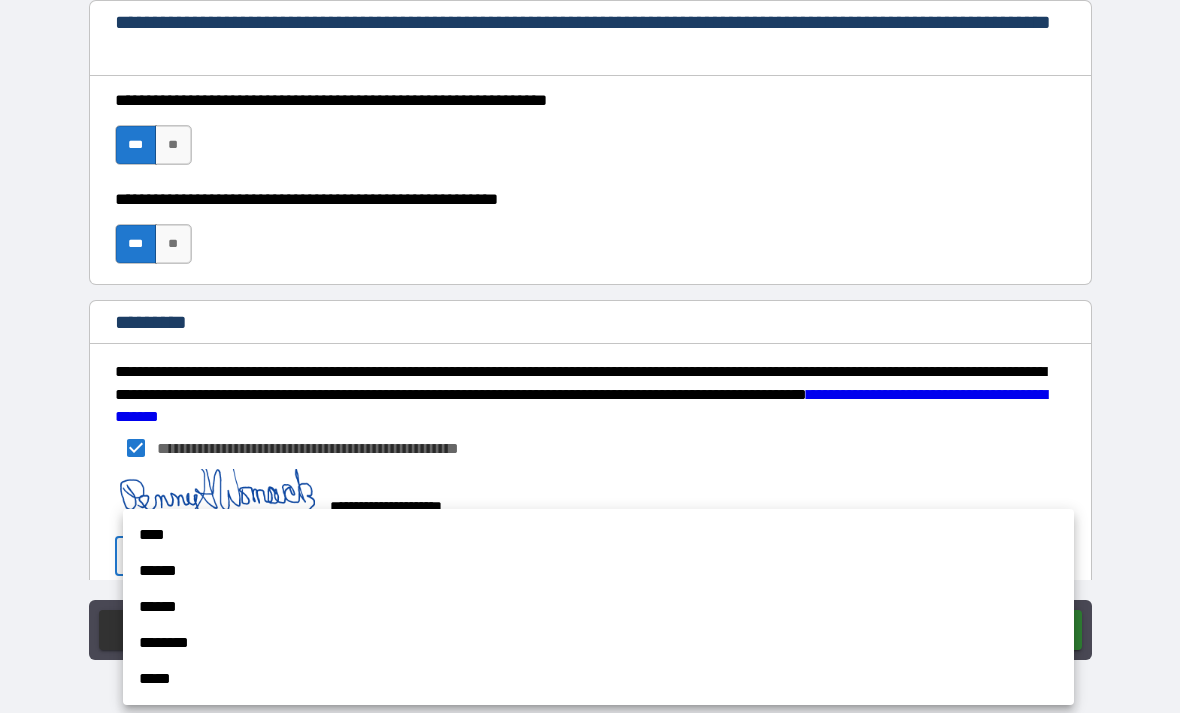 click on "****" at bounding box center [598, 535] 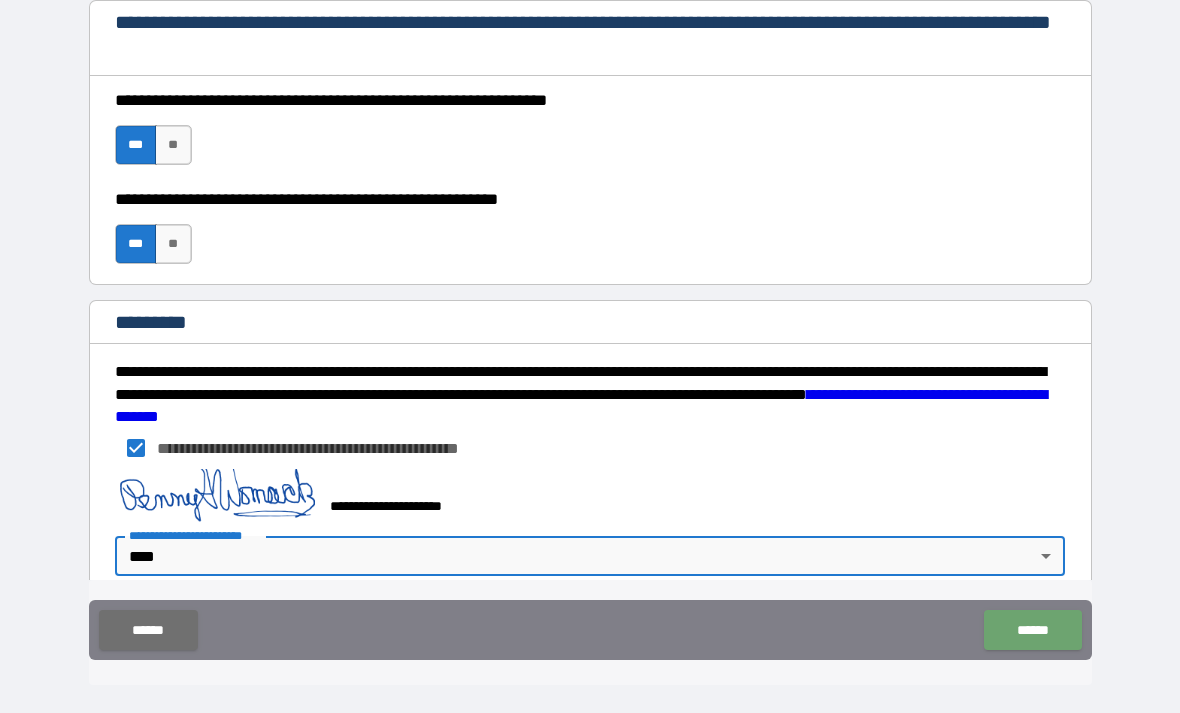 click on "******" at bounding box center (1032, 630) 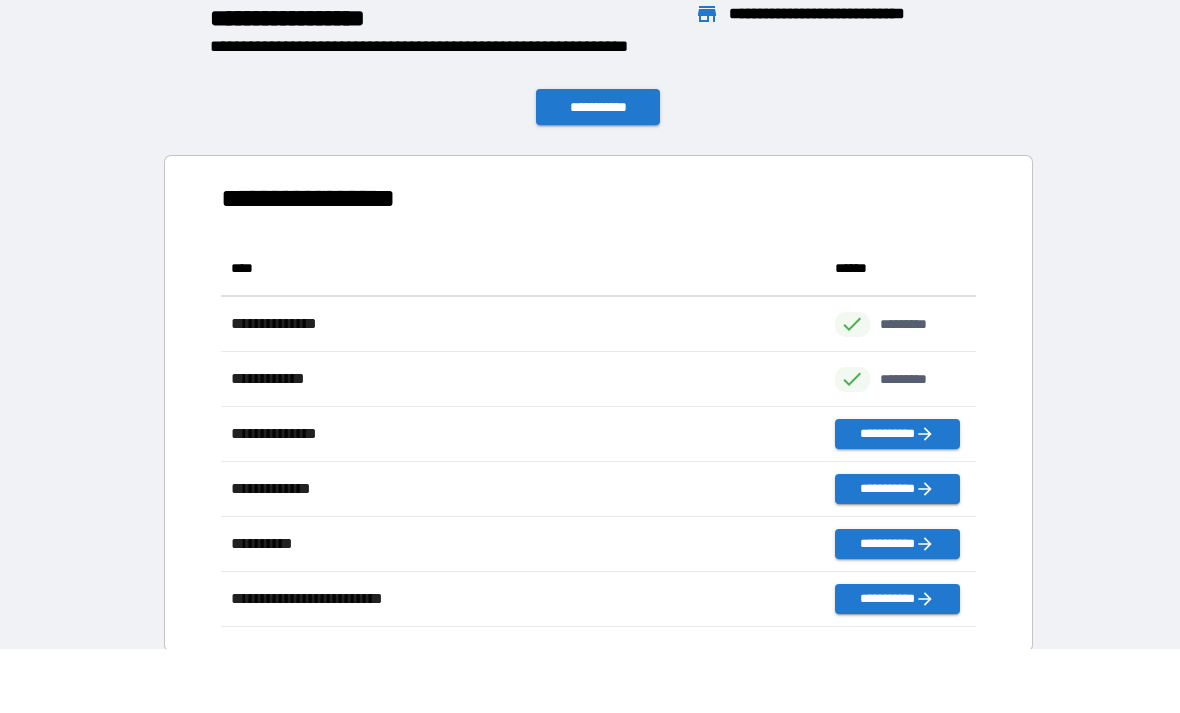 scroll, scrollTop: 386, scrollLeft: 755, axis: both 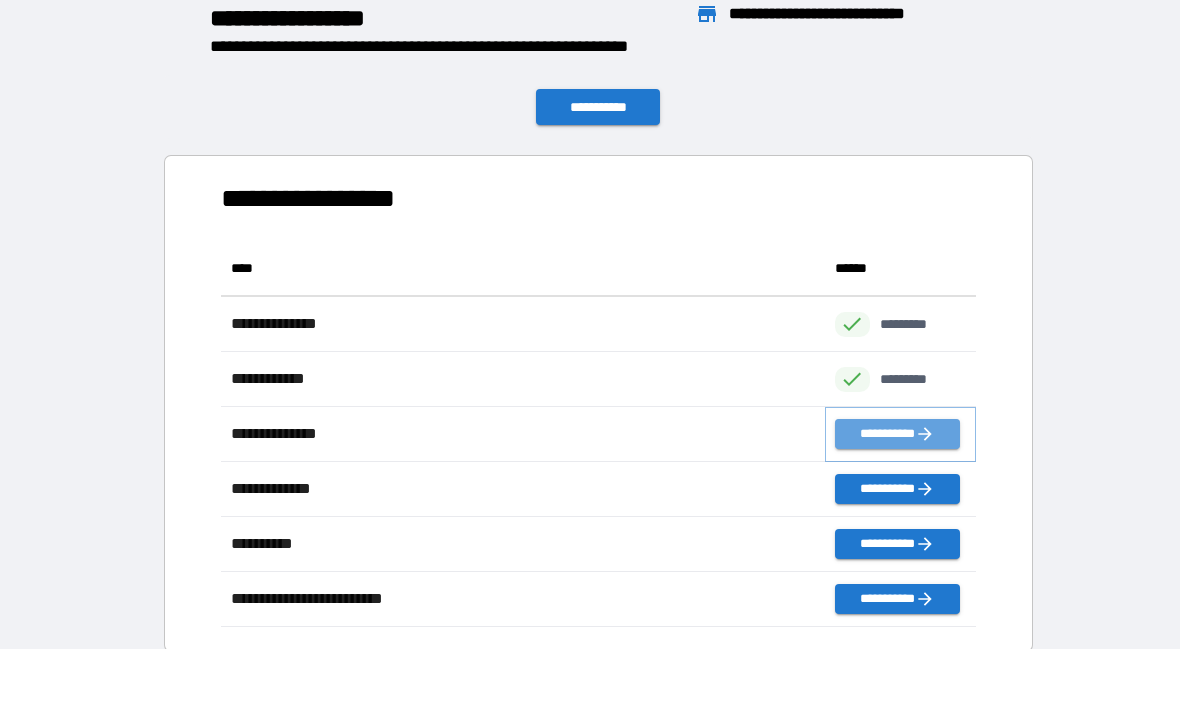 click on "**********" at bounding box center (897, 434) 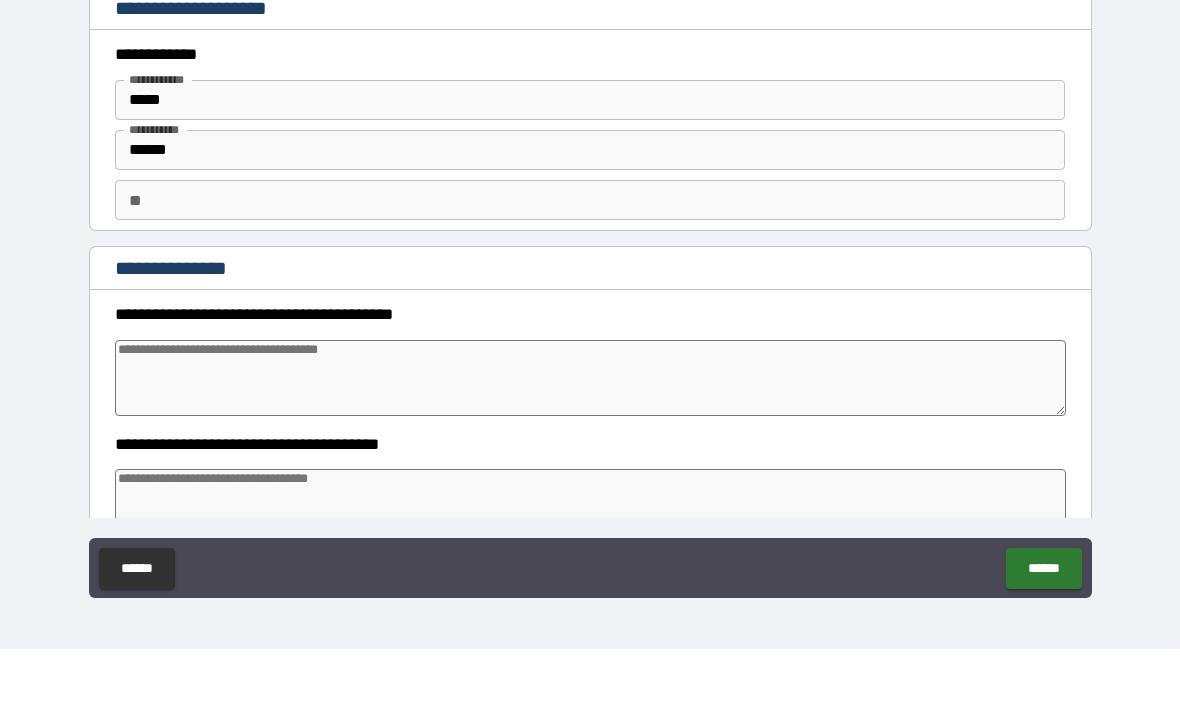 type on "*" 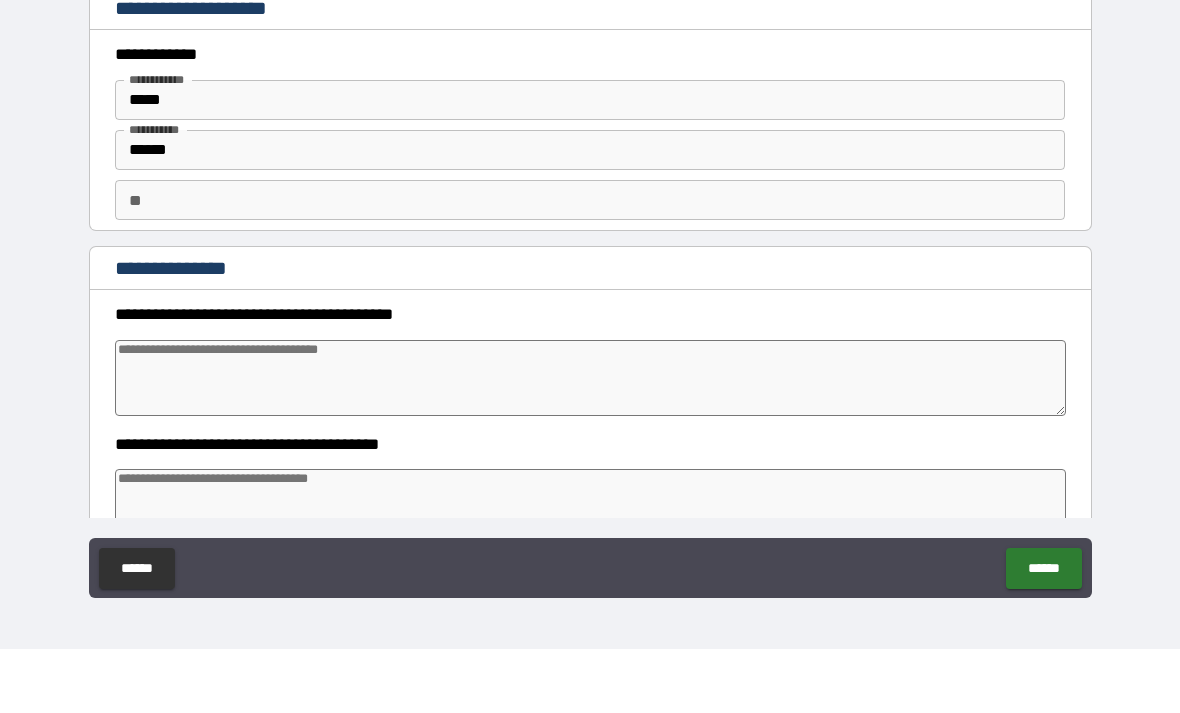 type on "*" 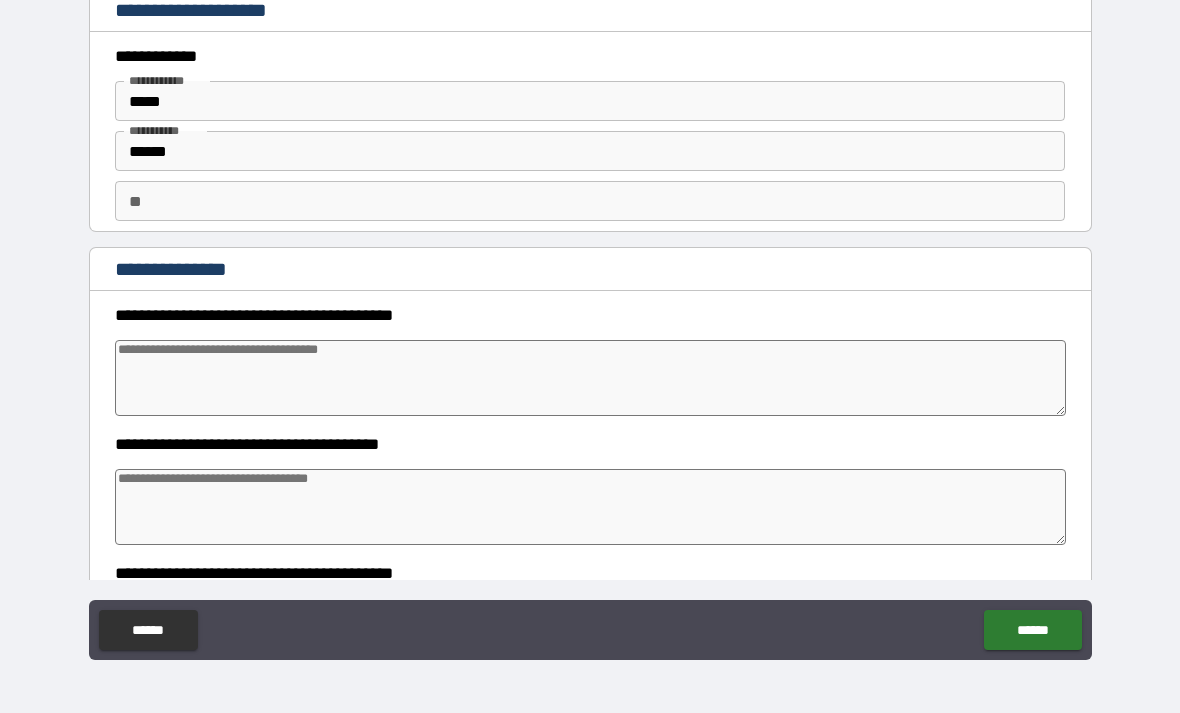 click at bounding box center (591, 378) 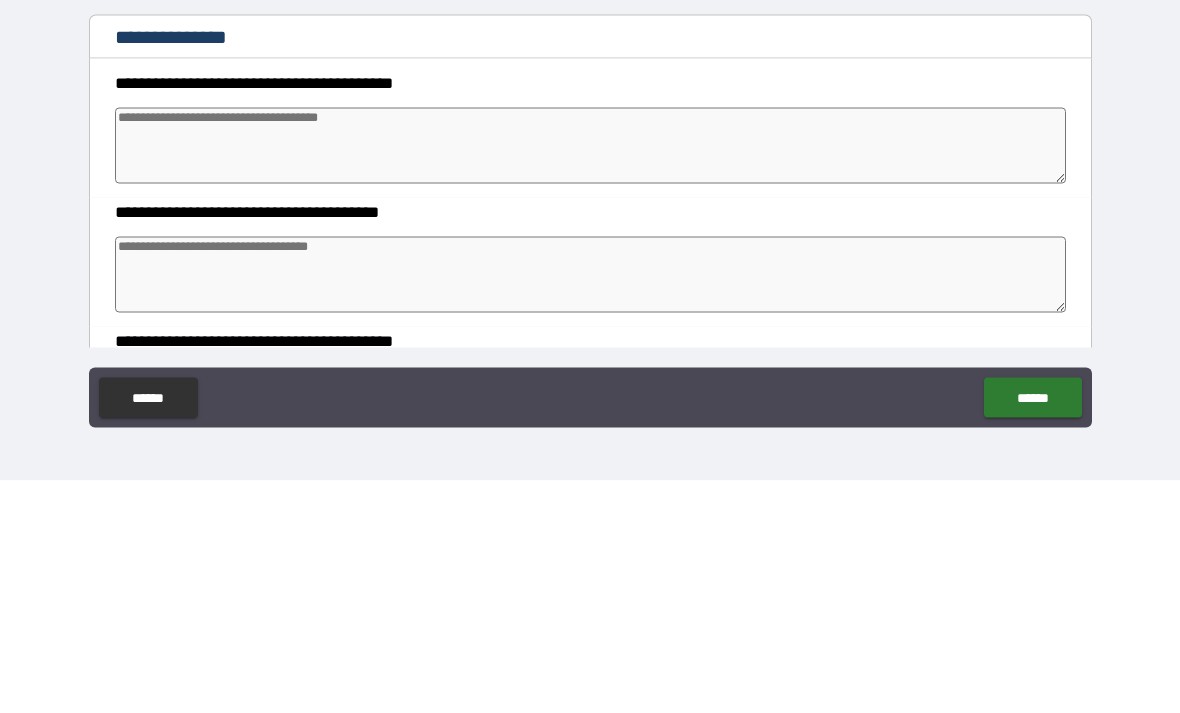type on "*" 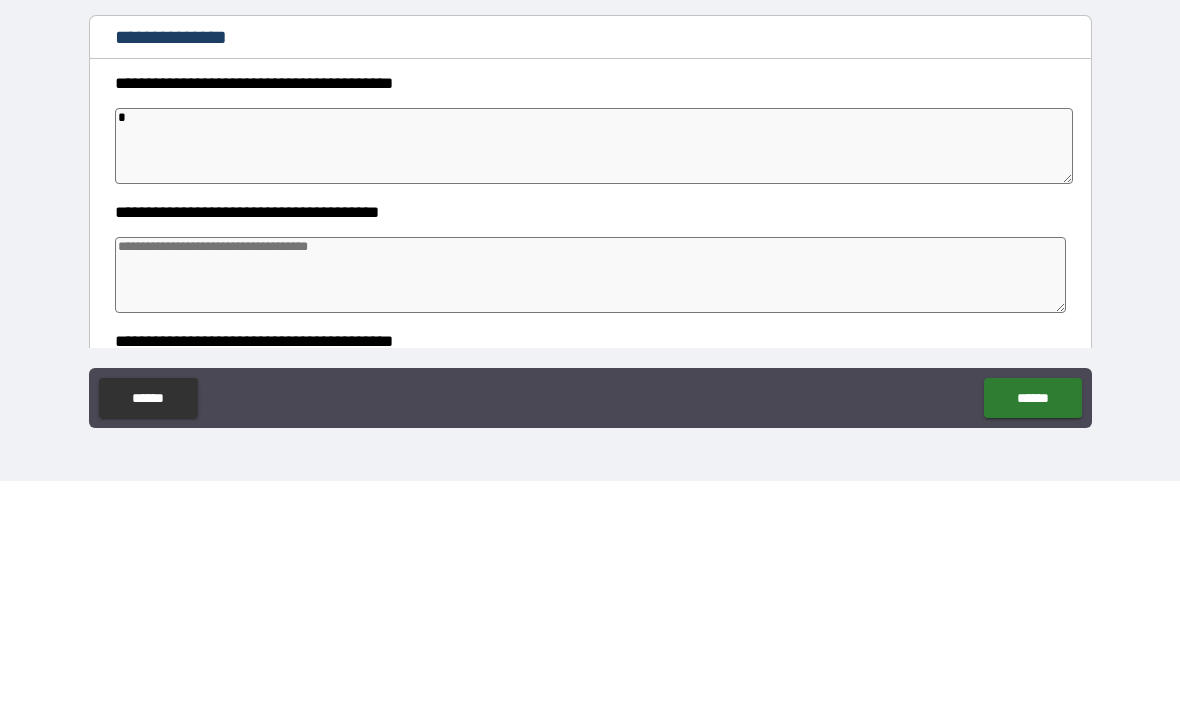 type on "*" 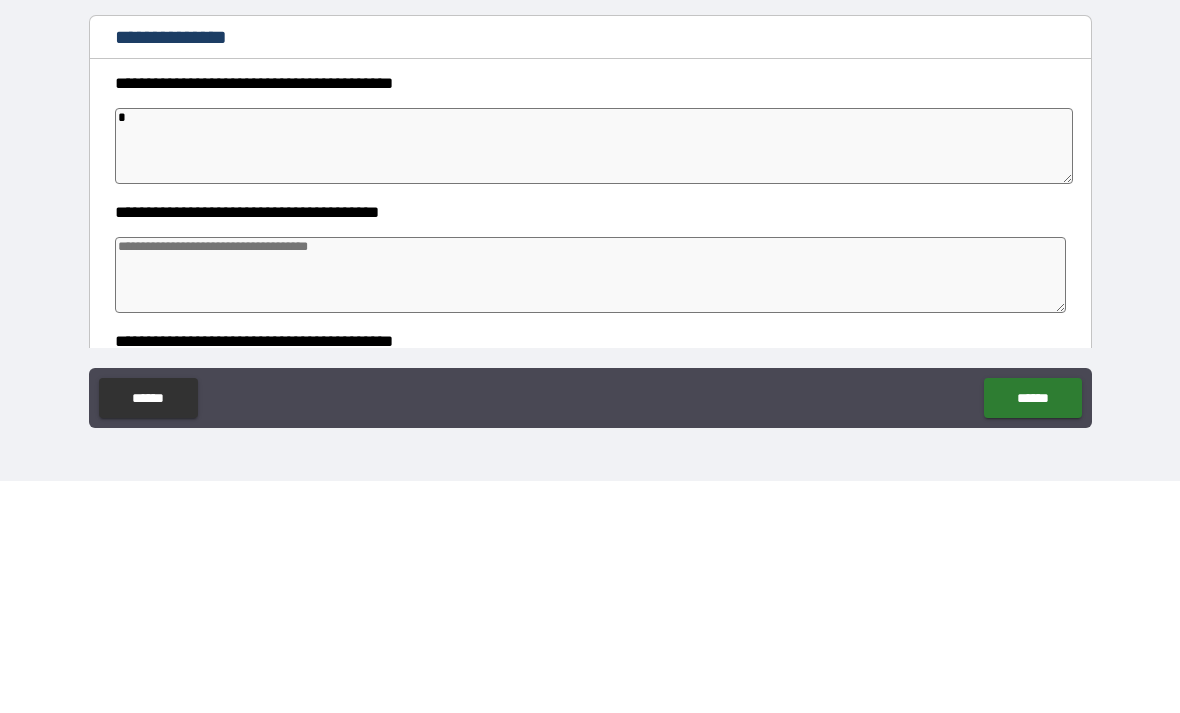 type on "*" 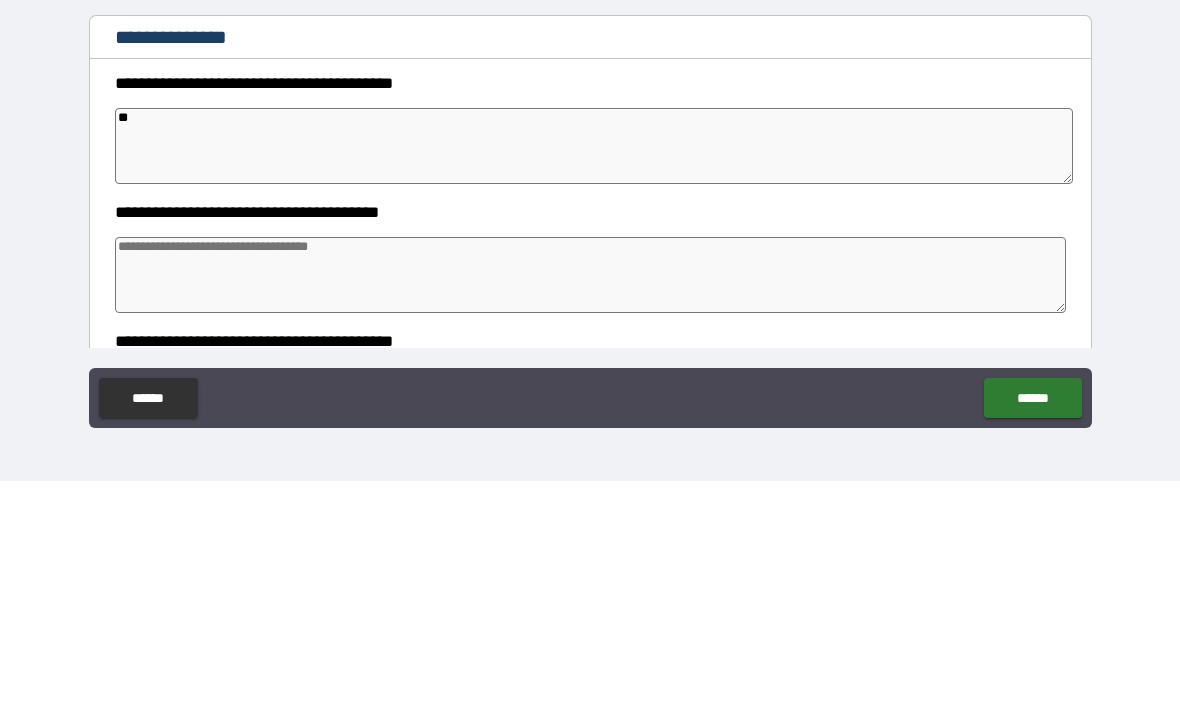 type on "*" 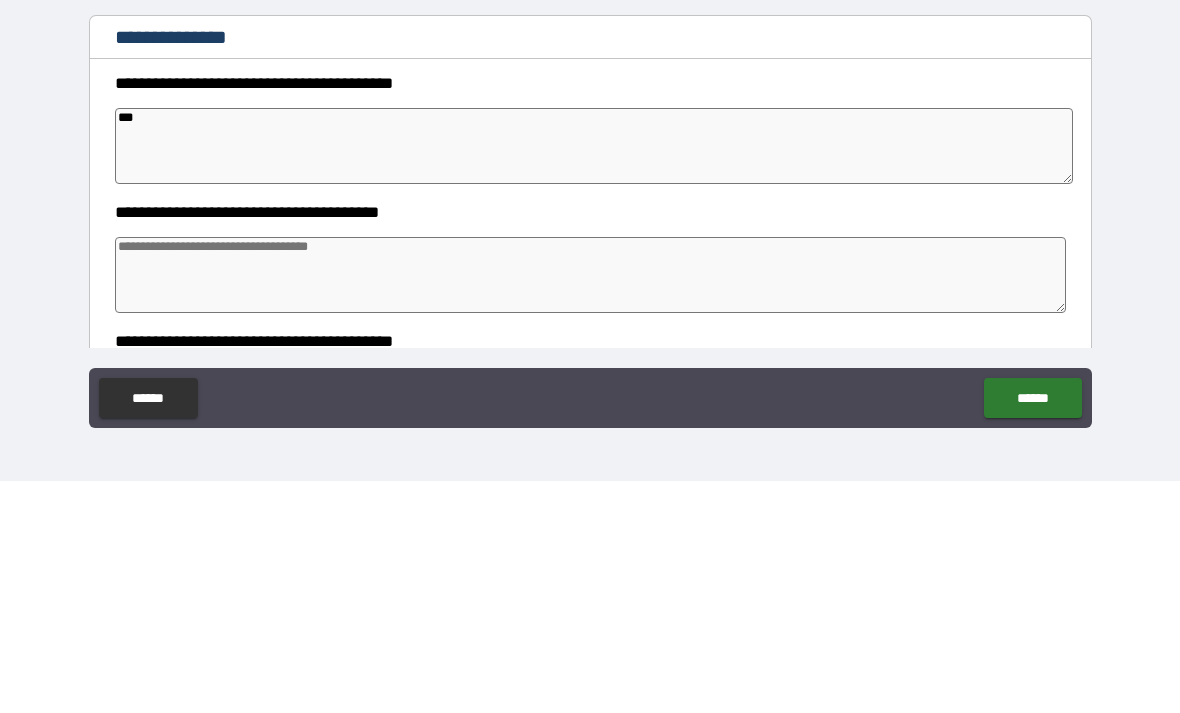 type on "*" 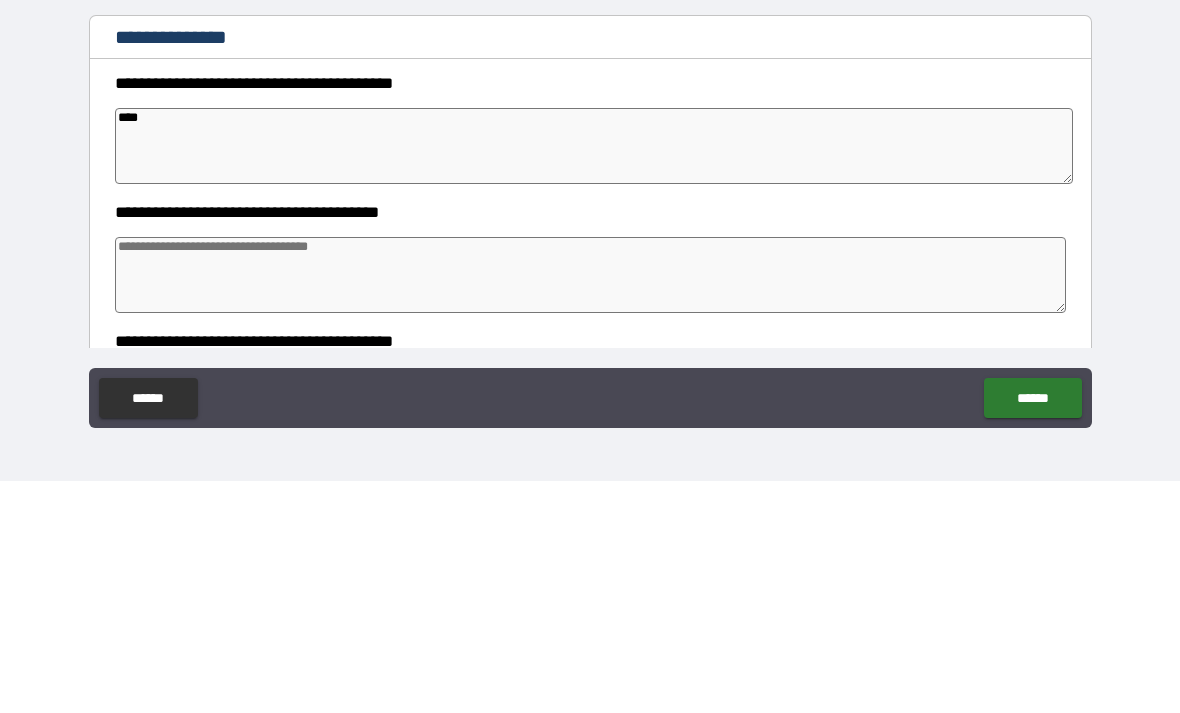 type on "*" 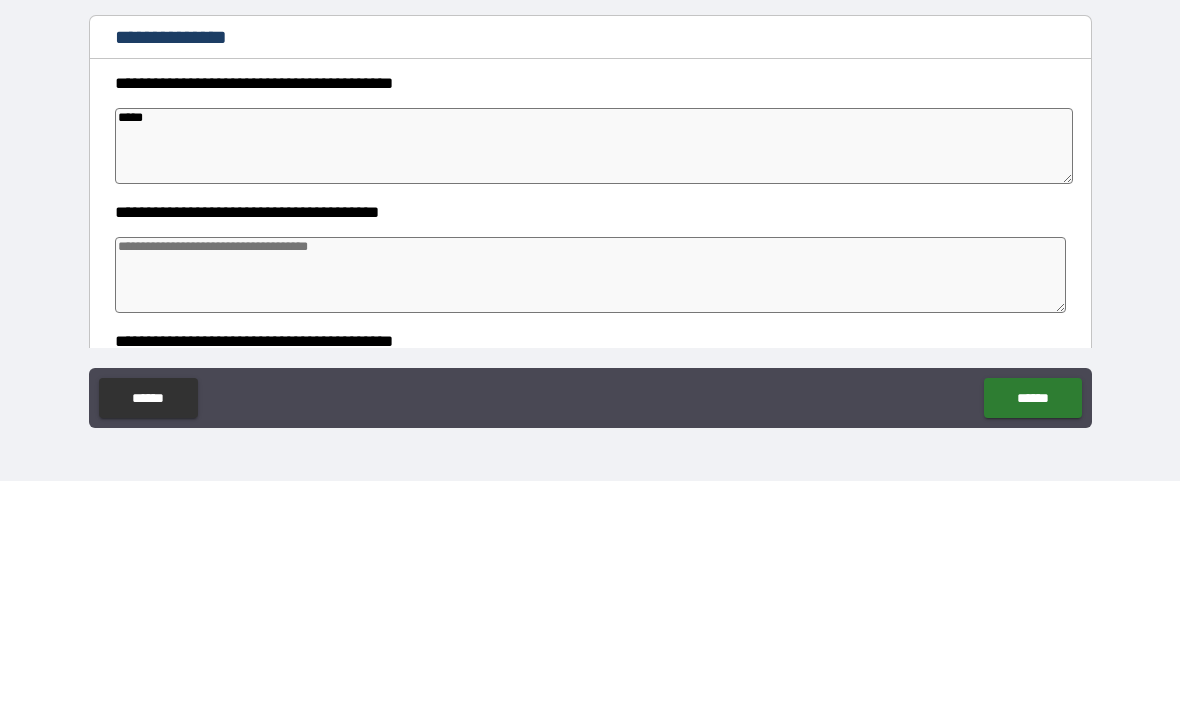 type on "*" 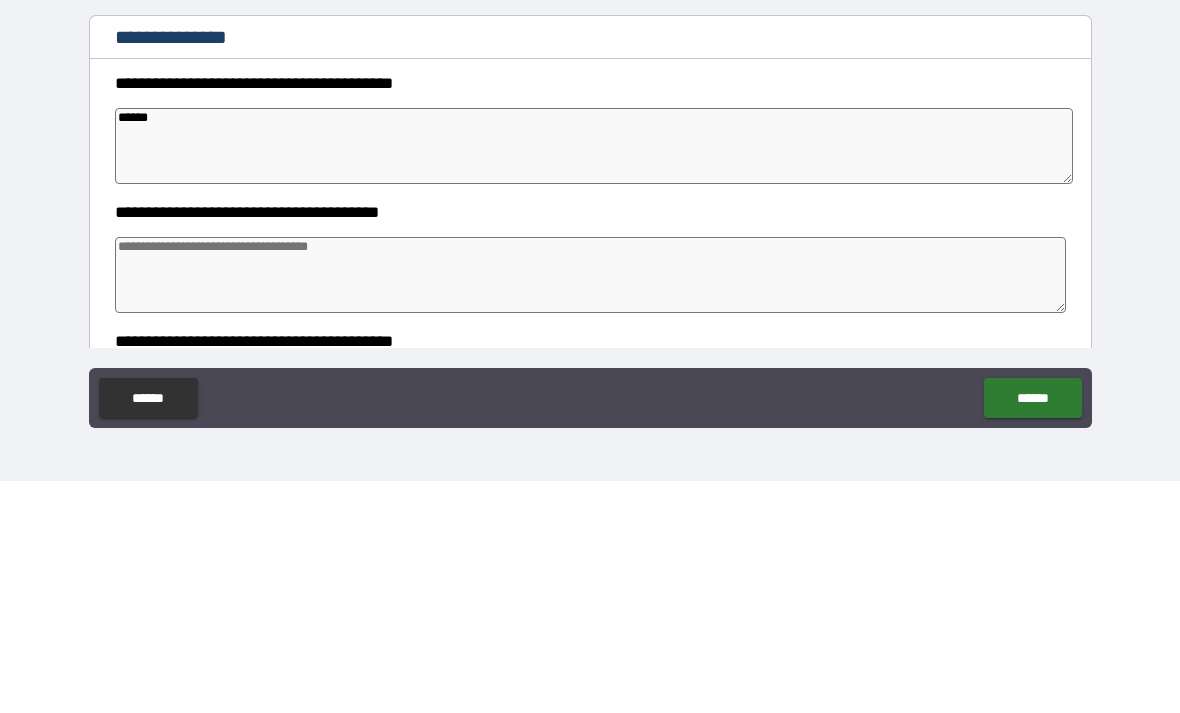 type on "*" 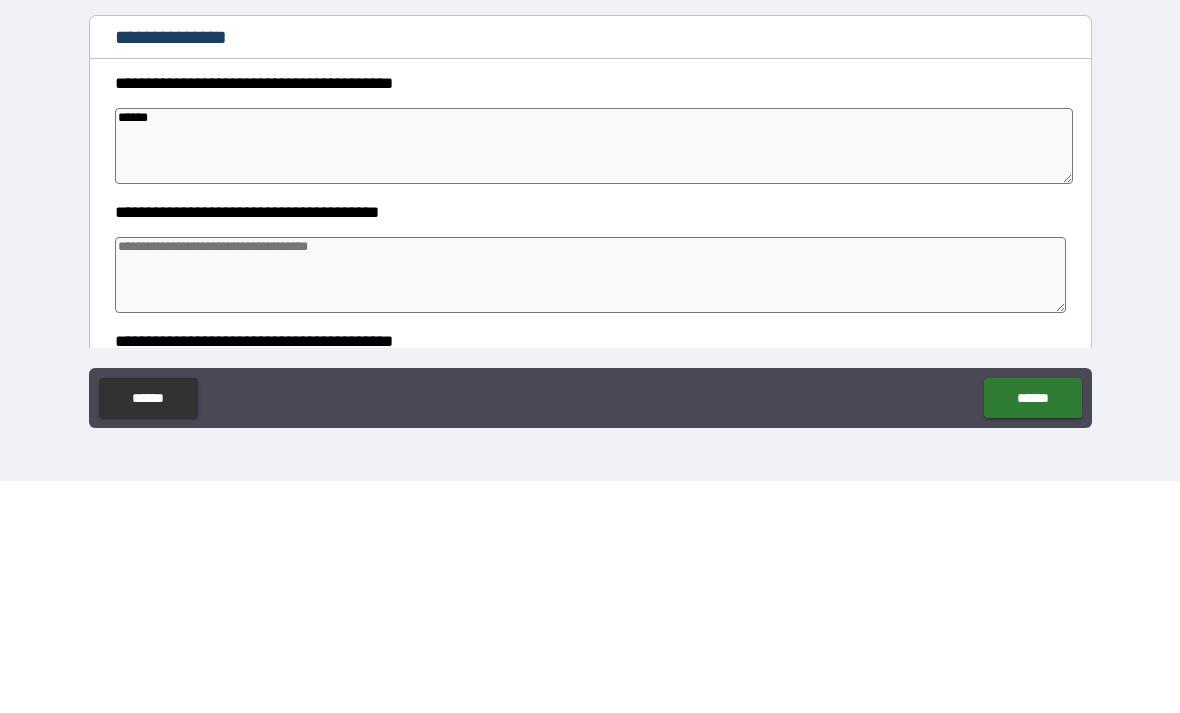 type on "*******" 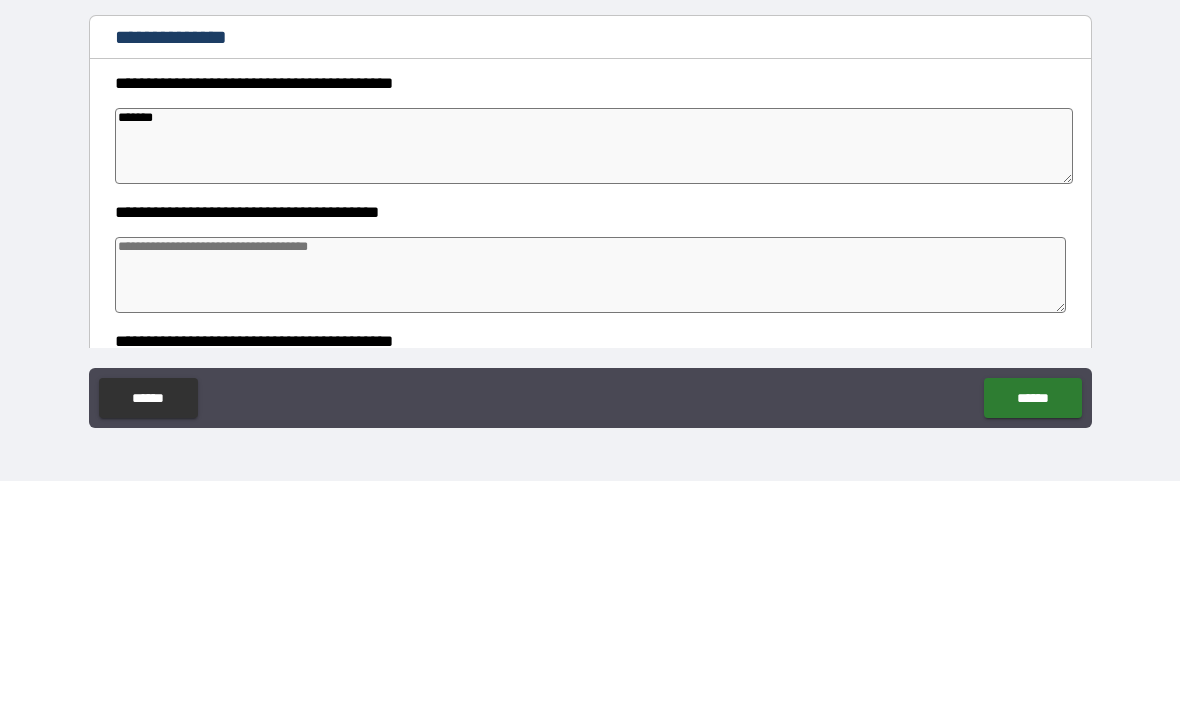 type on "*" 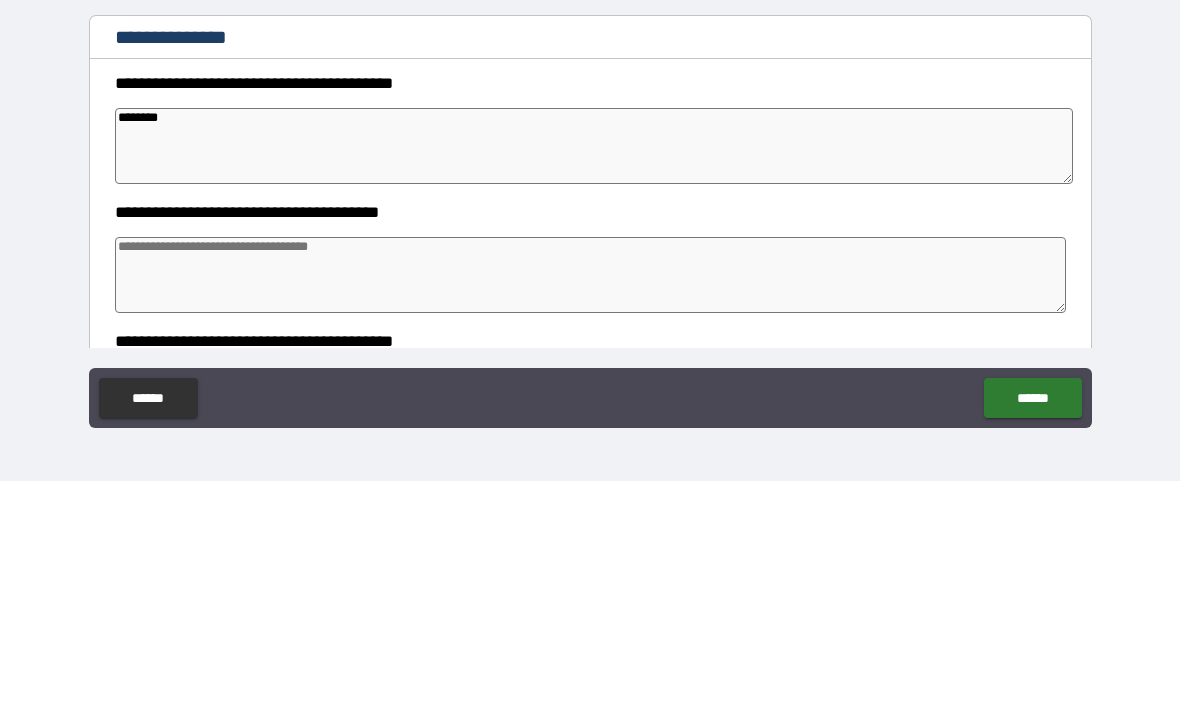 type on "*" 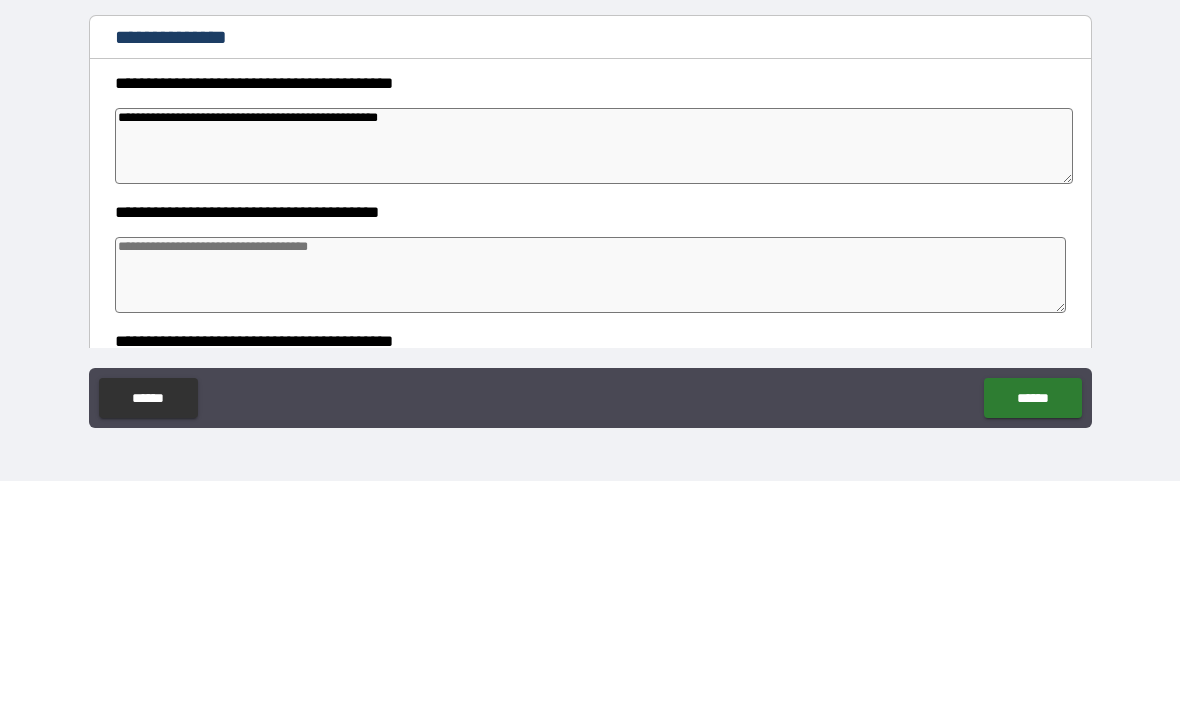 click at bounding box center [591, 507] 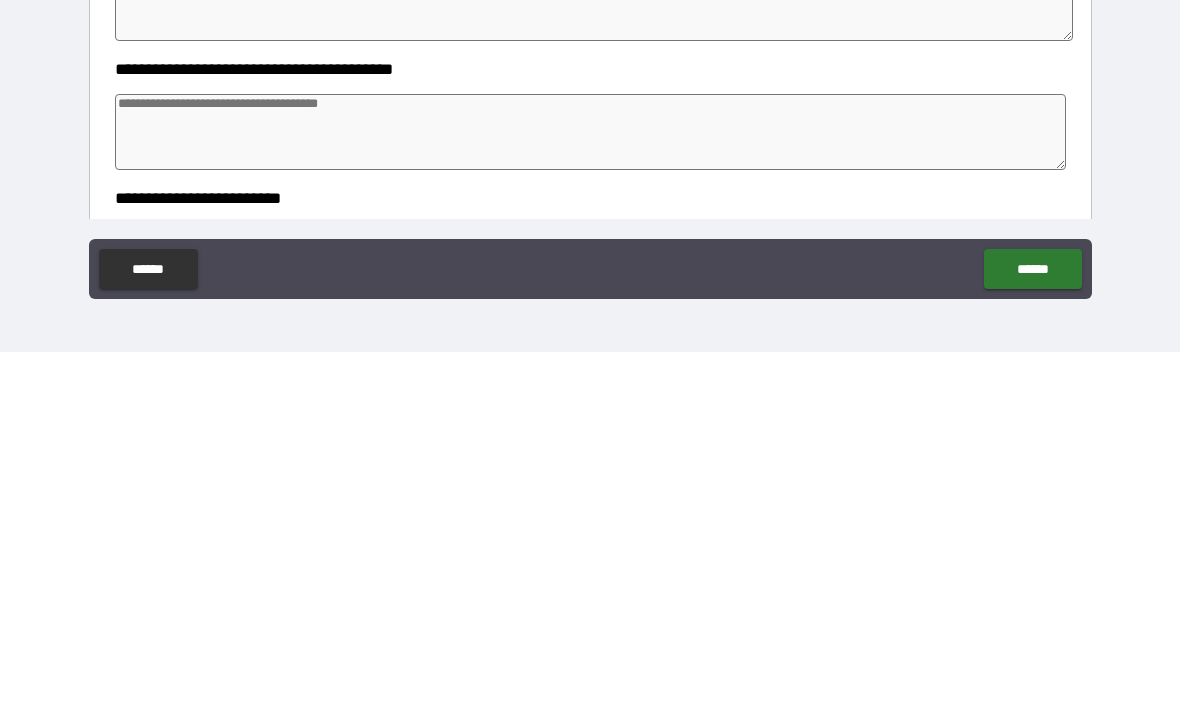 scroll, scrollTop: 144, scrollLeft: 0, axis: vertical 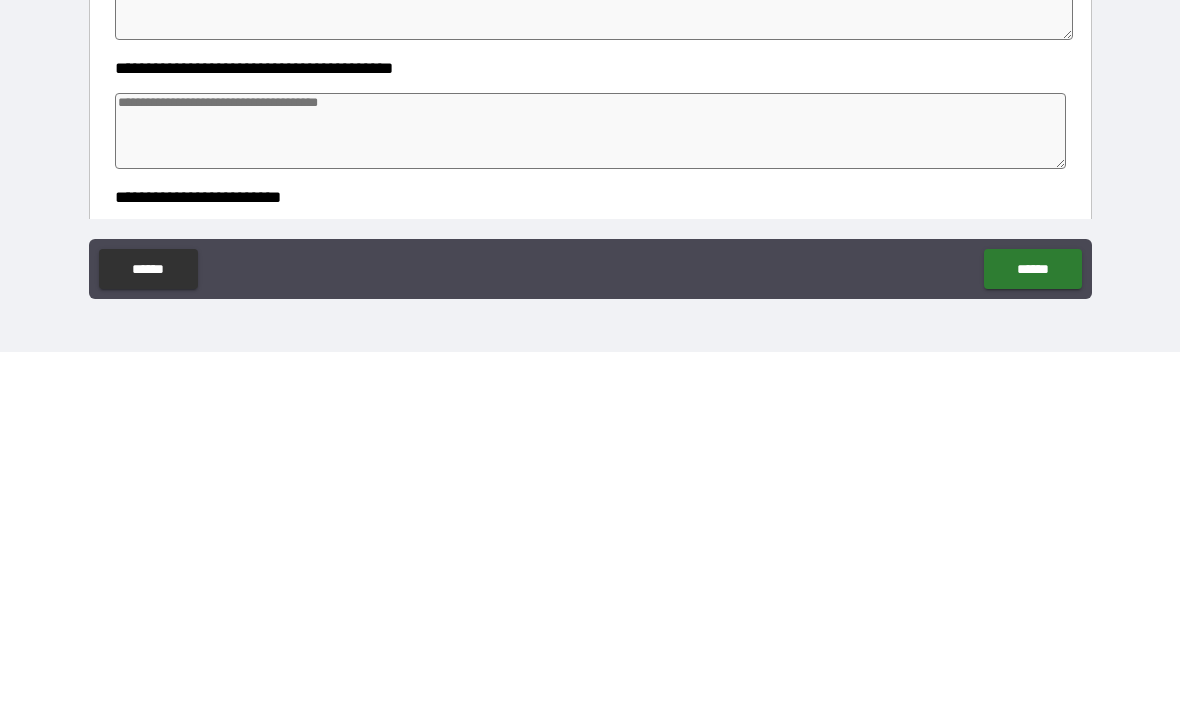 click at bounding box center [591, 492] 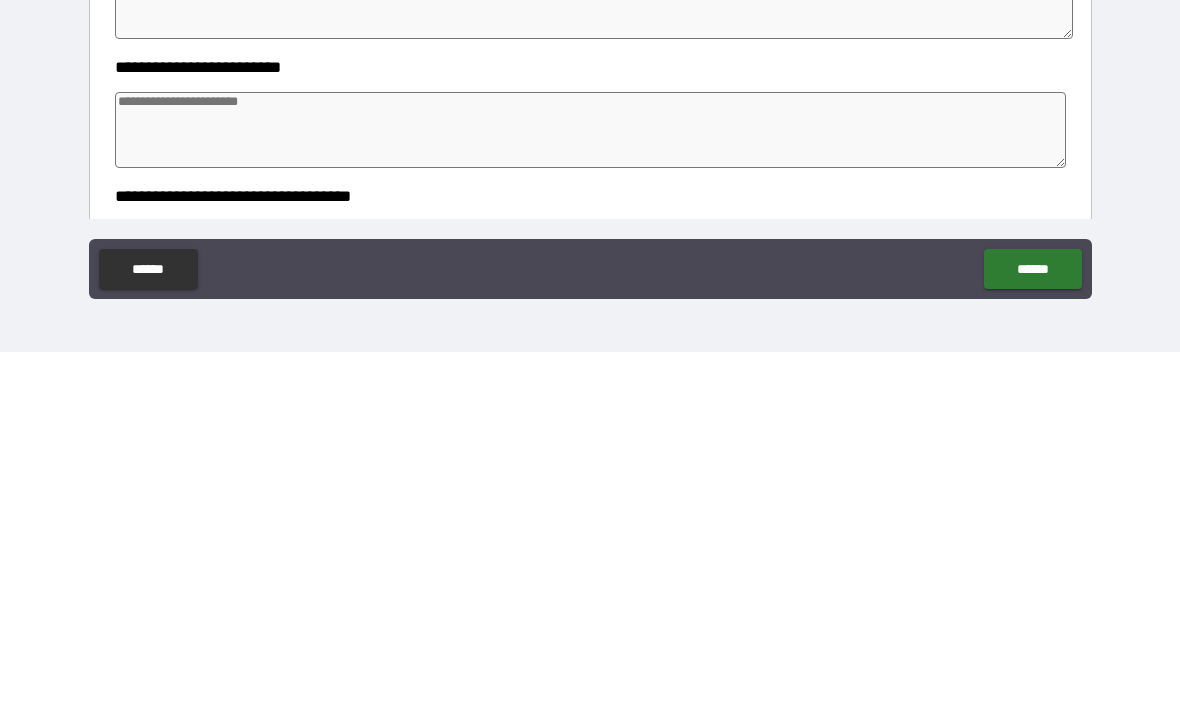 scroll, scrollTop: 276, scrollLeft: 0, axis: vertical 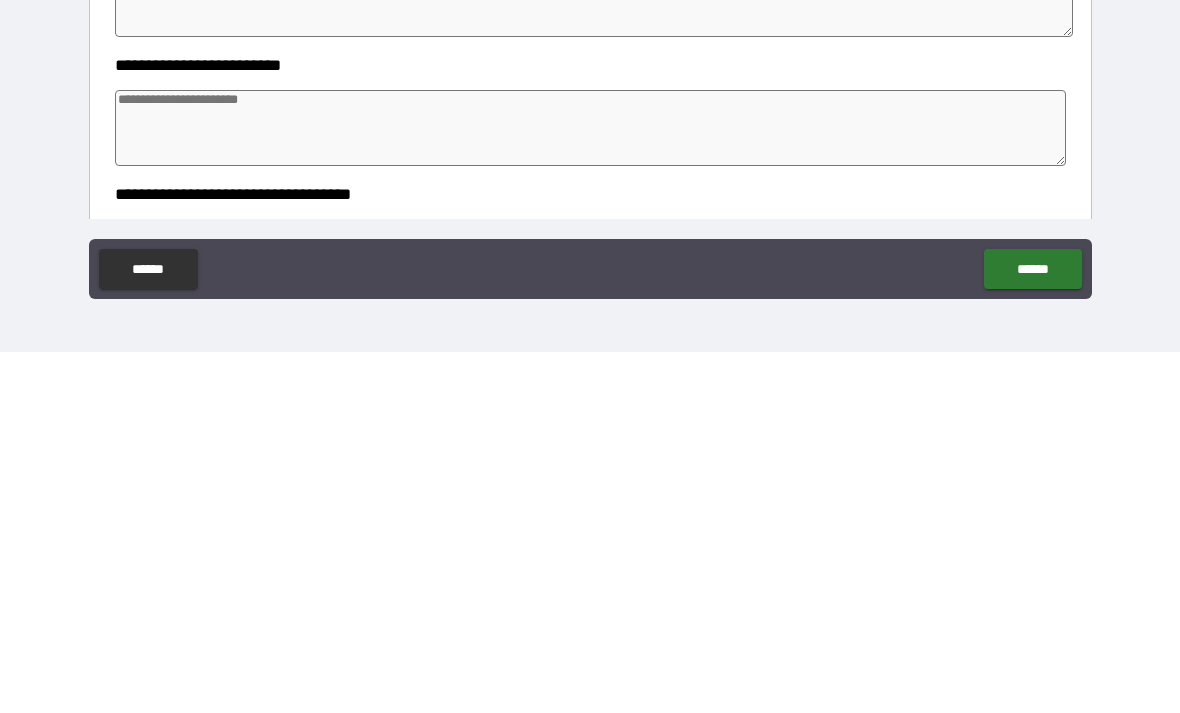 click at bounding box center [591, 489] 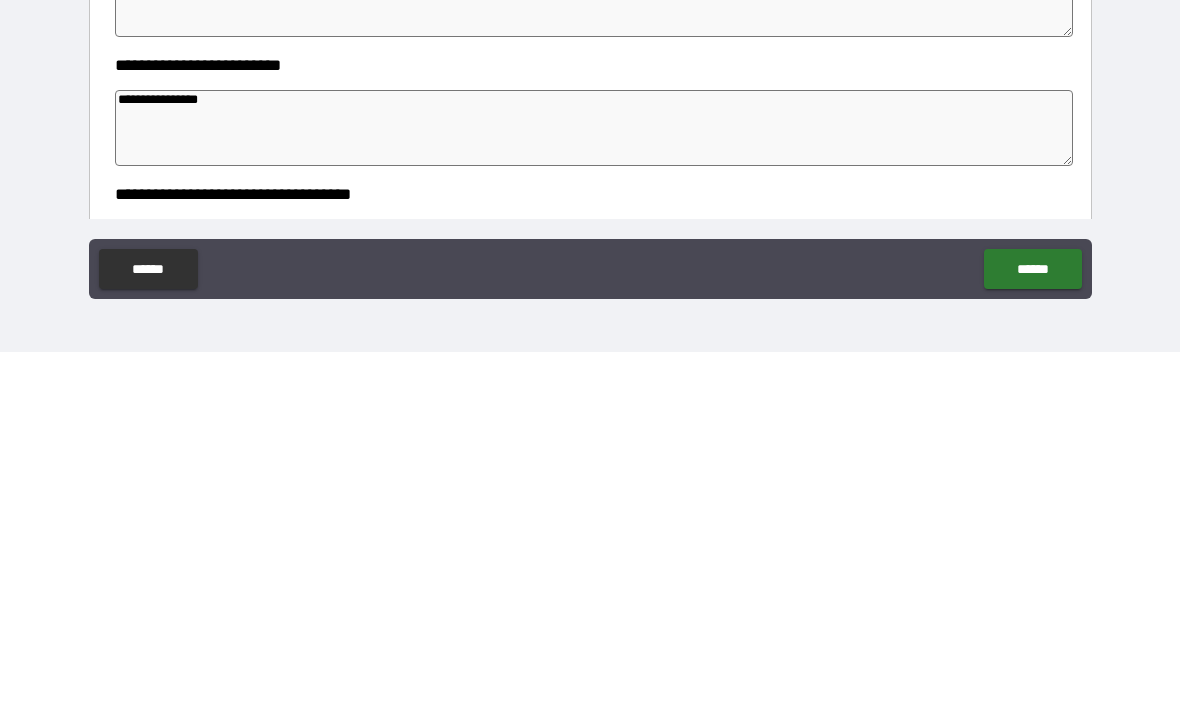 click on "**********" at bounding box center [594, 489] 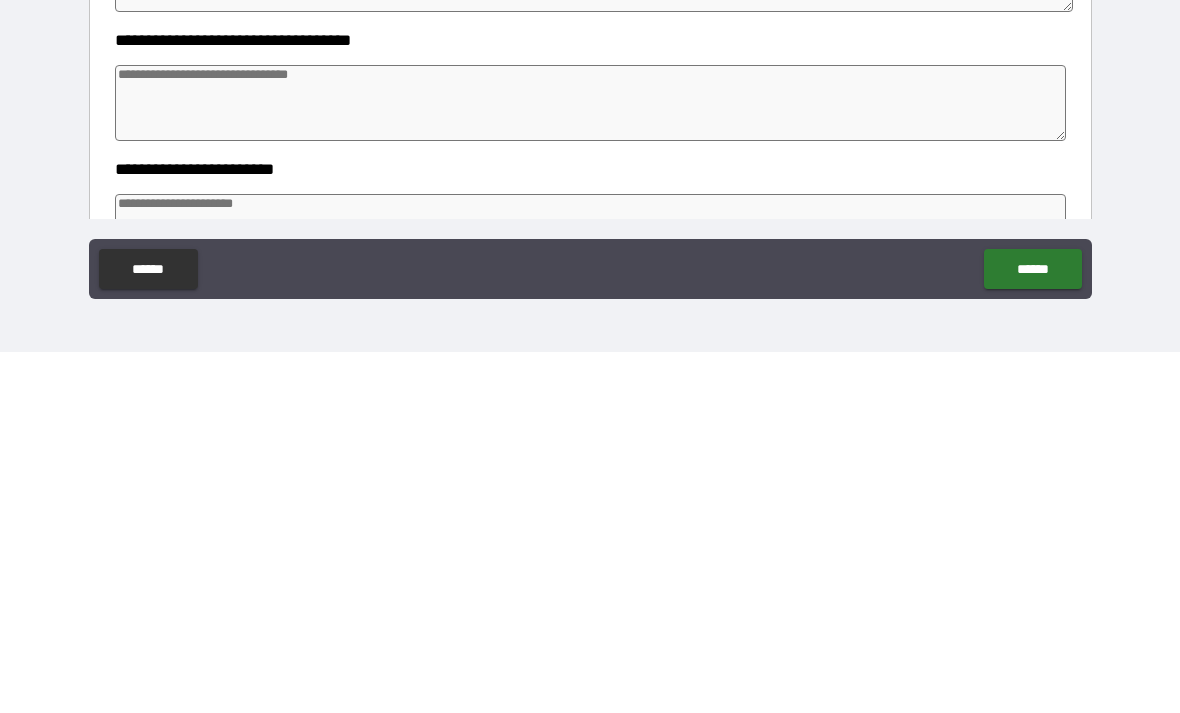 scroll, scrollTop: 424, scrollLeft: 0, axis: vertical 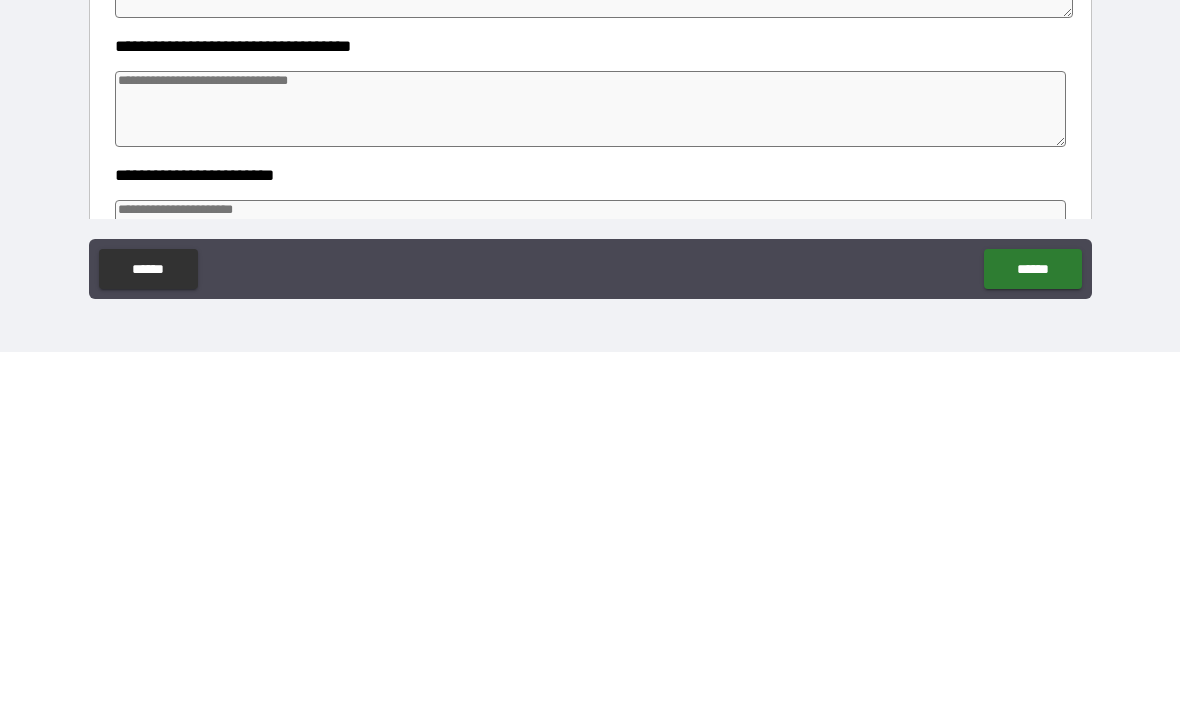 click at bounding box center [591, 470] 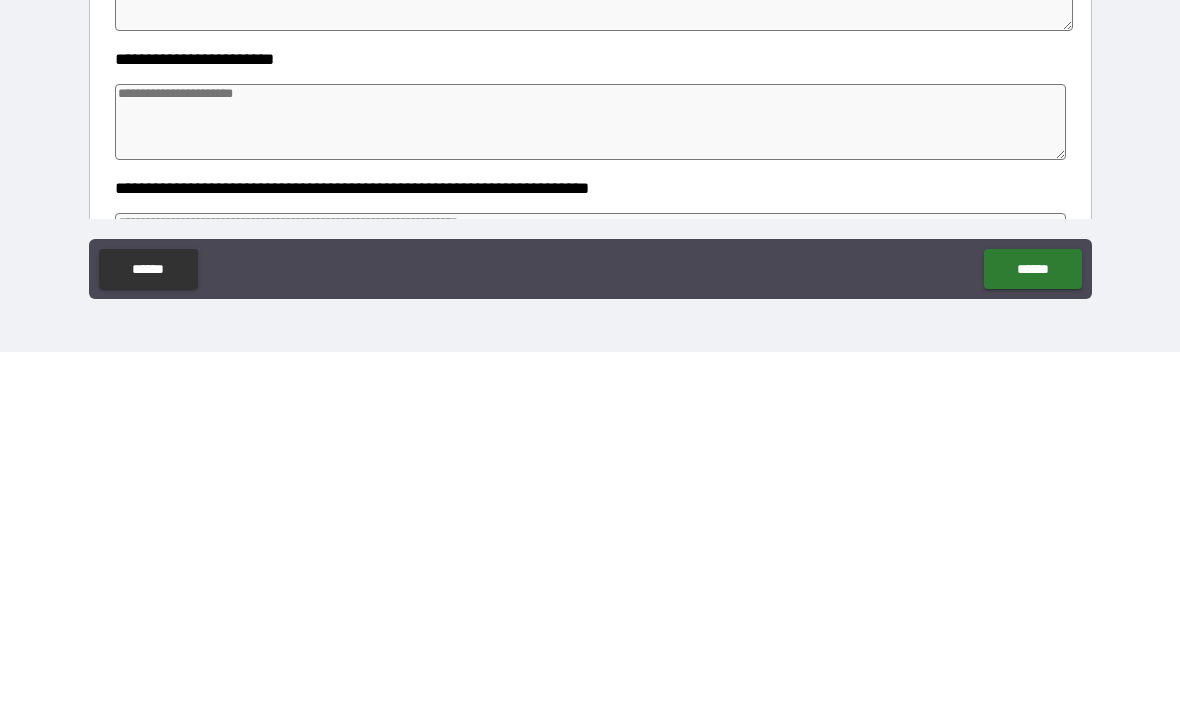 scroll, scrollTop: 545, scrollLeft: 0, axis: vertical 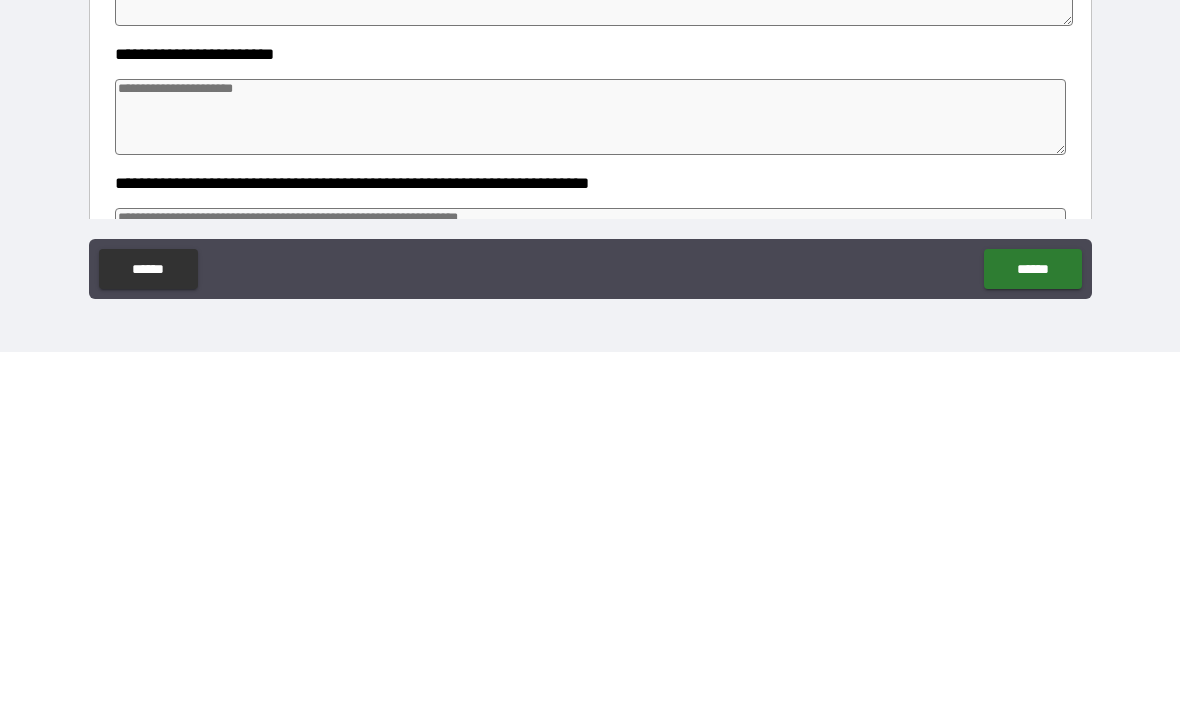 click at bounding box center [591, 478] 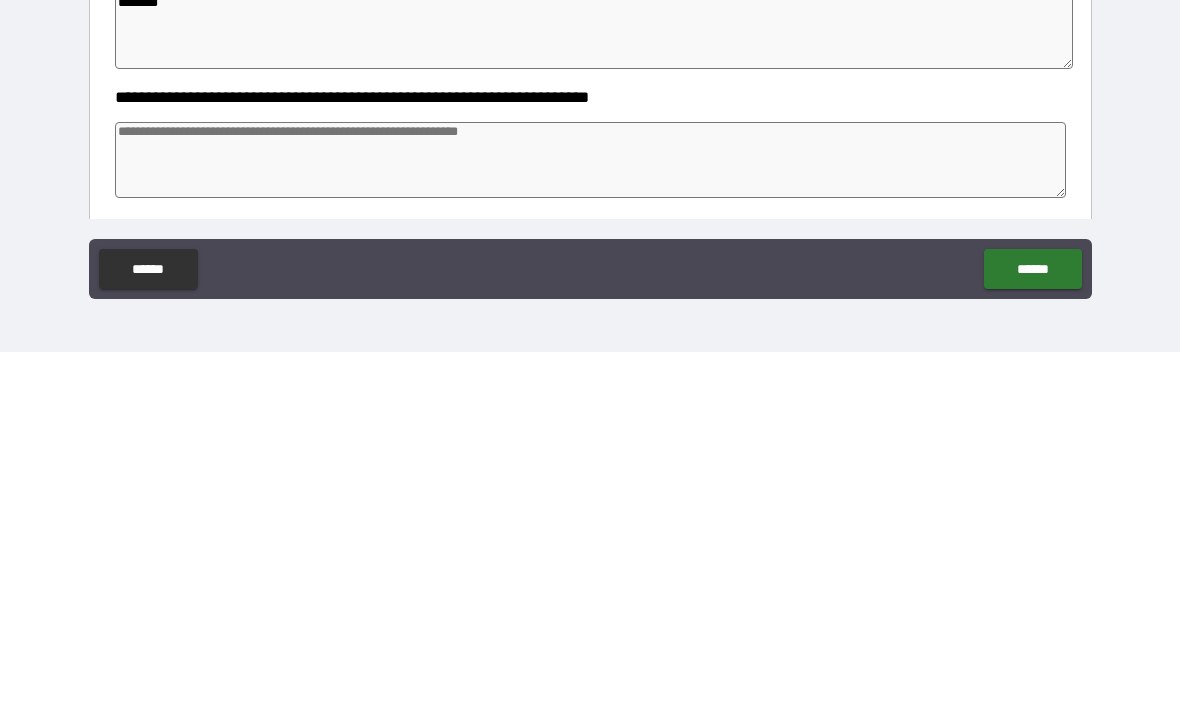 scroll, scrollTop: 634, scrollLeft: 0, axis: vertical 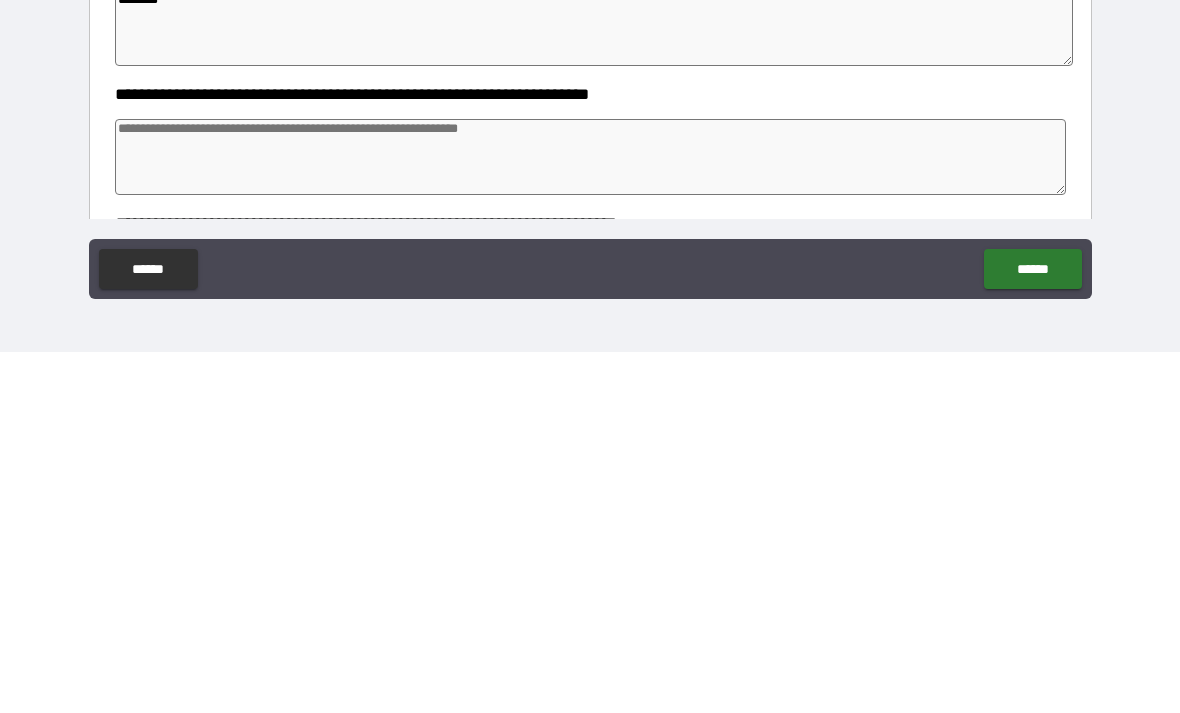 click at bounding box center [591, 518] 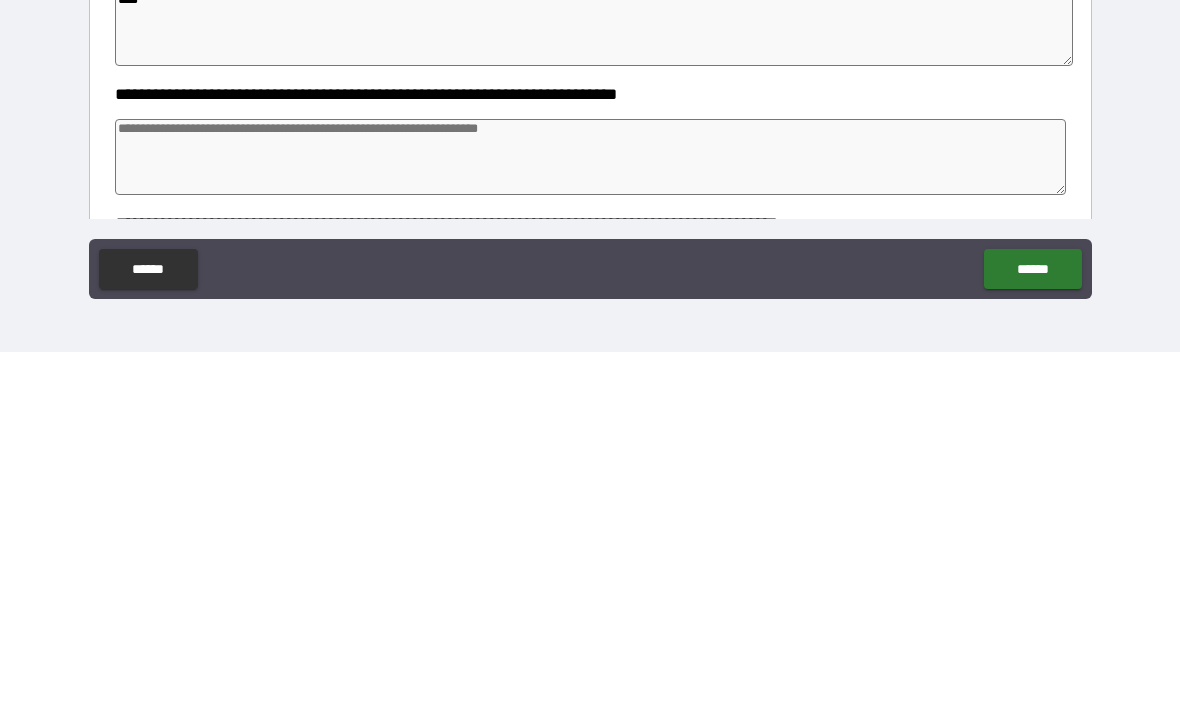 scroll, scrollTop: 766, scrollLeft: 0, axis: vertical 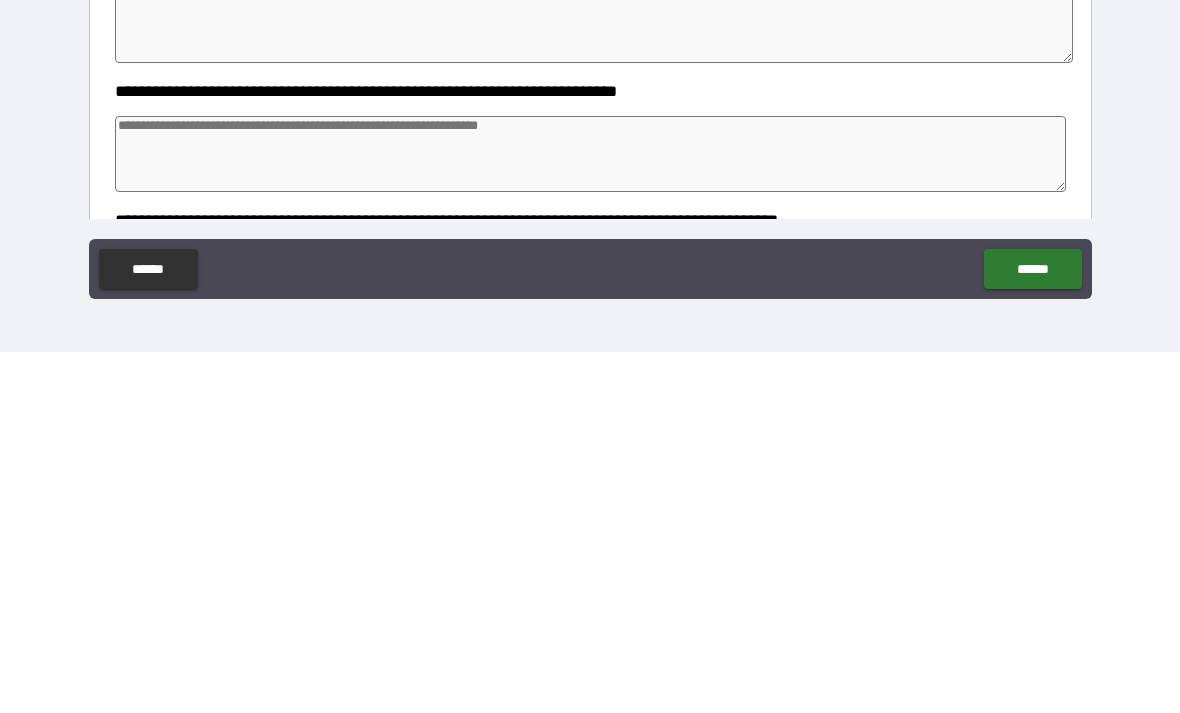 click at bounding box center [591, 515] 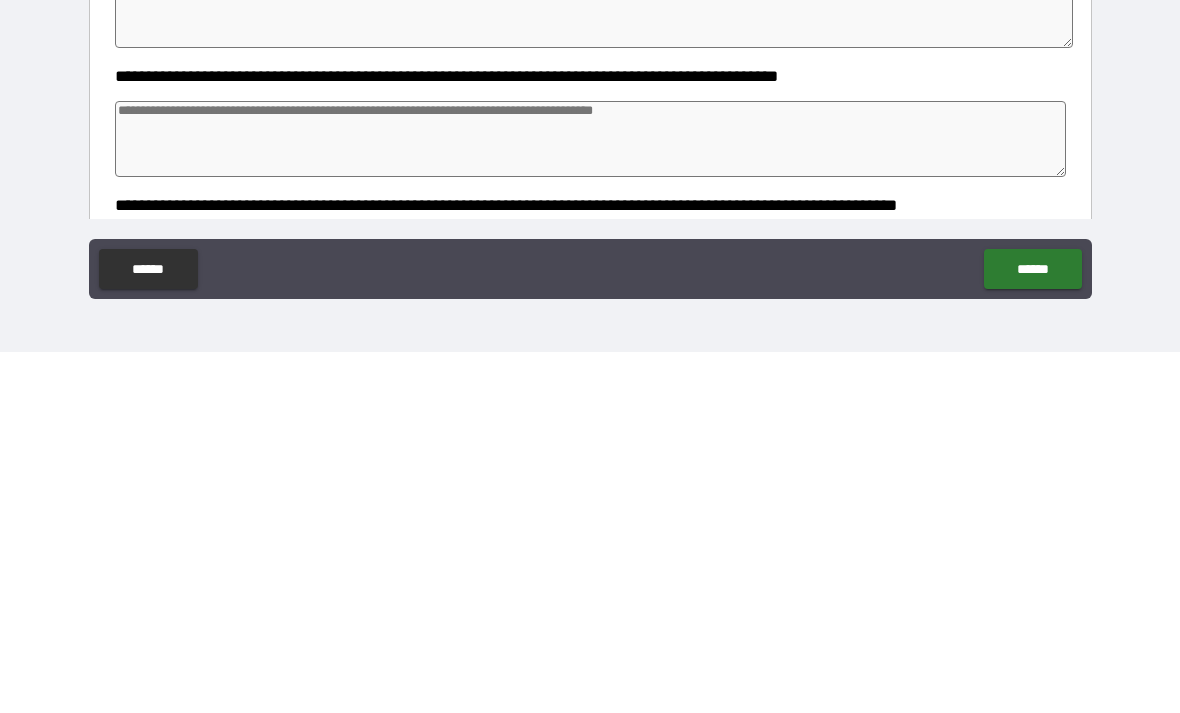 scroll, scrollTop: 911, scrollLeft: 0, axis: vertical 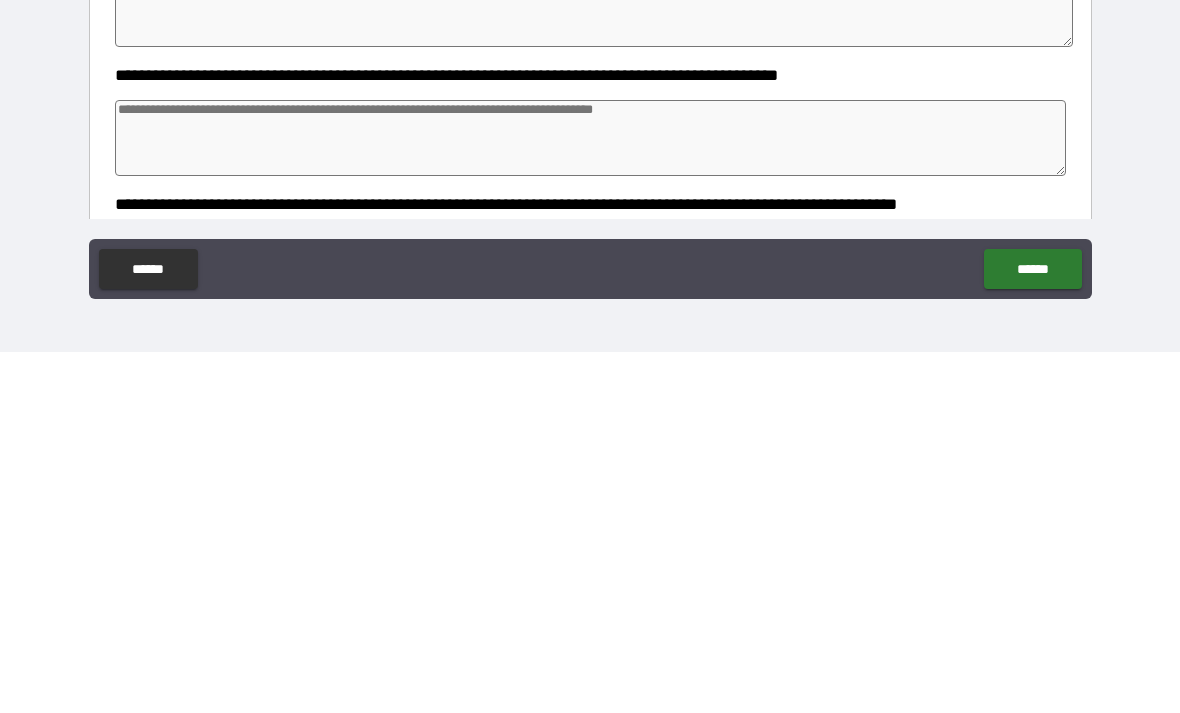 click at bounding box center (591, 499) 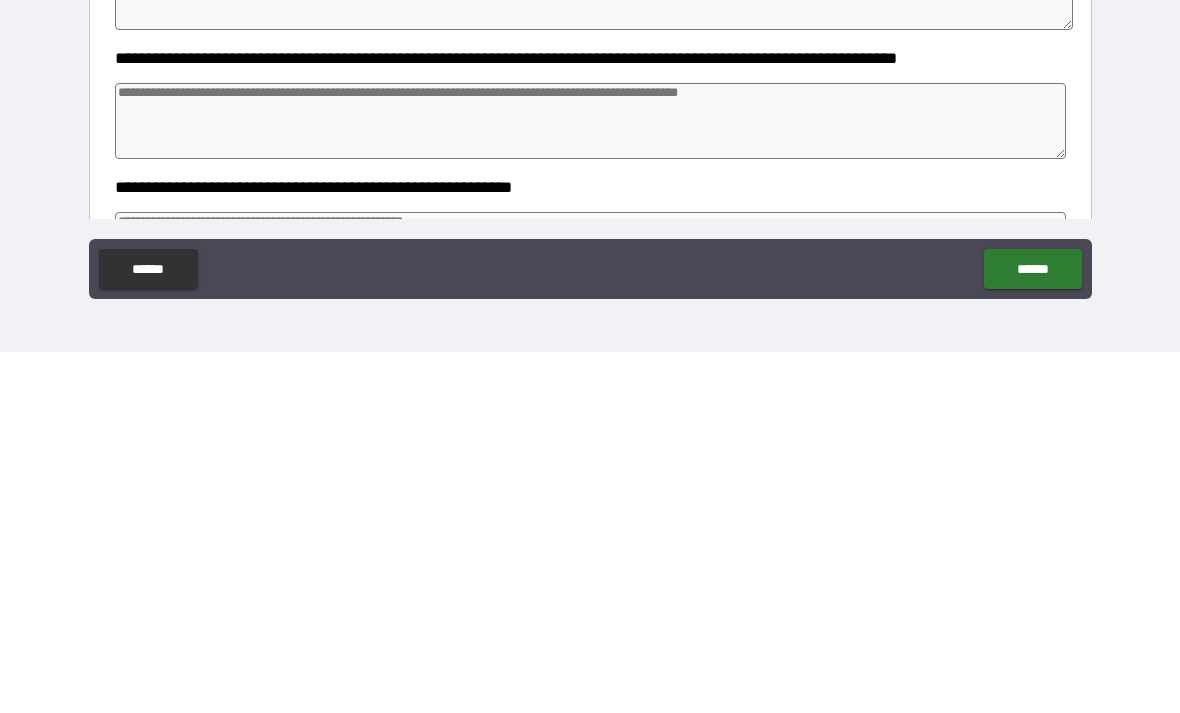 scroll, scrollTop: 1058, scrollLeft: 0, axis: vertical 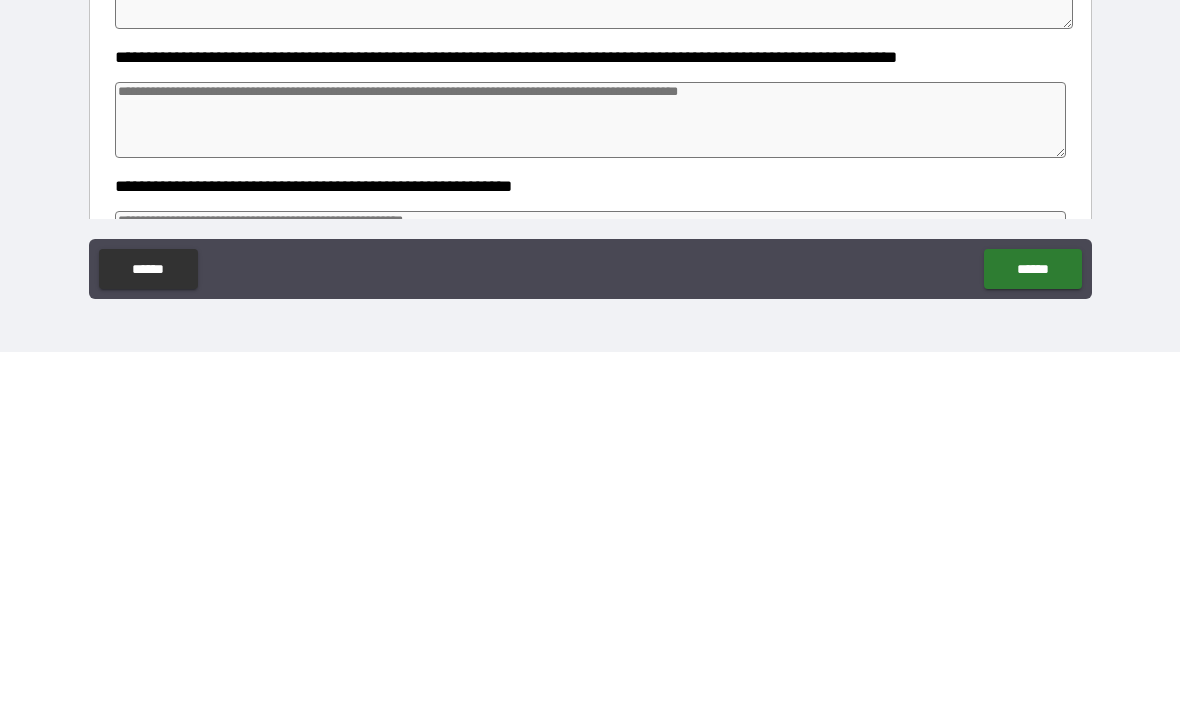 click at bounding box center (591, 481) 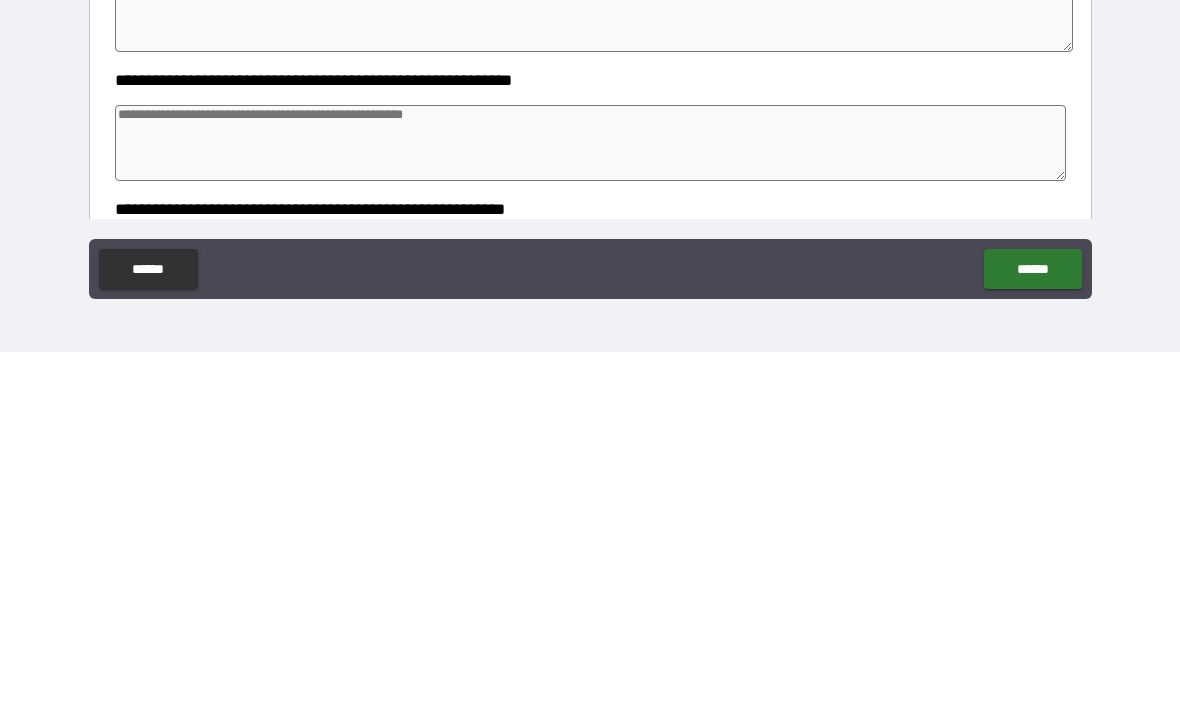 scroll, scrollTop: 1166, scrollLeft: 0, axis: vertical 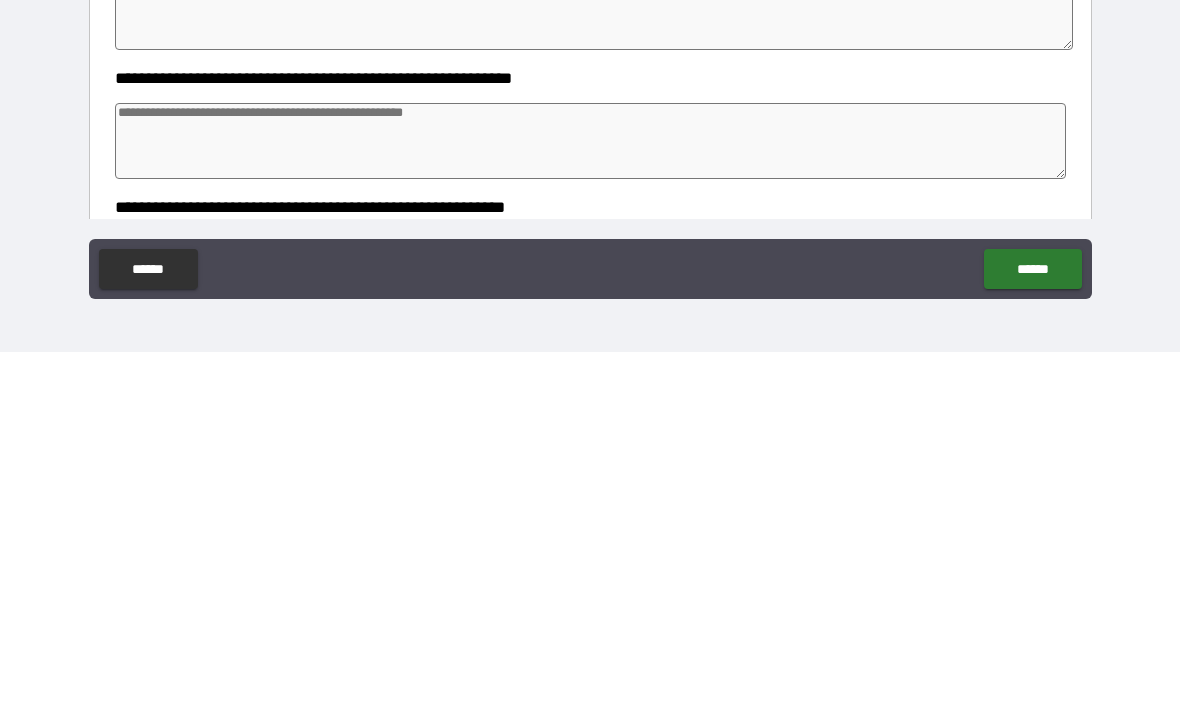 click at bounding box center [591, 502] 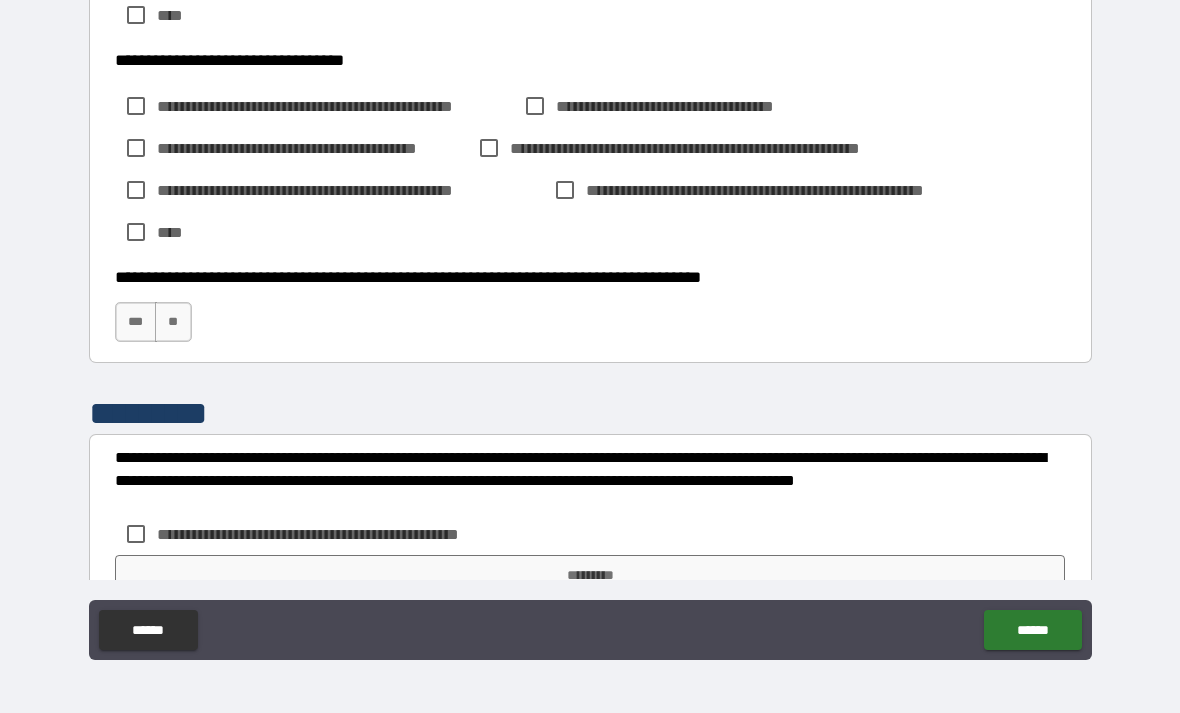 scroll, scrollTop: 1985, scrollLeft: 0, axis: vertical 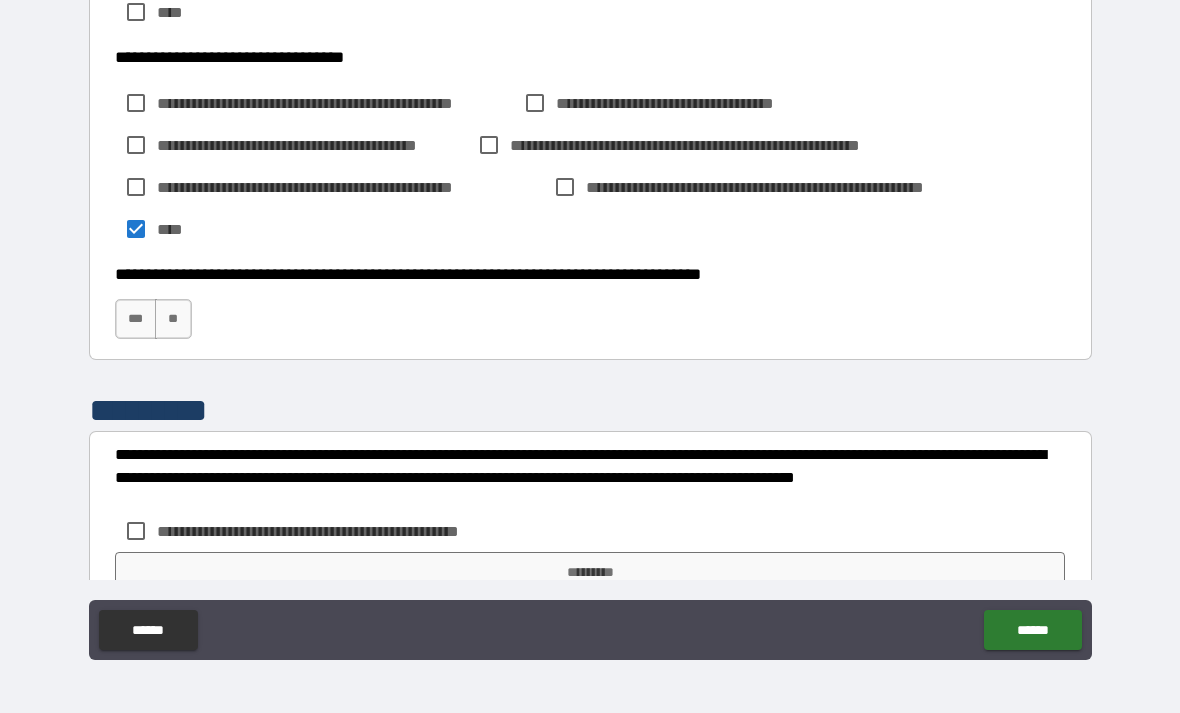 click on "***" at bounding box center [136, 319] 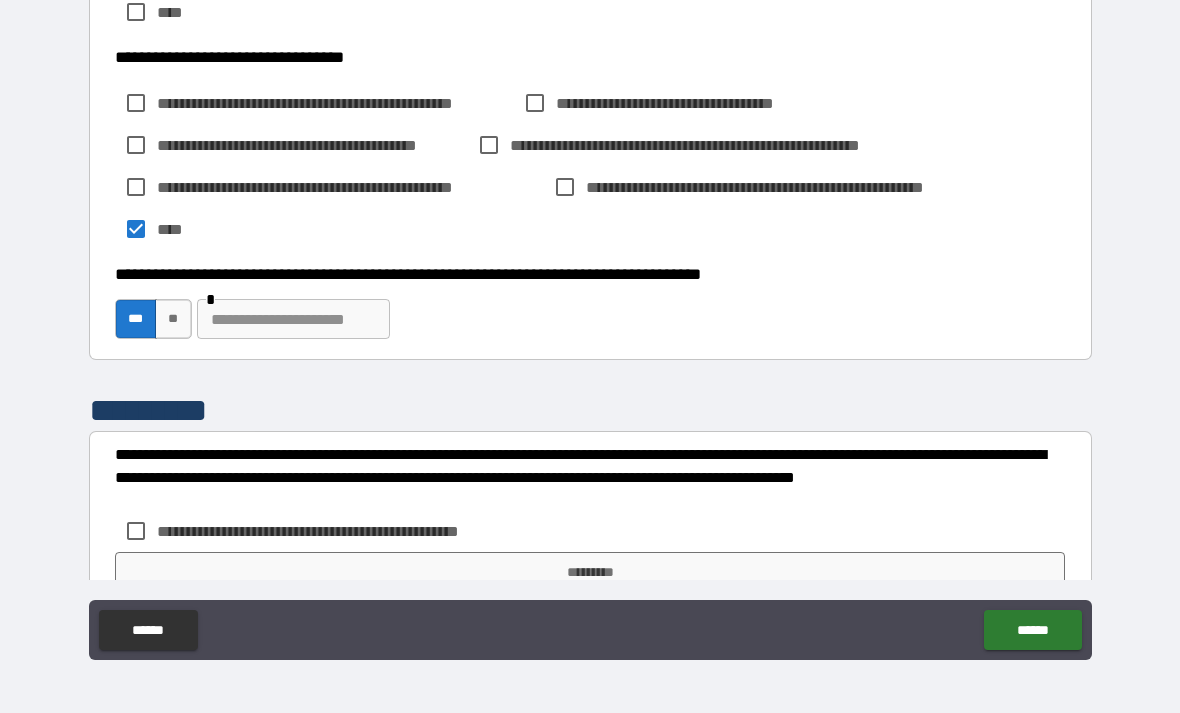 click at bounding box center [293, 319] 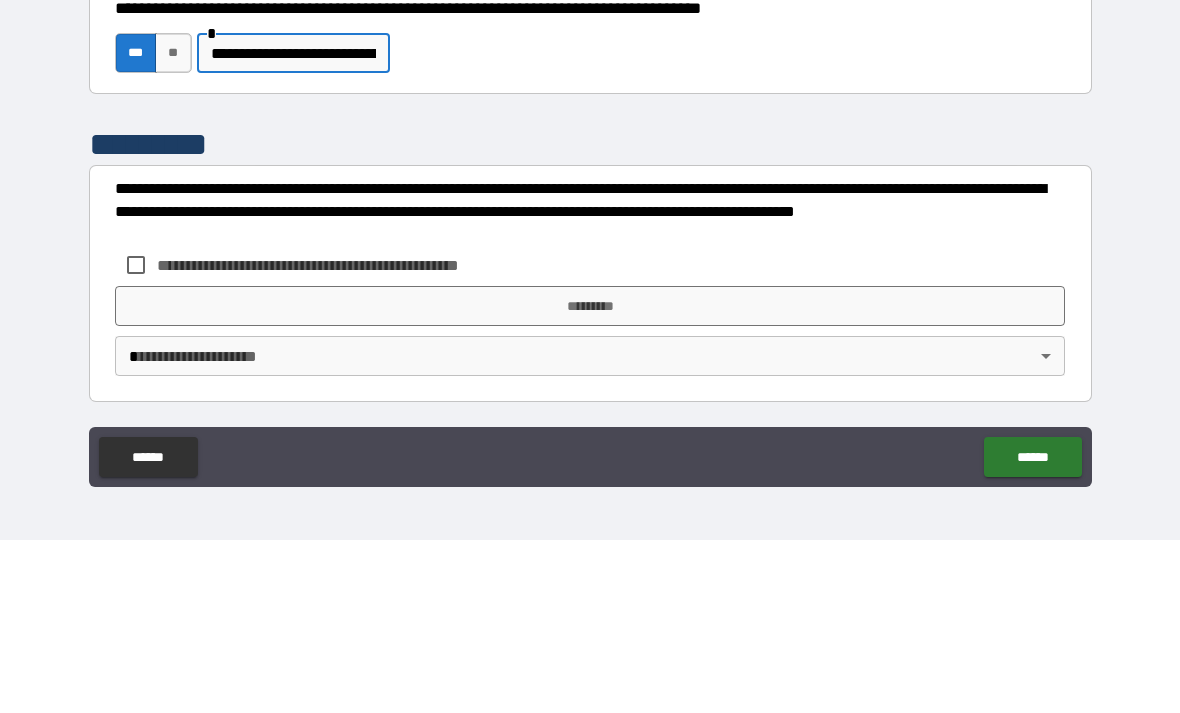 scroll, scrollTop: 2078, scrollLeft: 0, axis: vertical 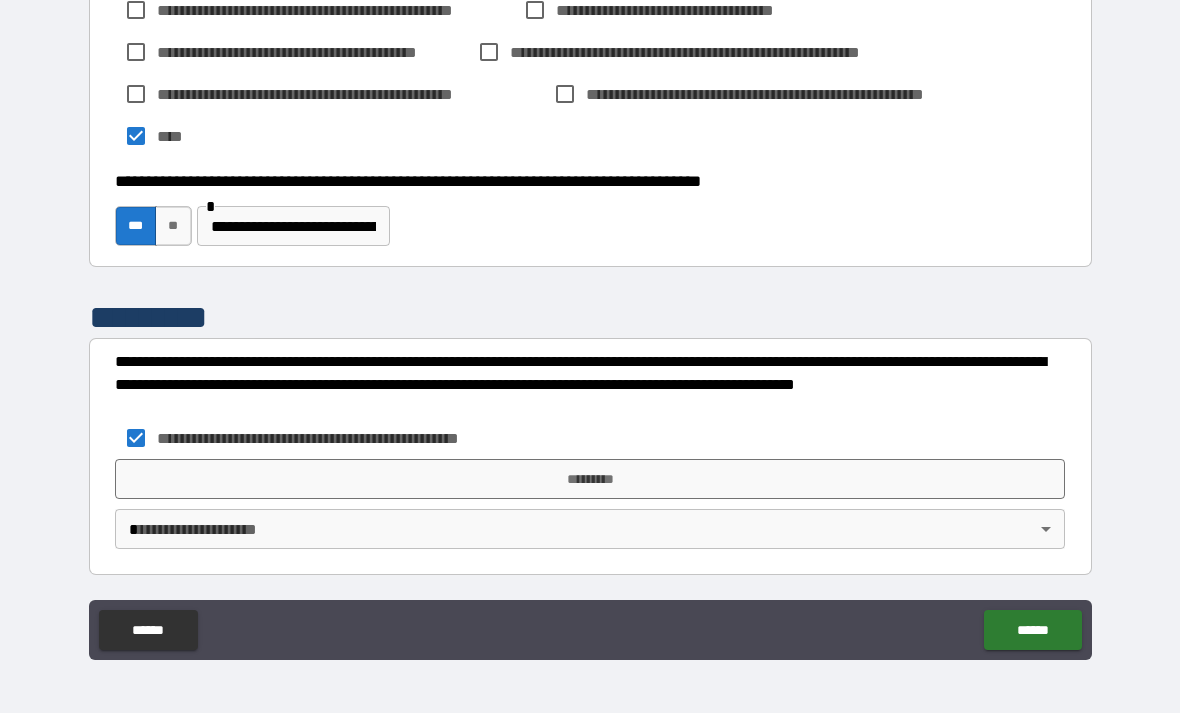 click on "*********" at bounding box center (590, 479) 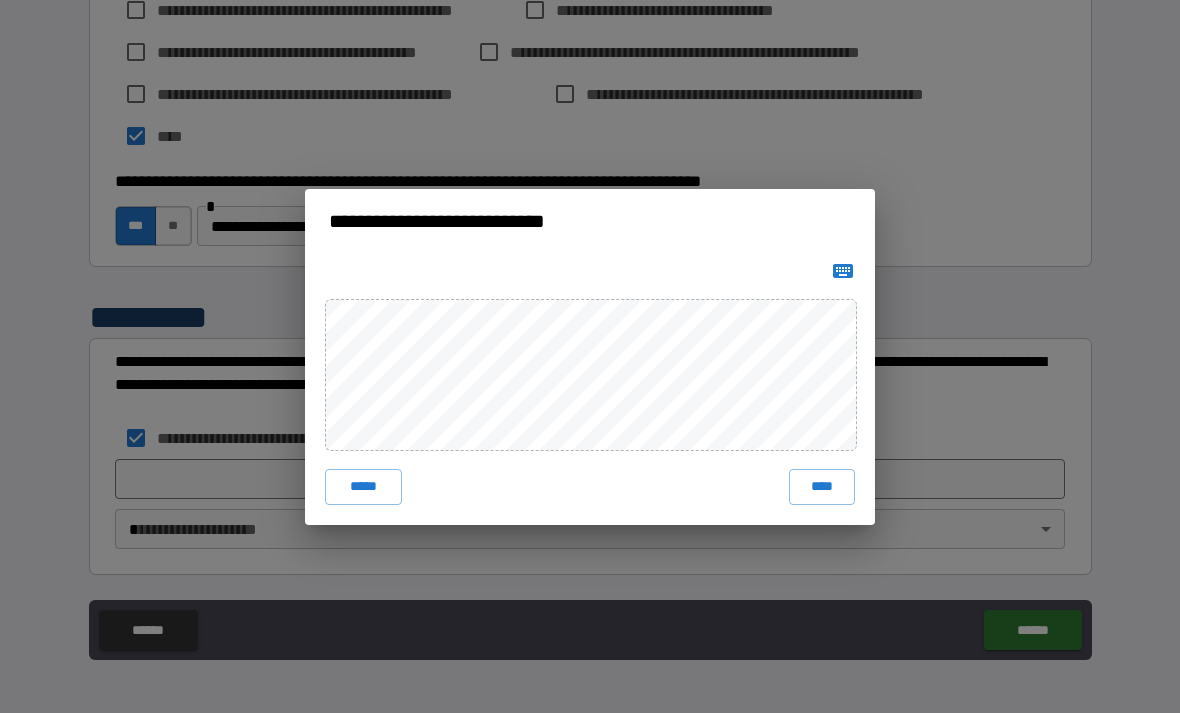 click on "****" at bounding box center [822, 487] 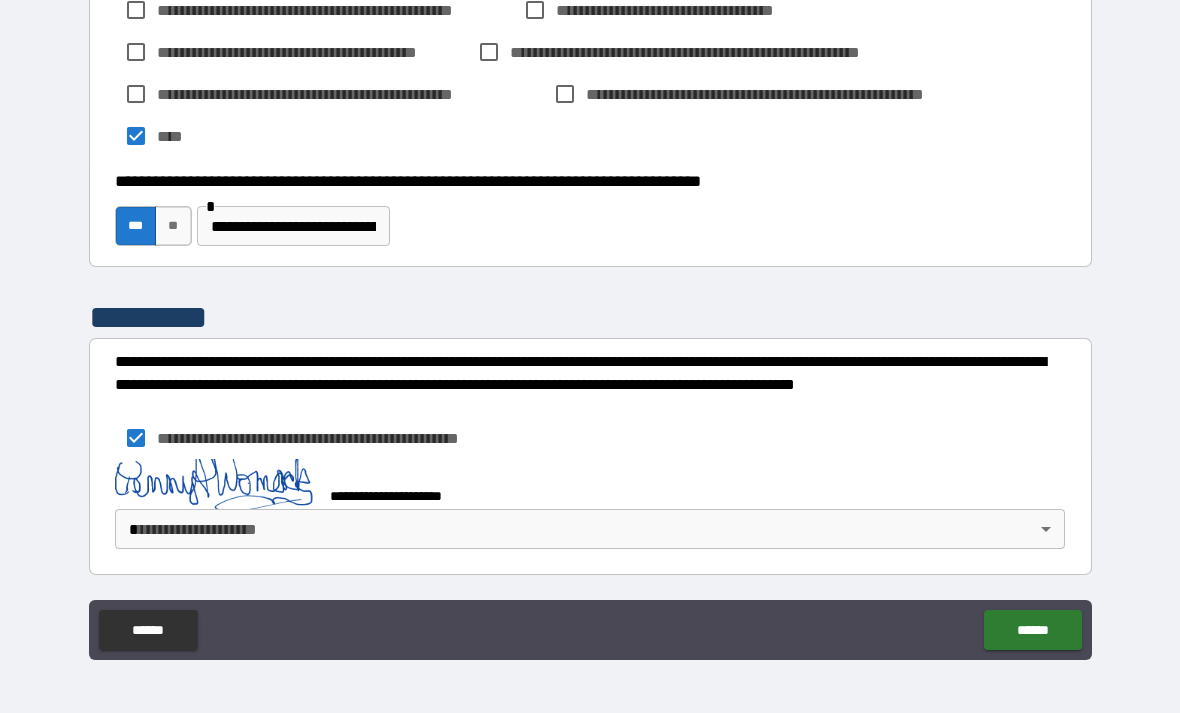 scroll, scrollTop: 2068, scrollLeft: 0, axis: vertical 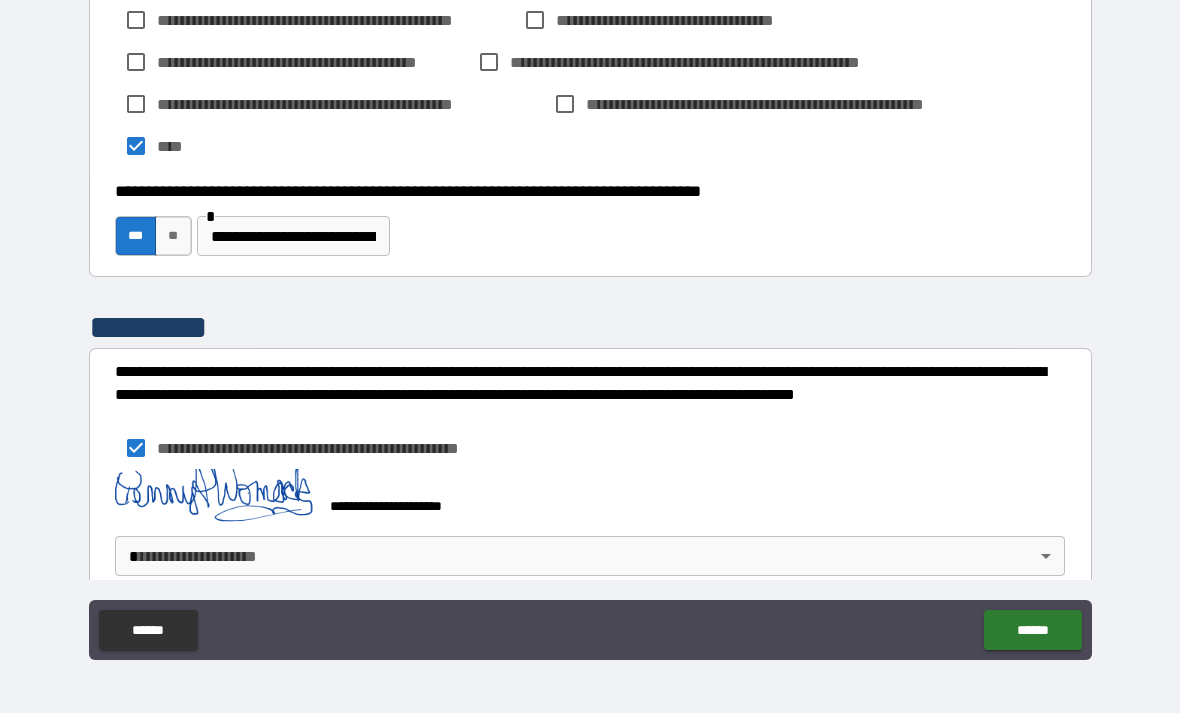 click on "**********" at bounding box center (590, 324) 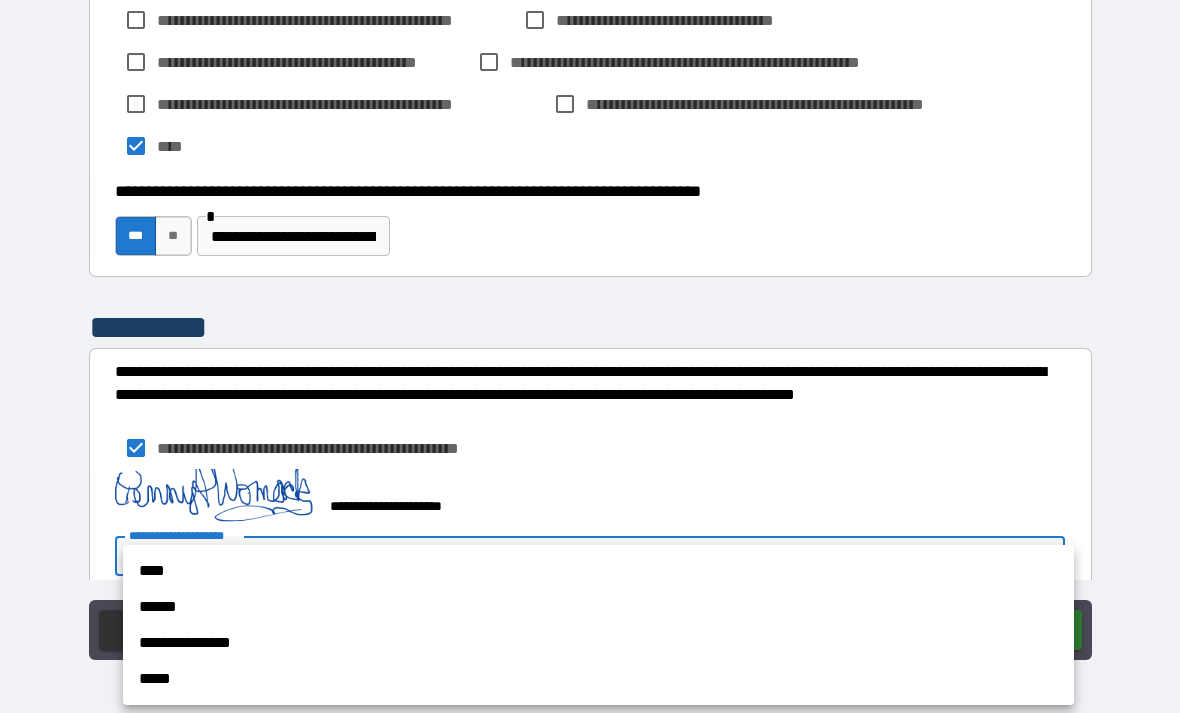 click on "****" at bounding box center (598, 571) 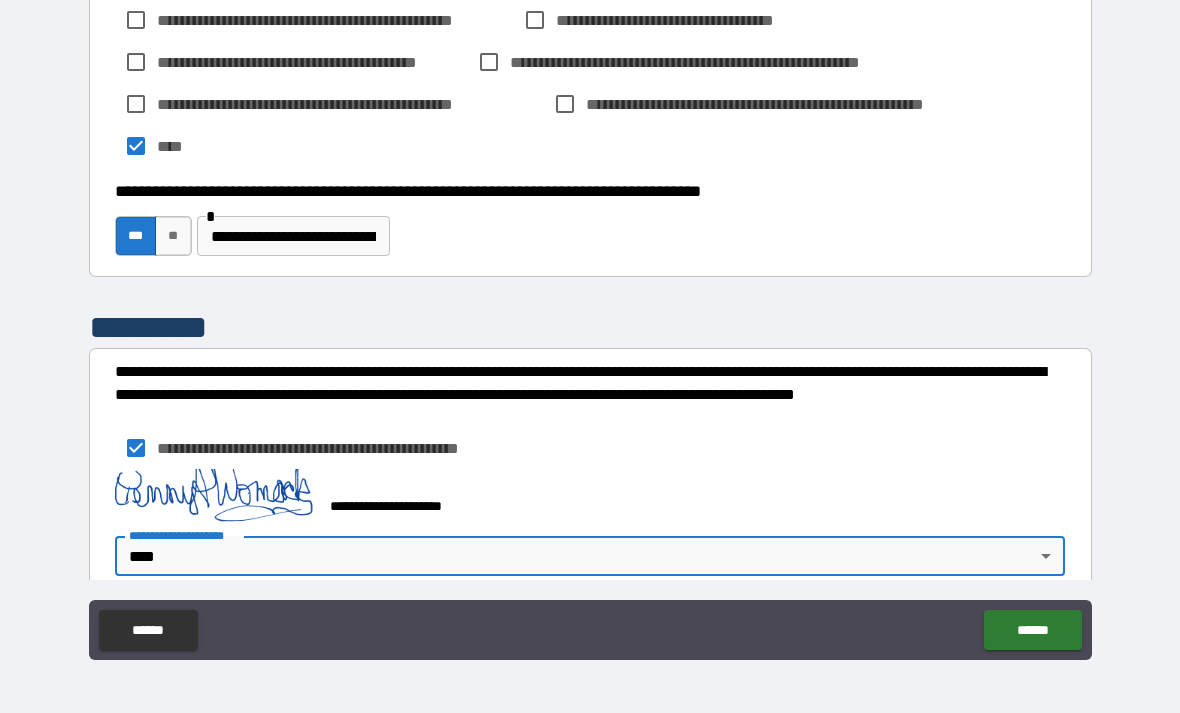 click on "******" at bounding box center (1032, 630) 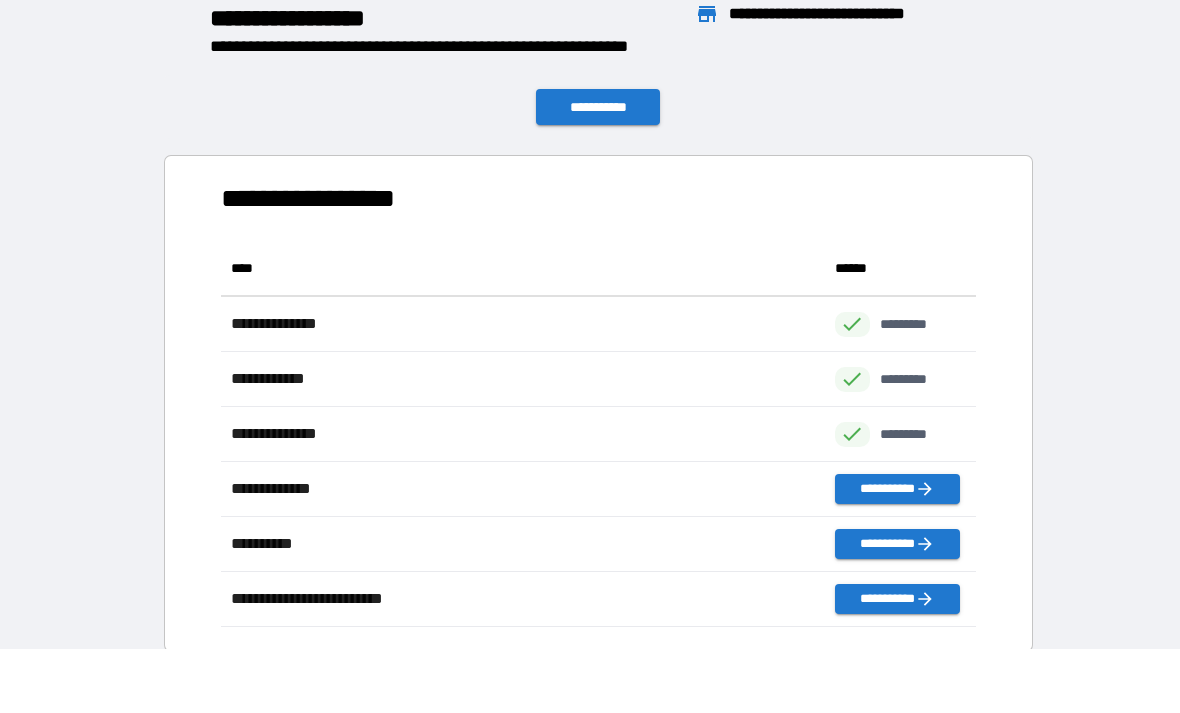 scroll, scrollTop: 386, scrollLeft: 755, axis: both 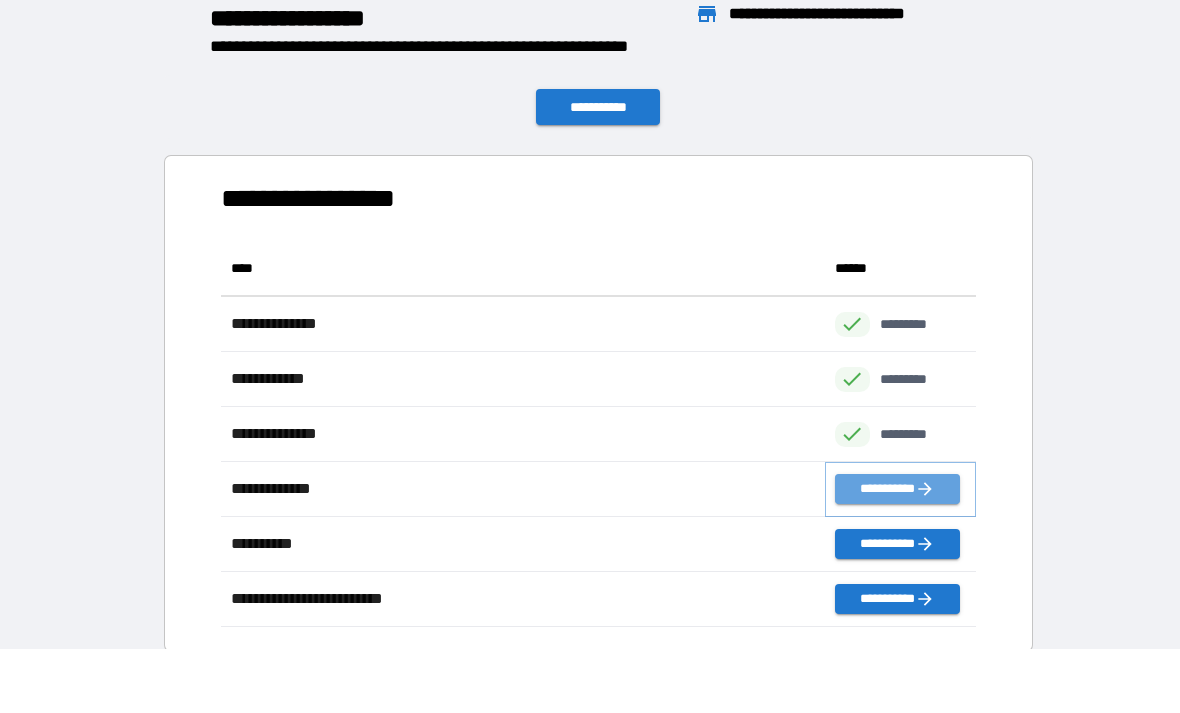 click on "**********" at bounding box center (897, 489) 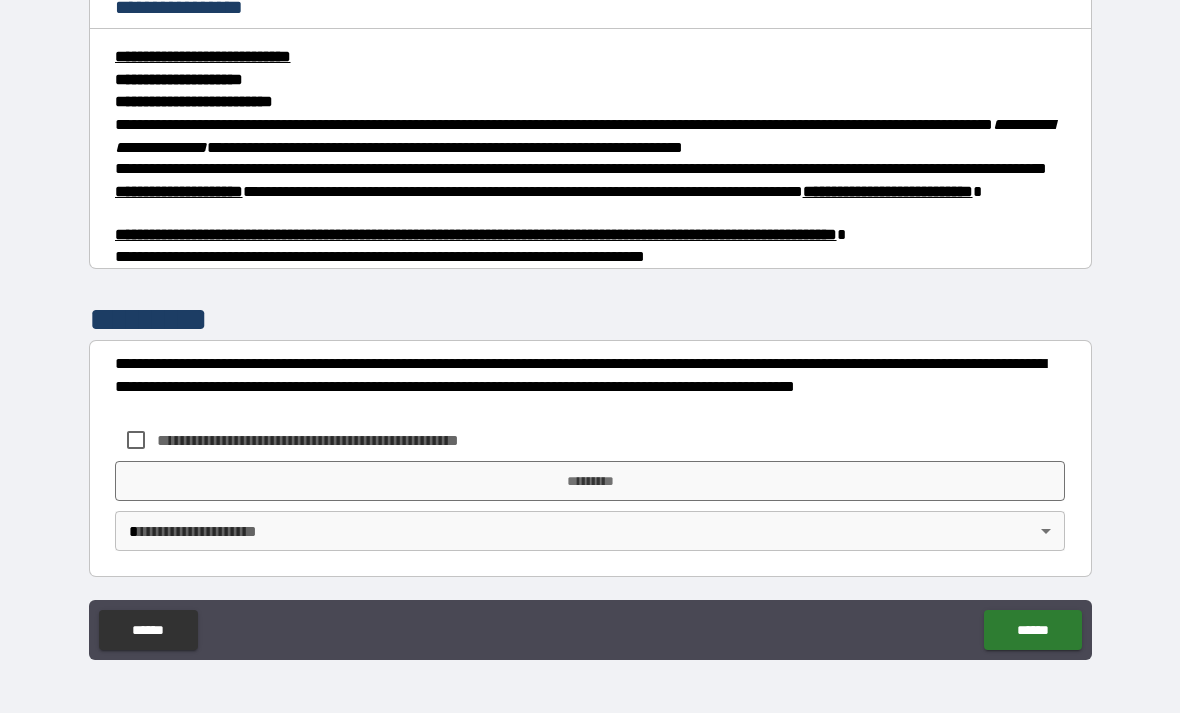 scroll, scrollTop: 262, scrollLeft: 0, axis: vertical 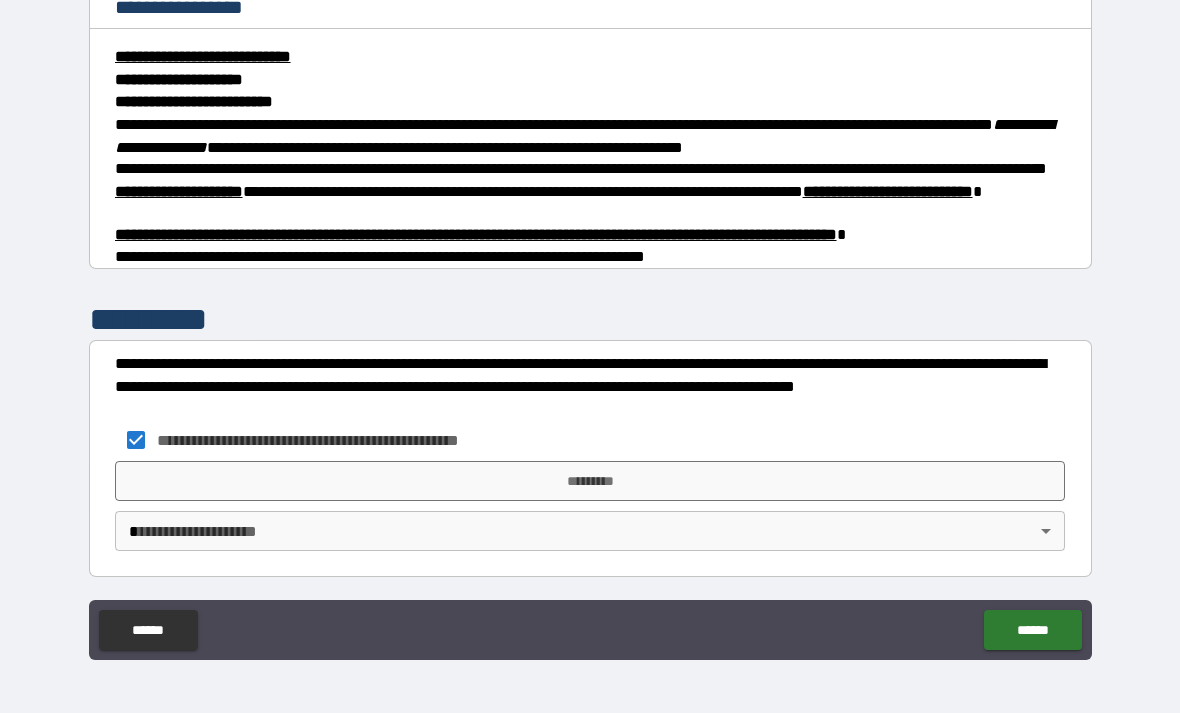 click on "*********" at bounding box center [590, 481] 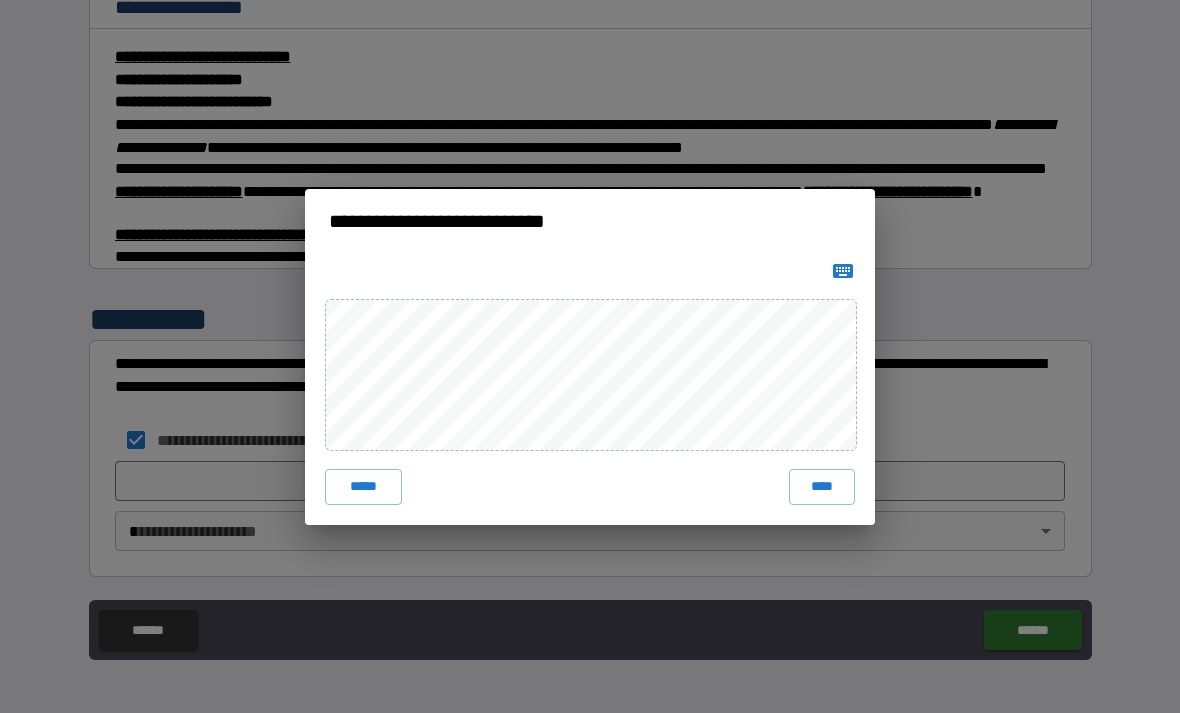 click on "****" at bounding box center (822, 487) 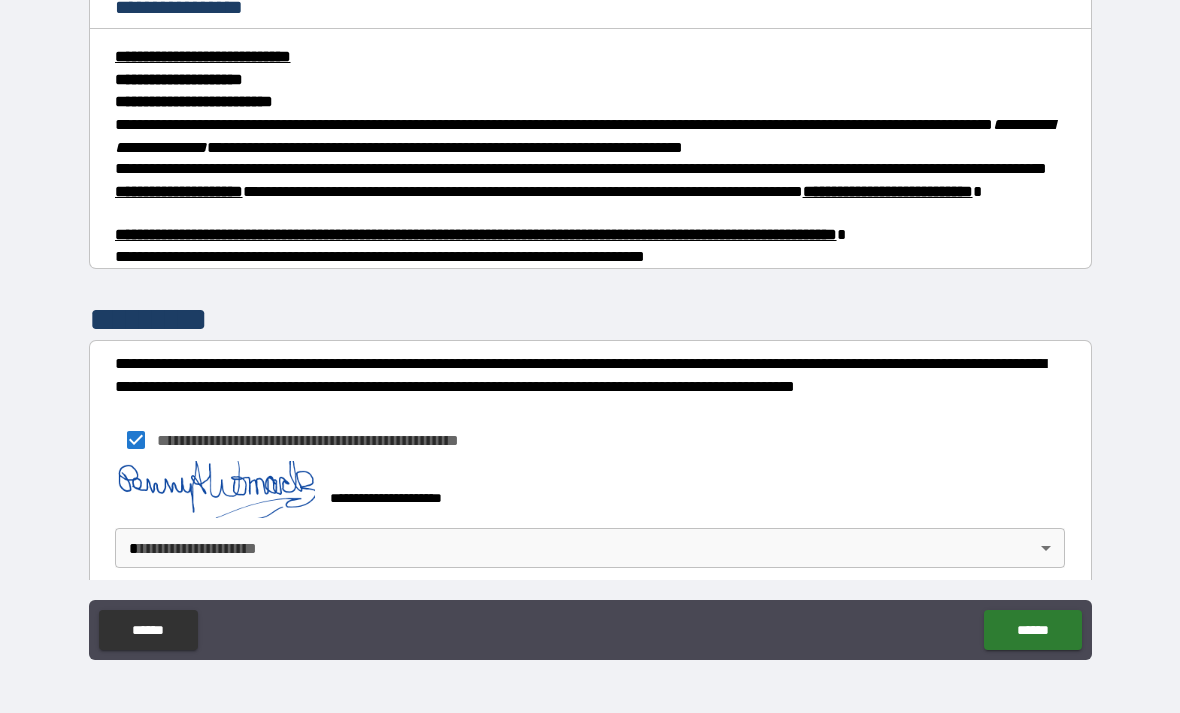 scroll, scrollTop: 252, scrollLeft: 0, axis: vertical 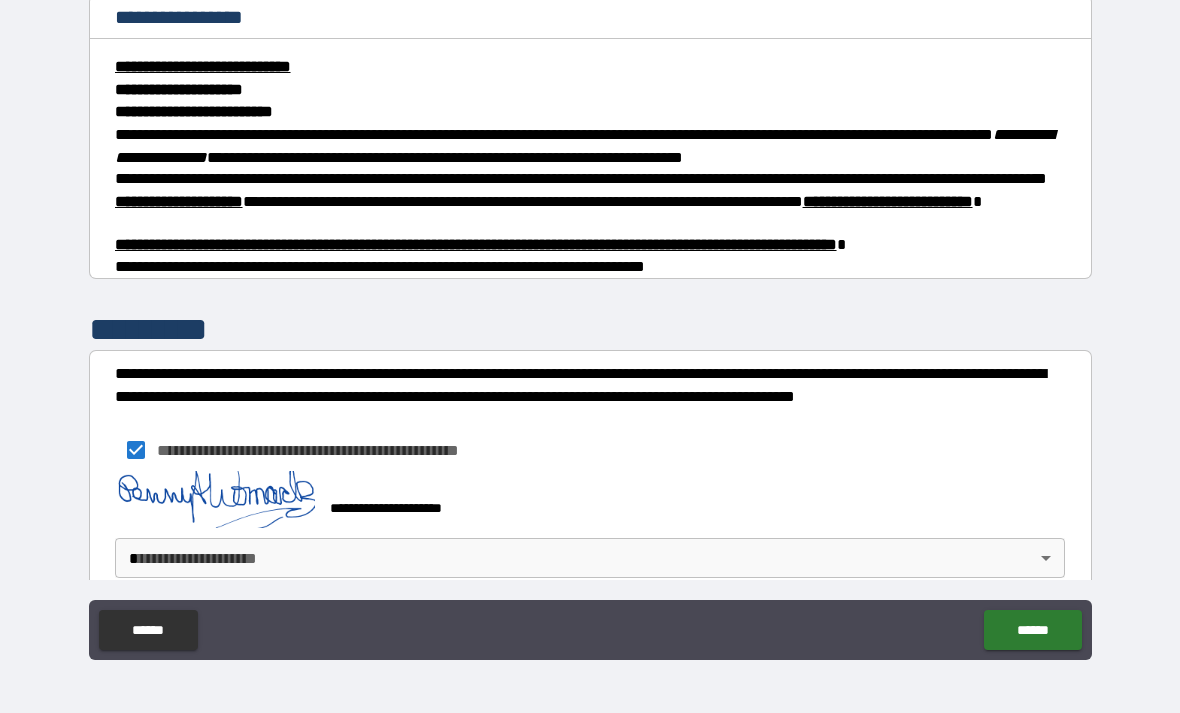 click on "**********" at bounding box center [590, 324] 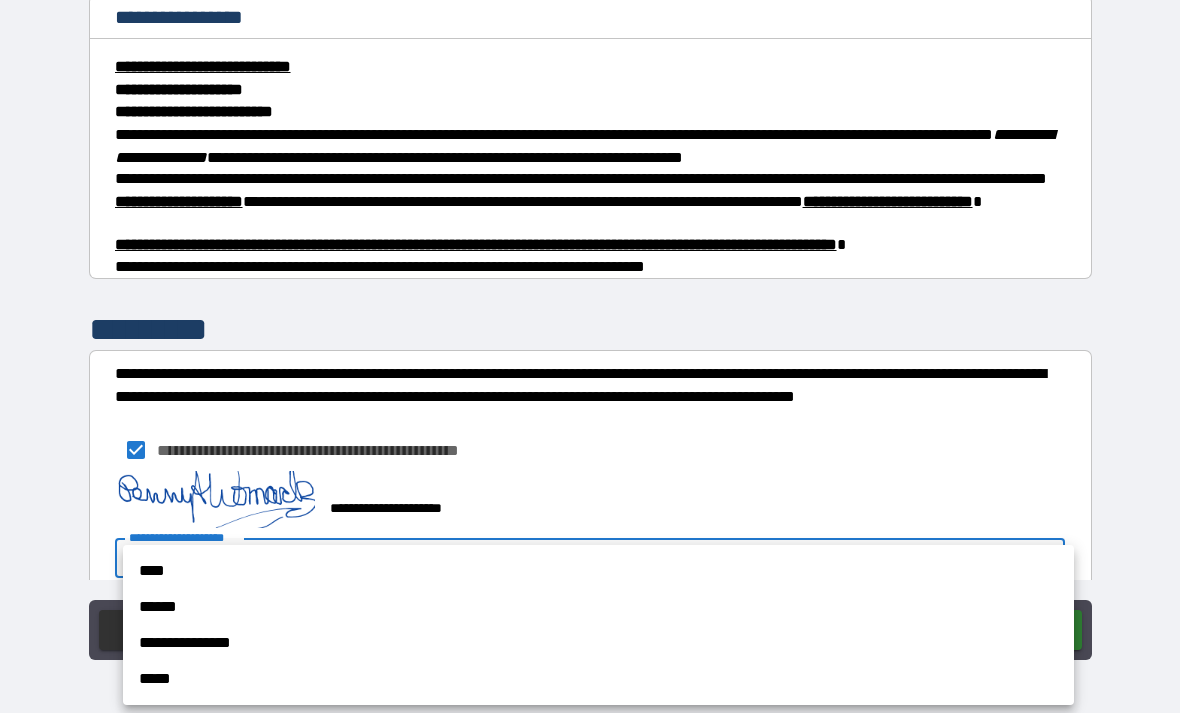 click on "****" at bounding box center [598, 571] 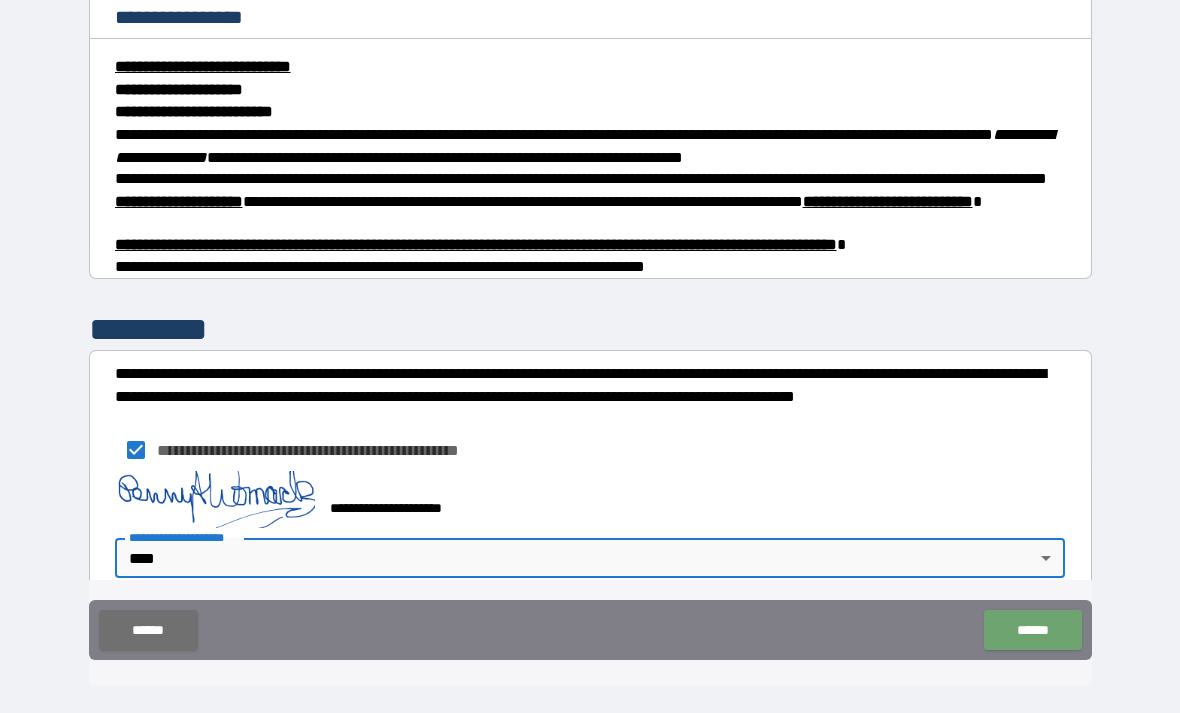 click on "******" at bounding box center (1032, 630) 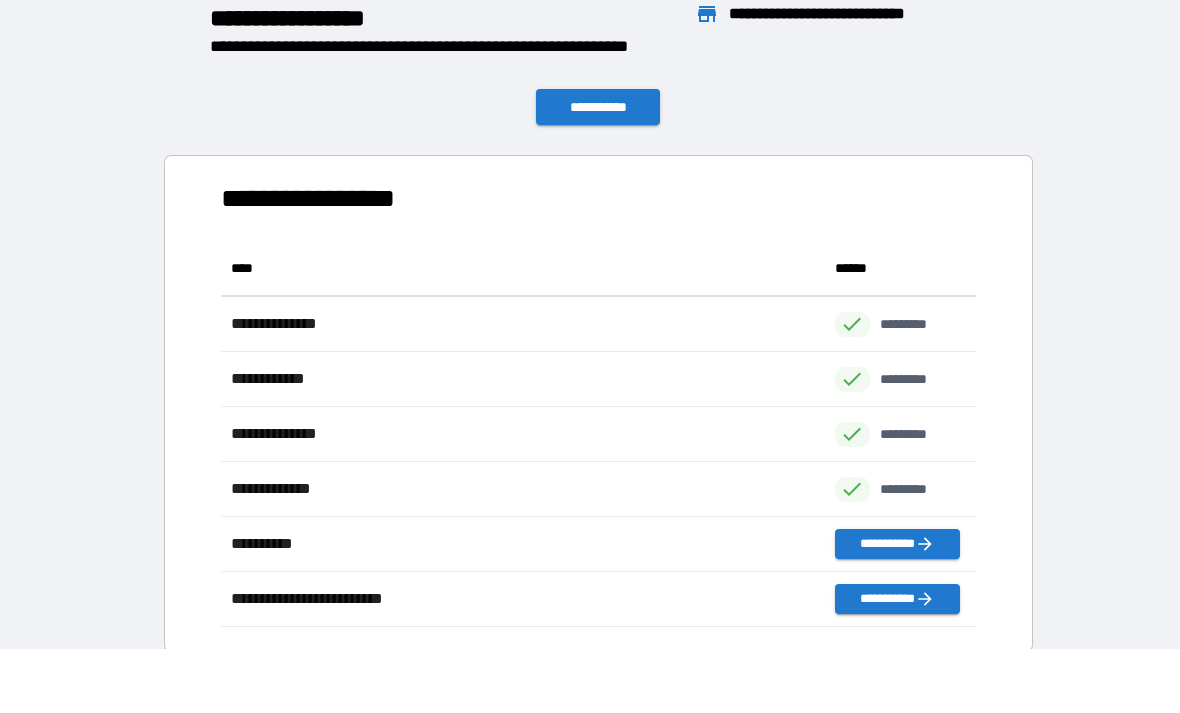scroll, scrollTop: 386, scrollLeft: 755, axis: both 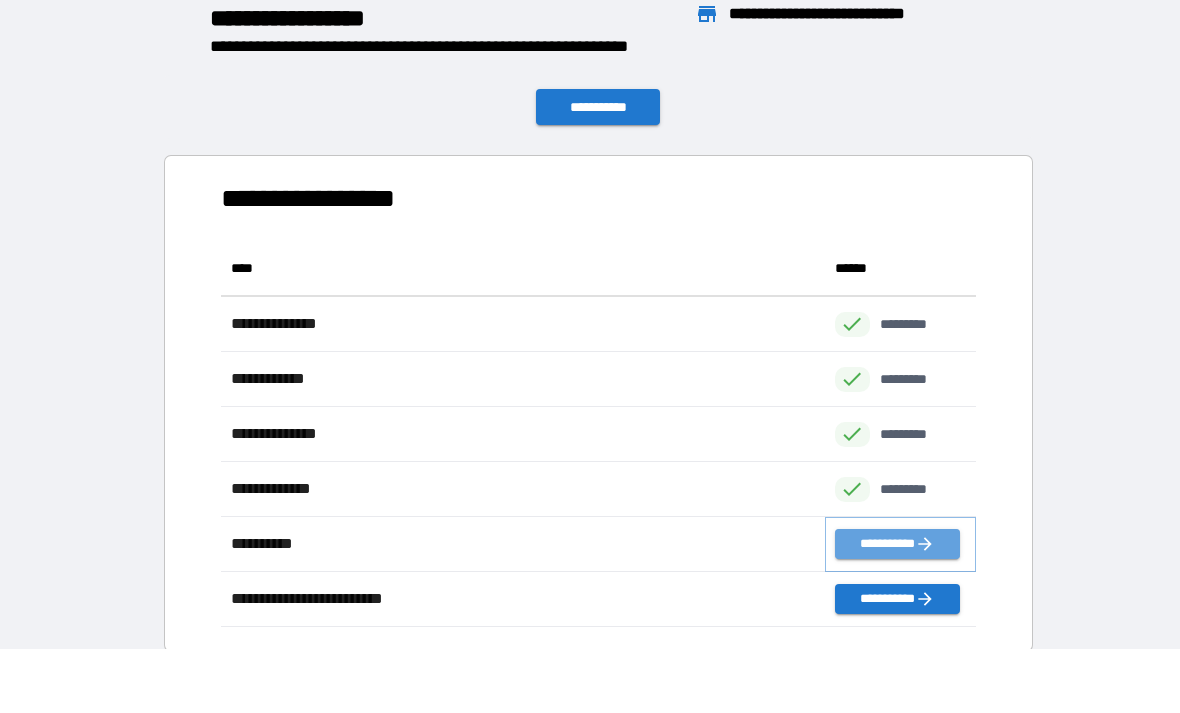 click on "**********" at bounding box center (897, 544) 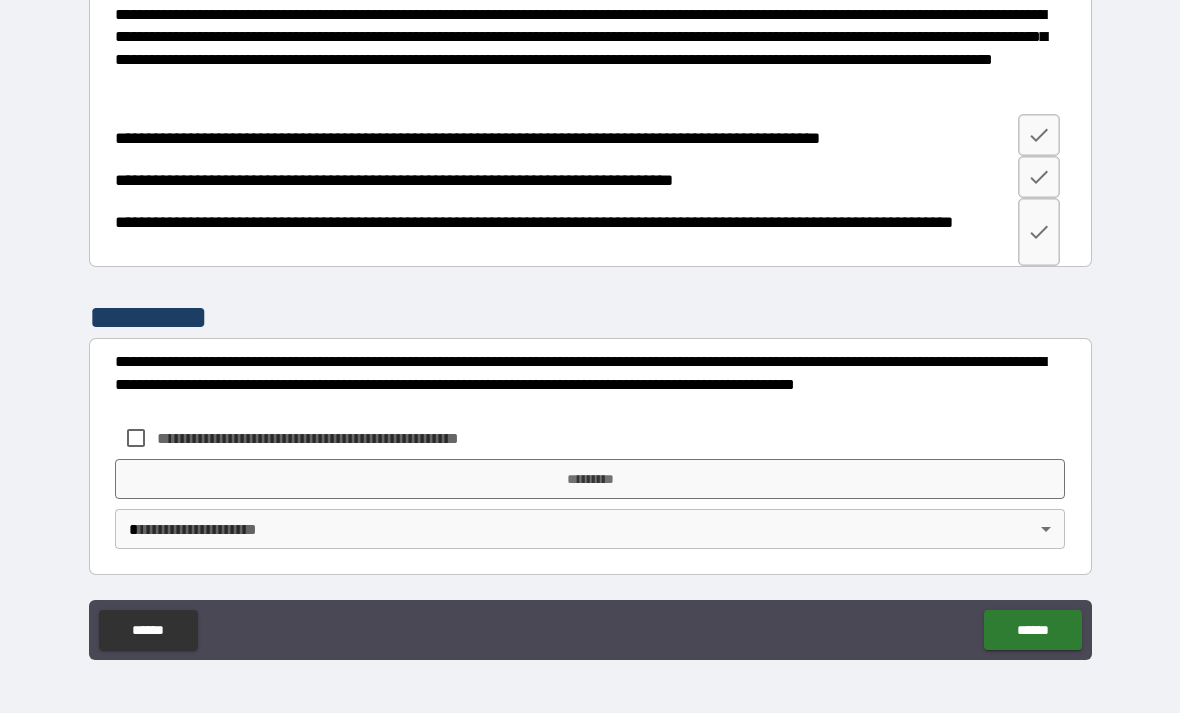 scroll, scrollTop: 1844, scrollLeft: 0, axis: vertical 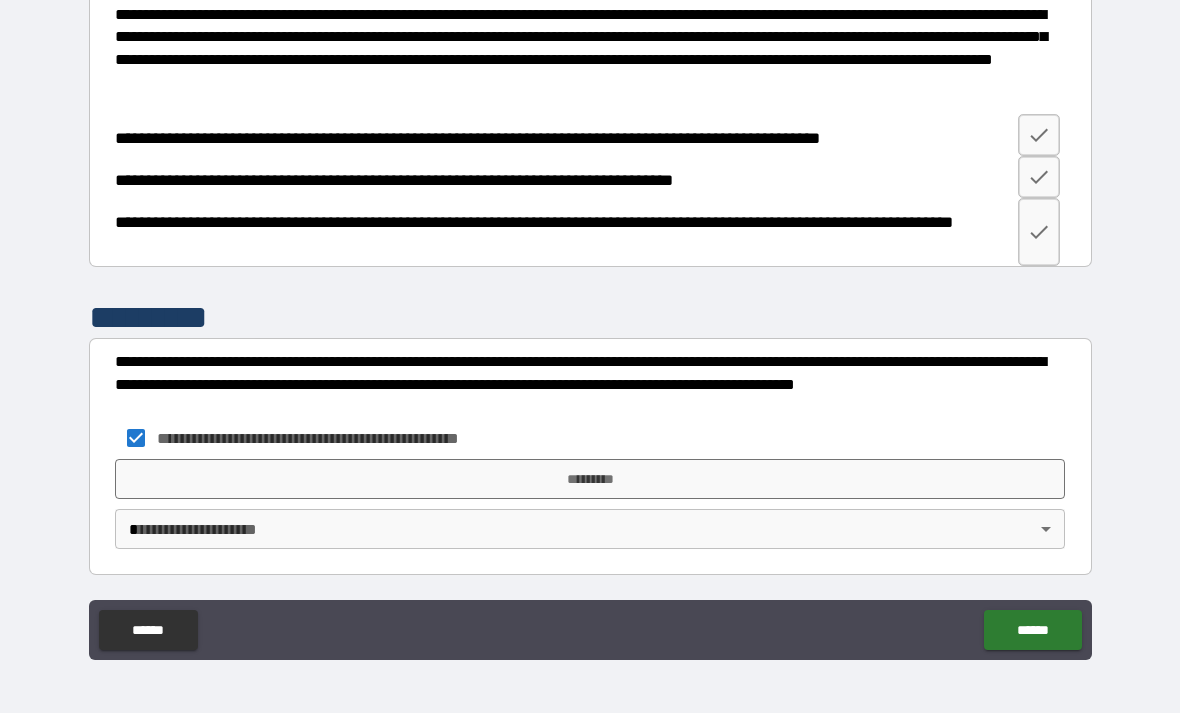 click on "*********" at bounding box center [590, 479] 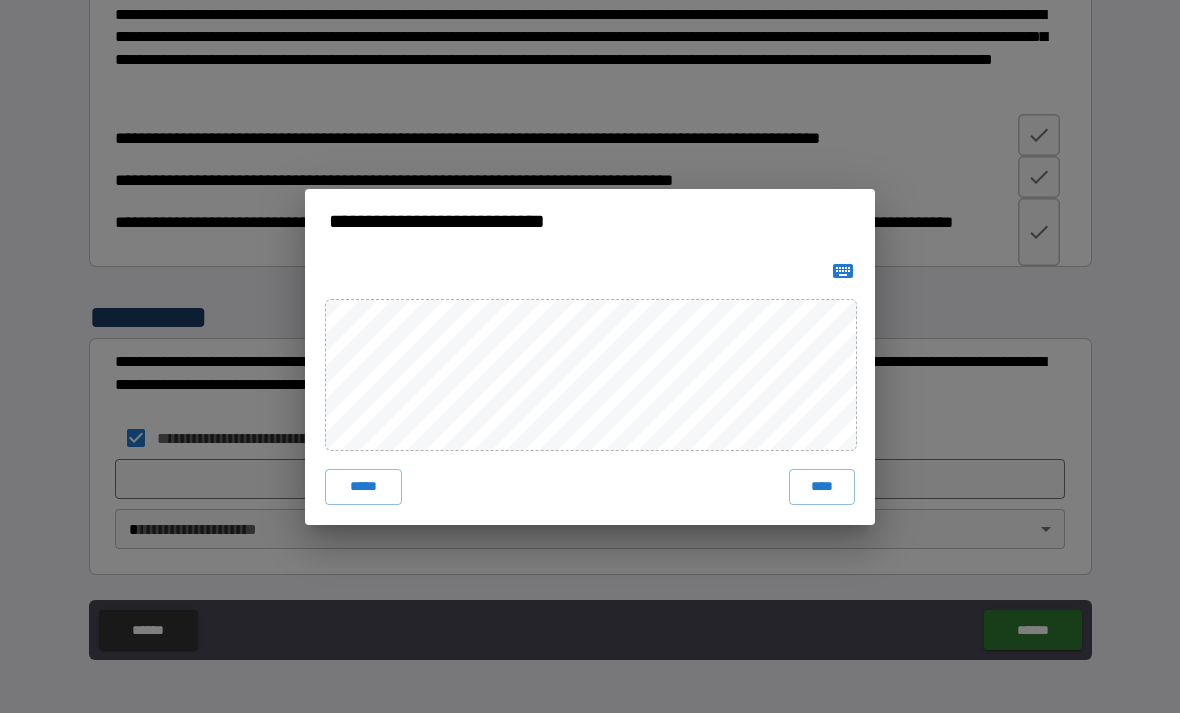 click on "*****" at bounding box center (363, 487) 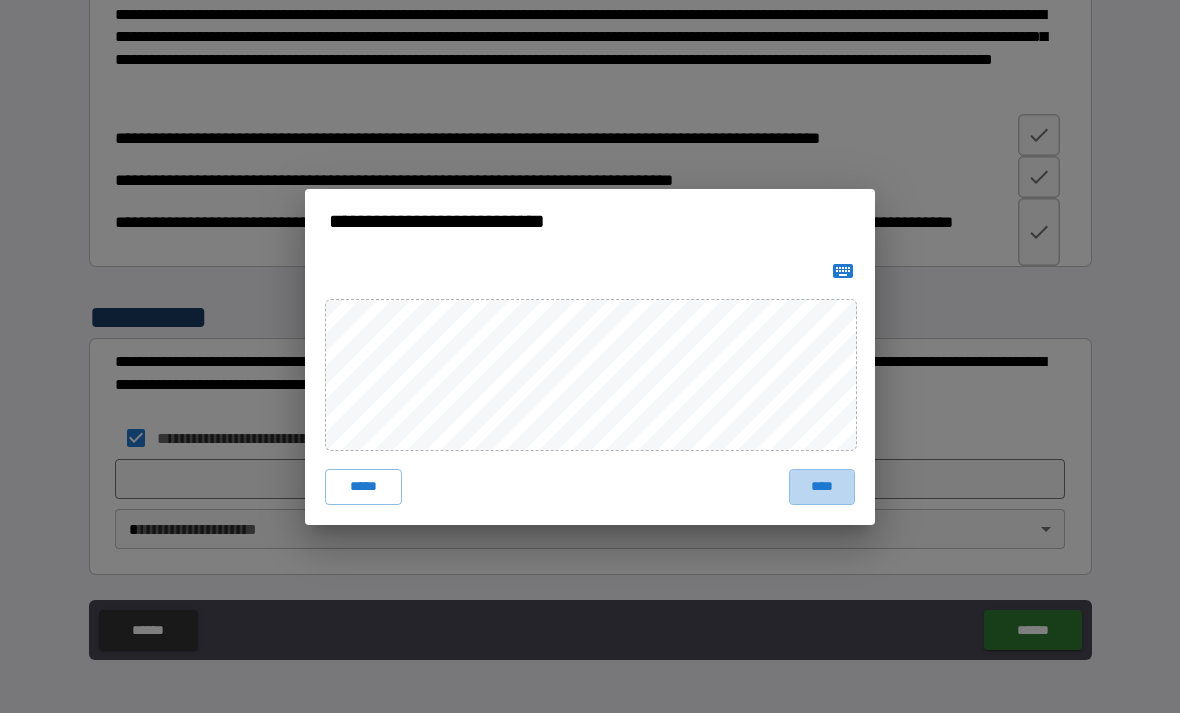 click on "****" at bounding box center (822, 487) 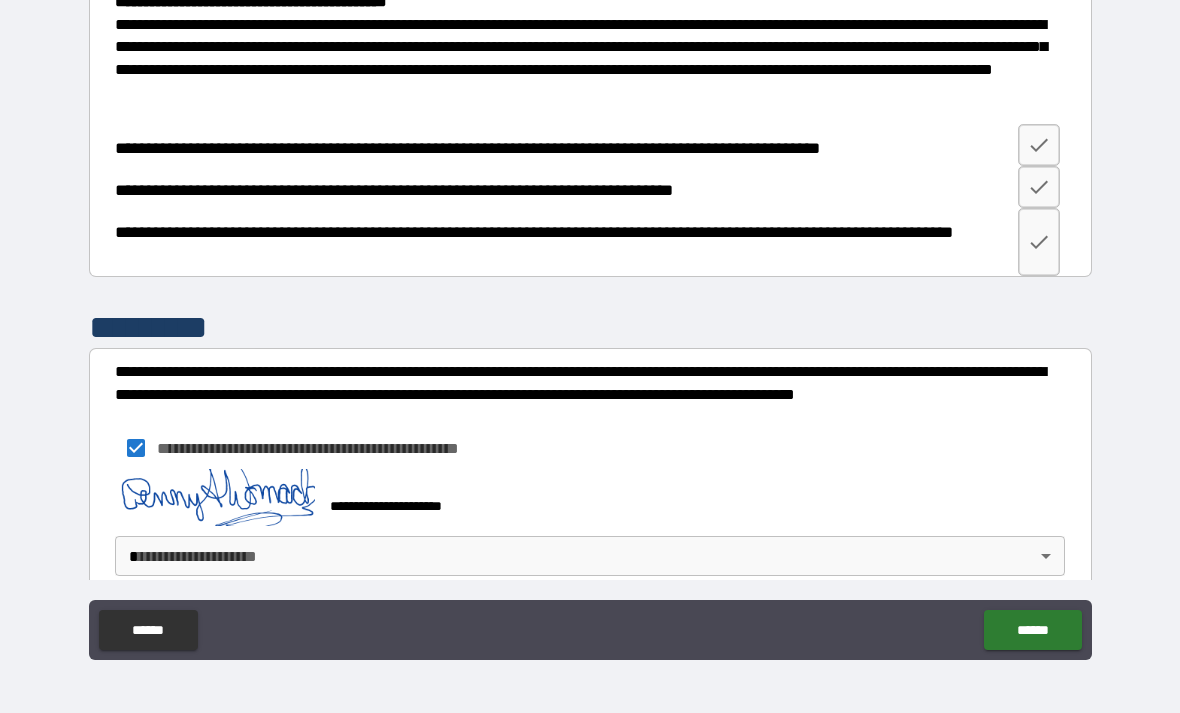 click on "**********" at bounding box center [590, 324] 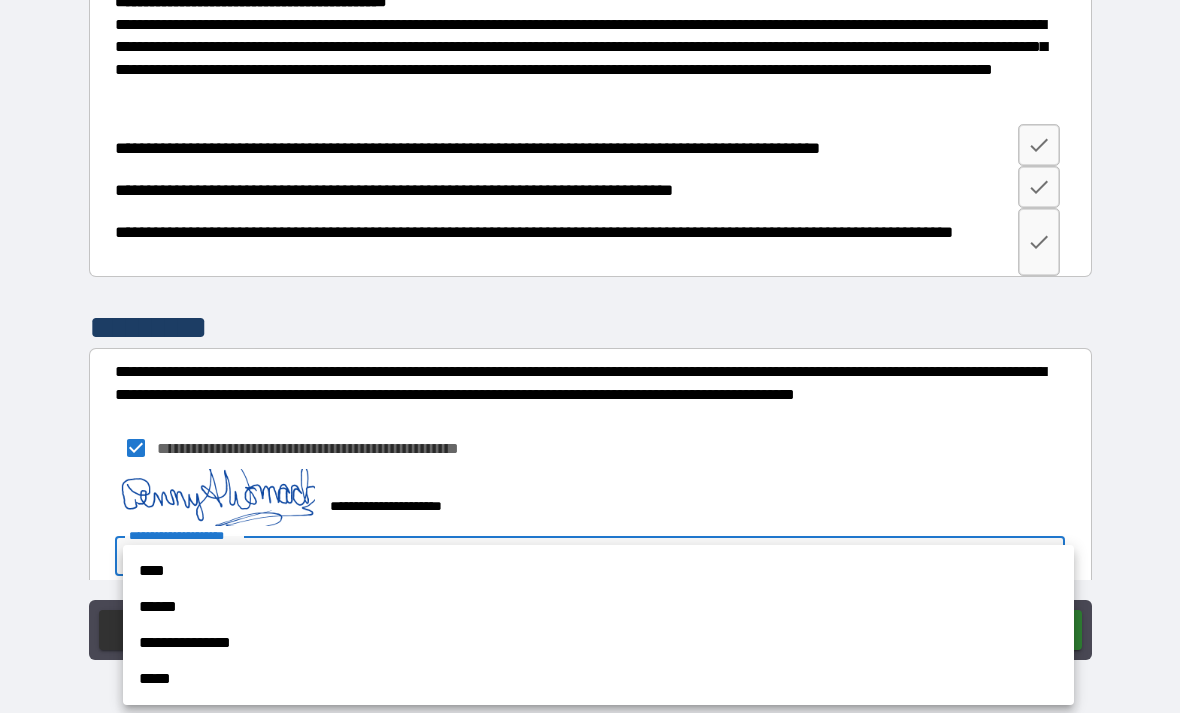 click on "****" at bounding box center [598, 571] 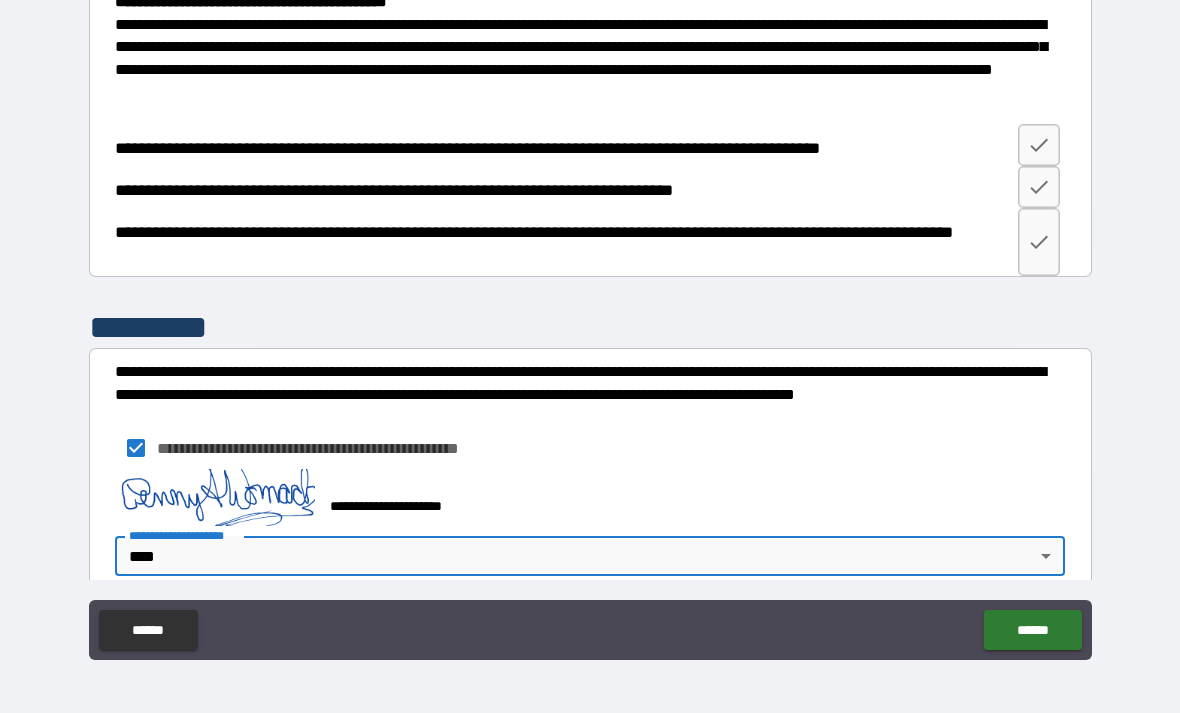 click on "******" at bounding box center (1032, 630) 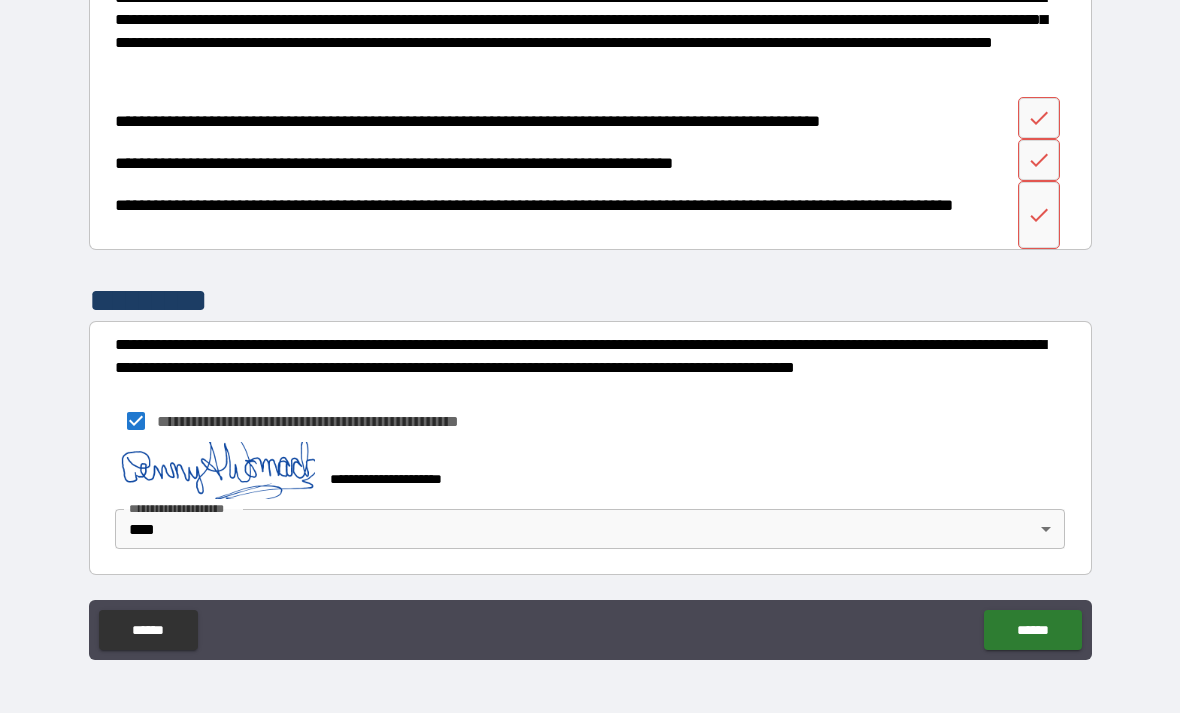 scroll, scrollTop: 1861, scrollLeft: 0, axis: vertical 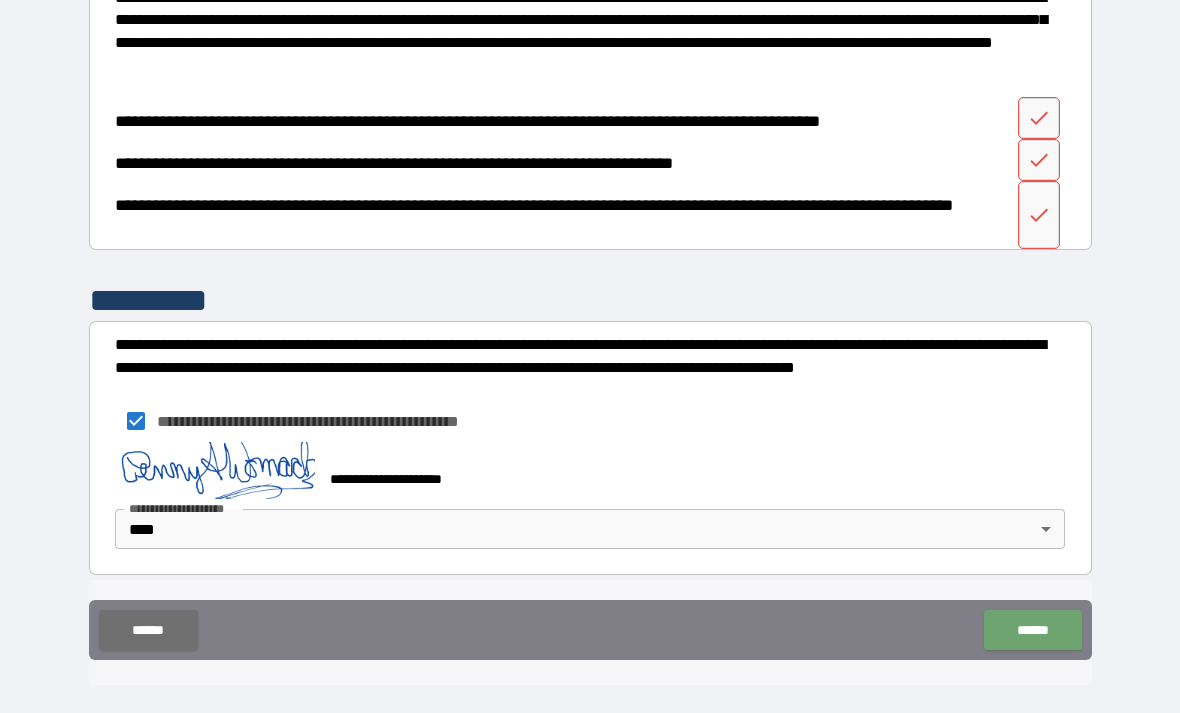 click on "******" at bounding box center (1032, 630) 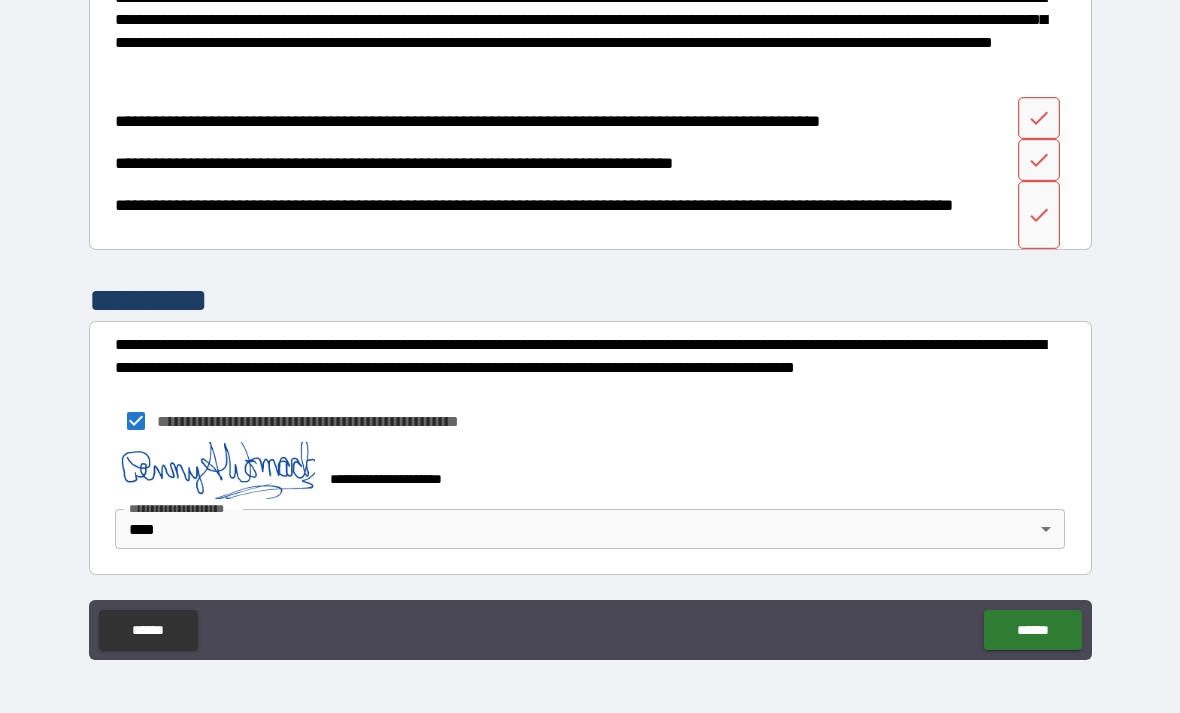 click at bounding box center [1039, 118] 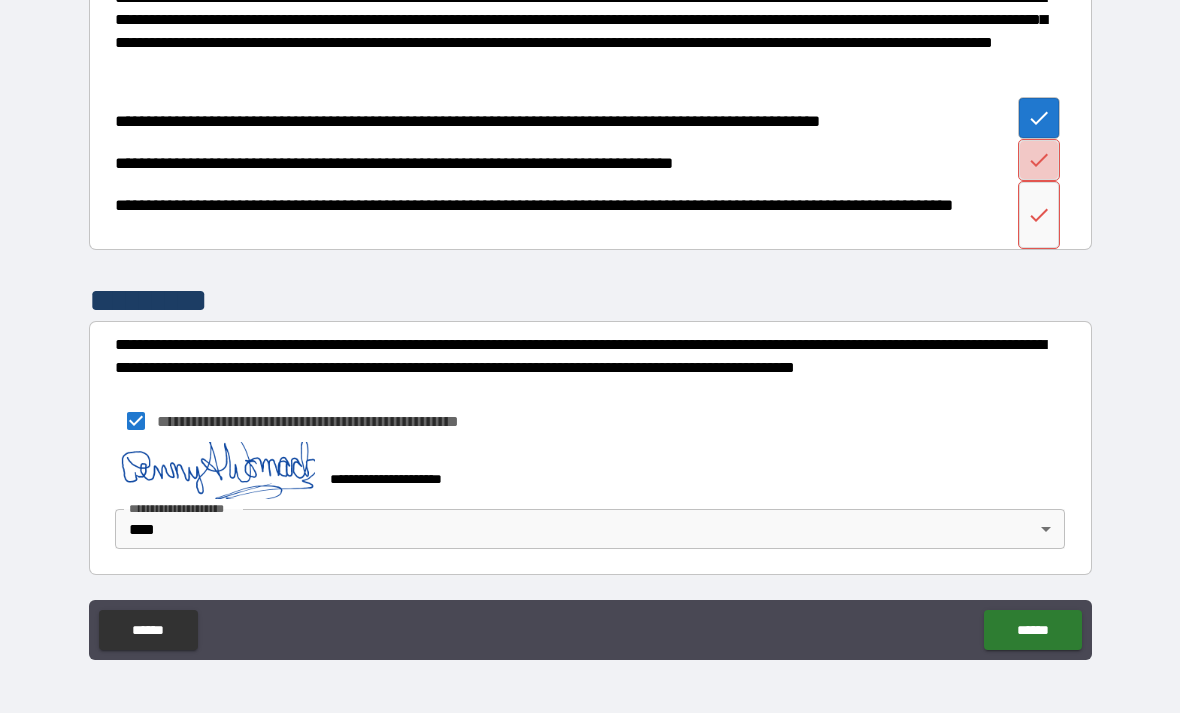 click 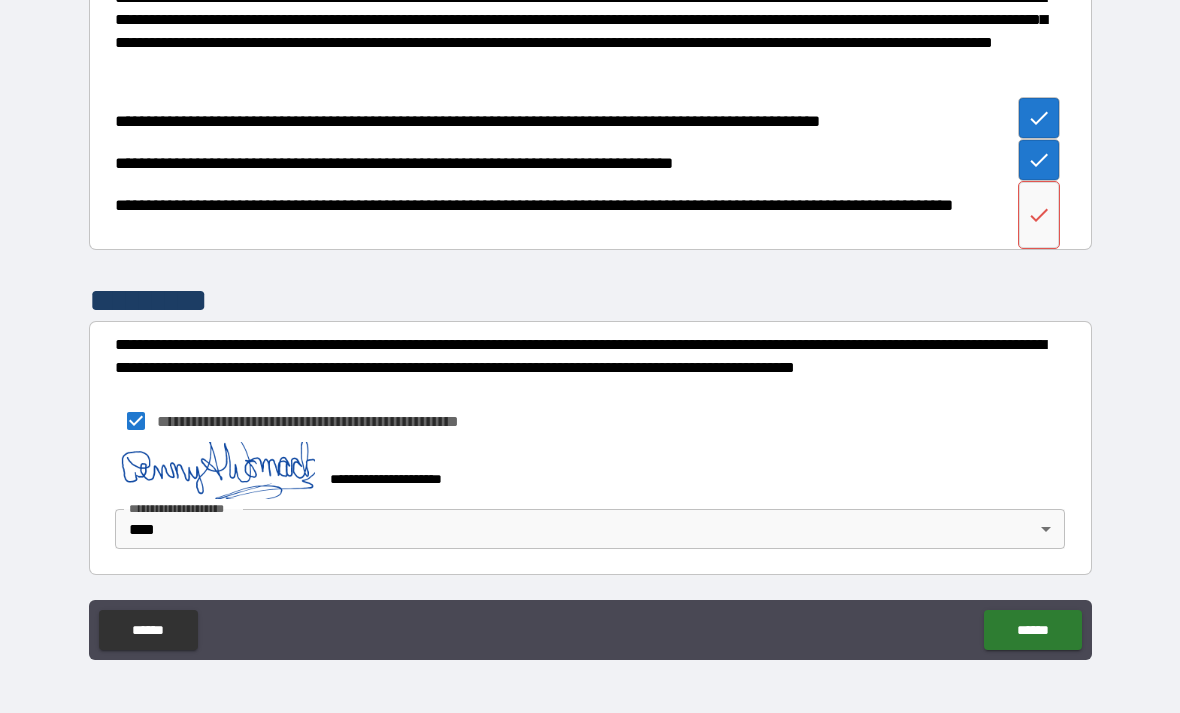 click 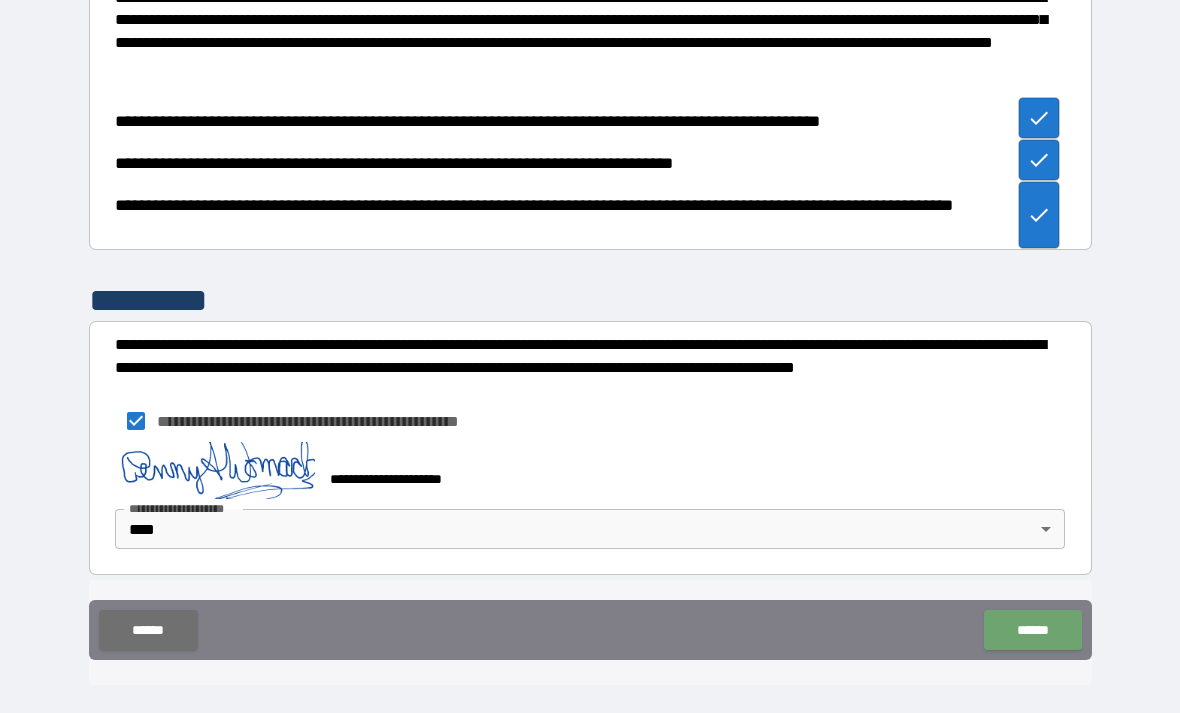 click on "******" at bounding box center (1032, 630) 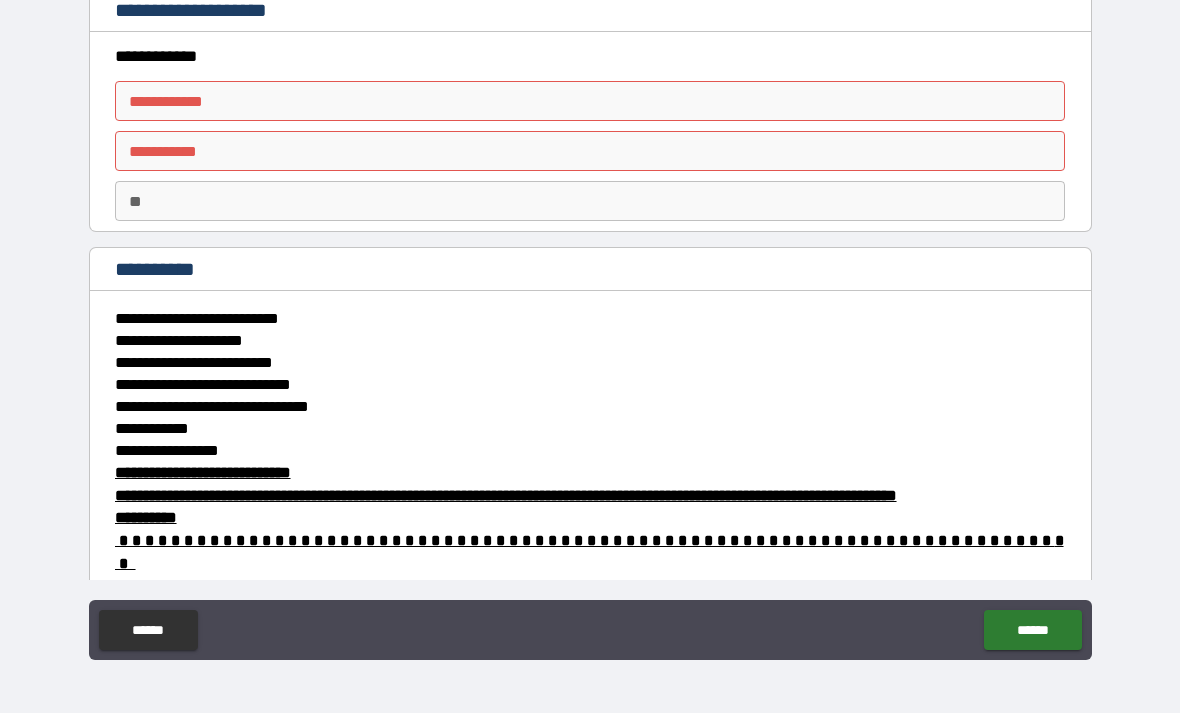 scroll, scrollTop: 0, scrollLeft: 0, axis: both 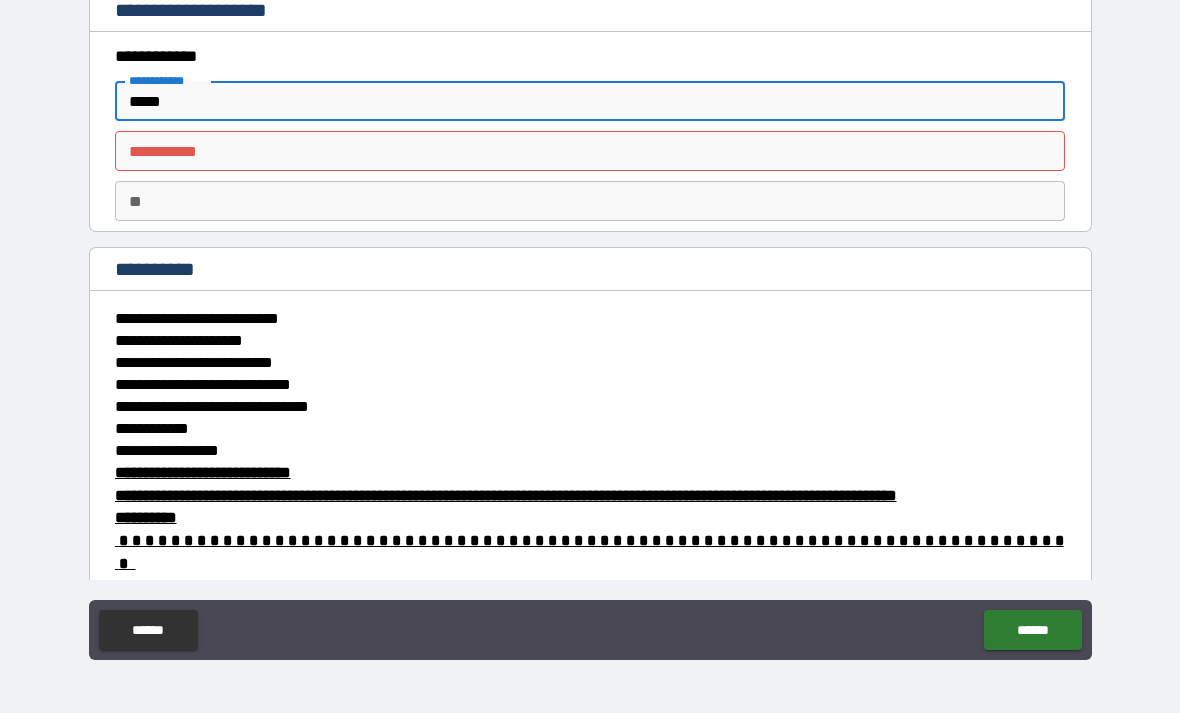 click on "*********   *" at bounding box center [590, 151] 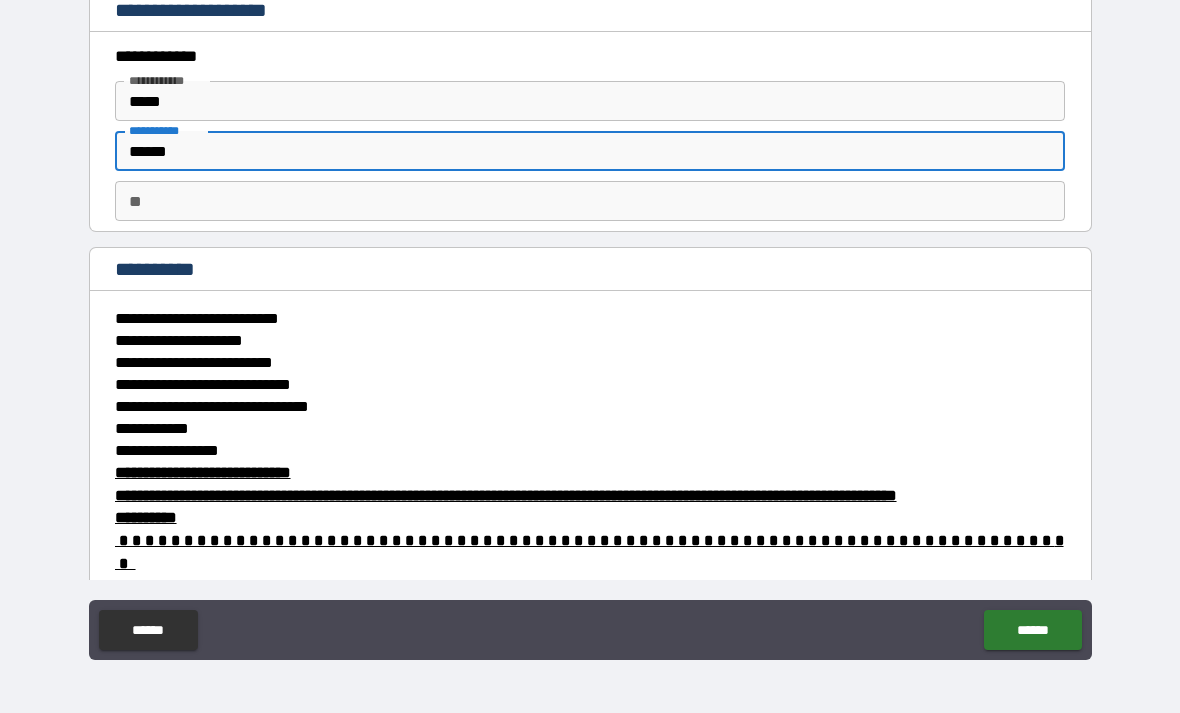click on "**" at bounding box center [590, 201] 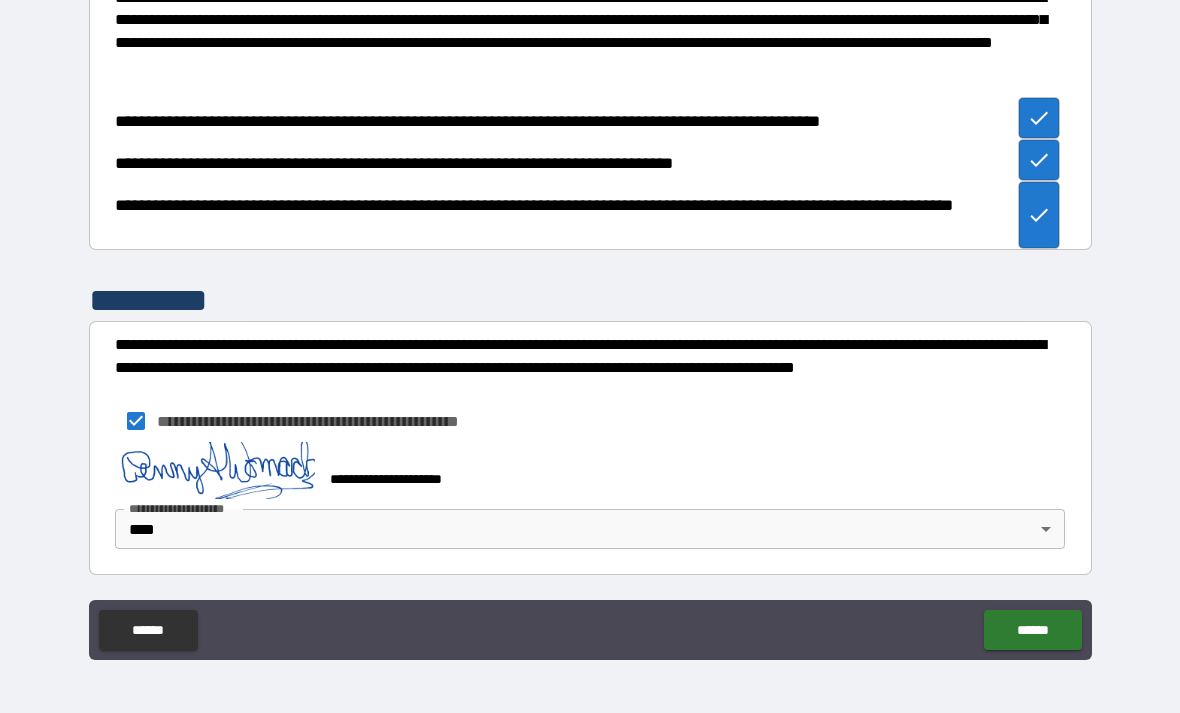 scroll, scrollTop: 1861, scrollLeft: 0, axis: vertical 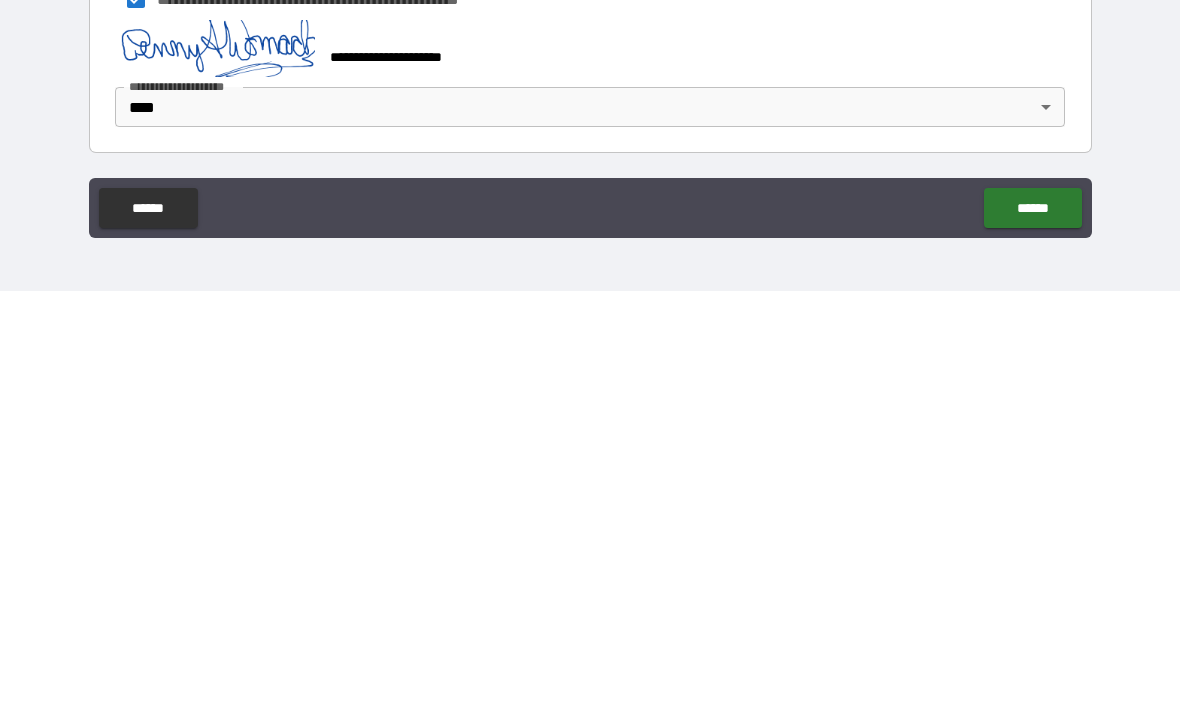 click on "******" at bounding box center [1032, 630] 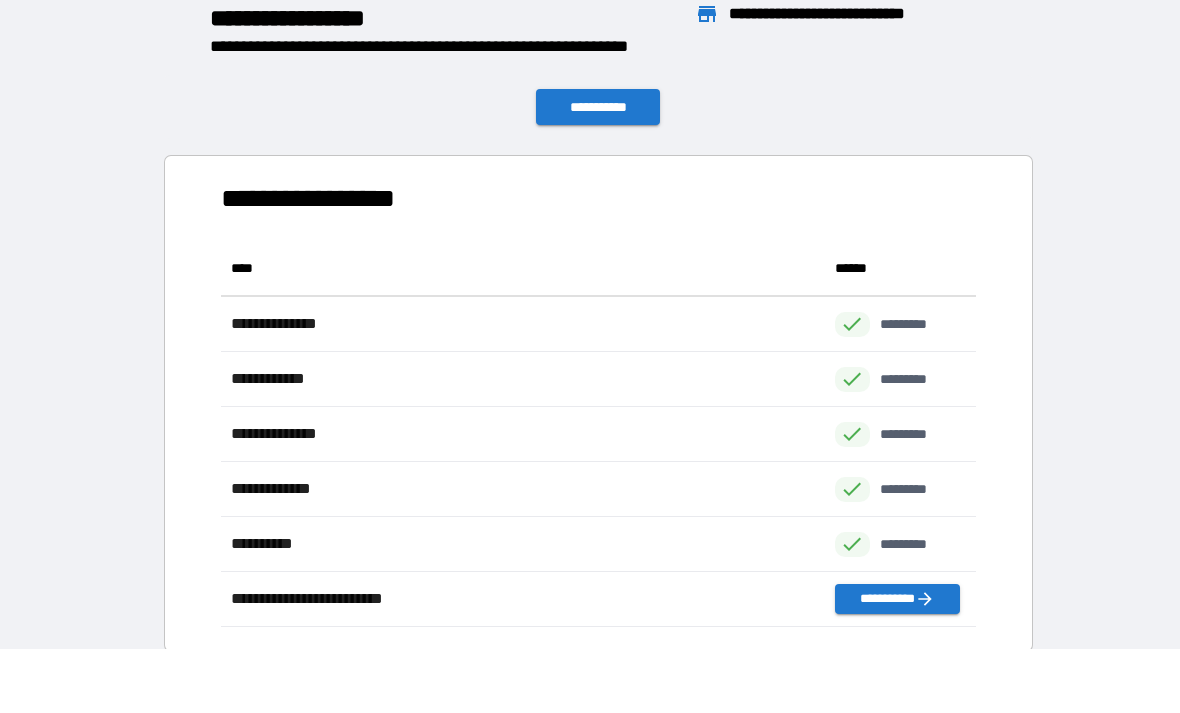 scroll, scrollTop: 386, scrollLeft: 755, axis: both 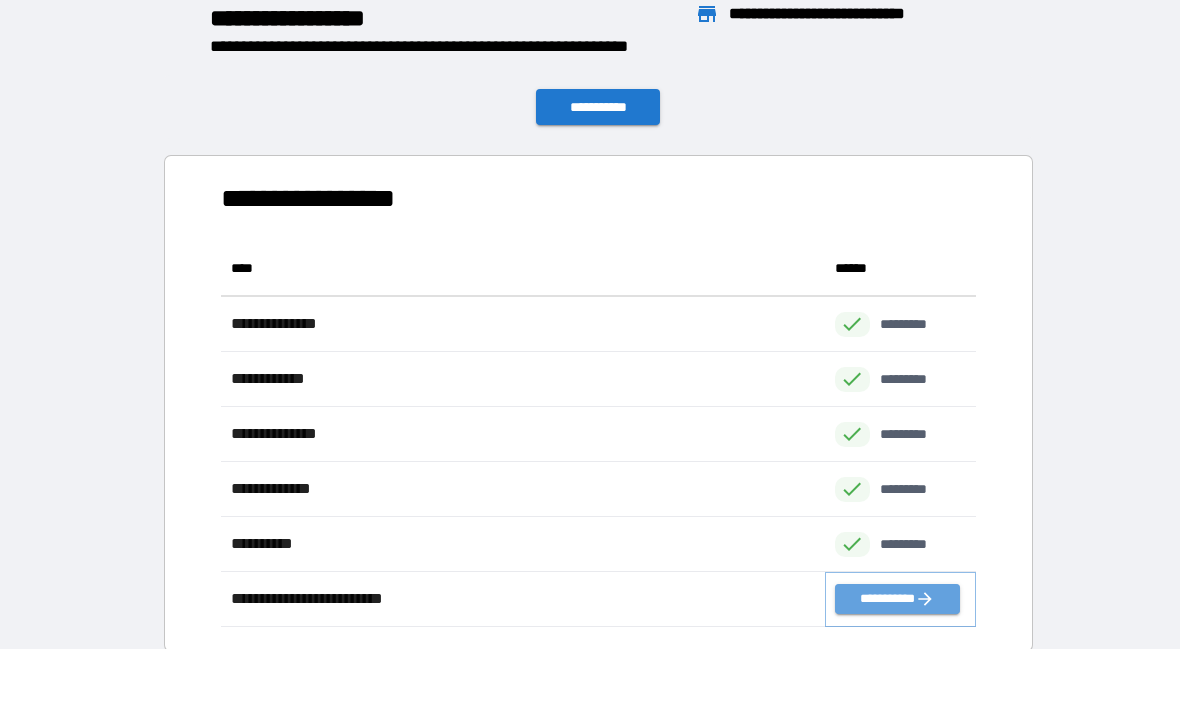 click on "**********" at bounding box center (897, 599) 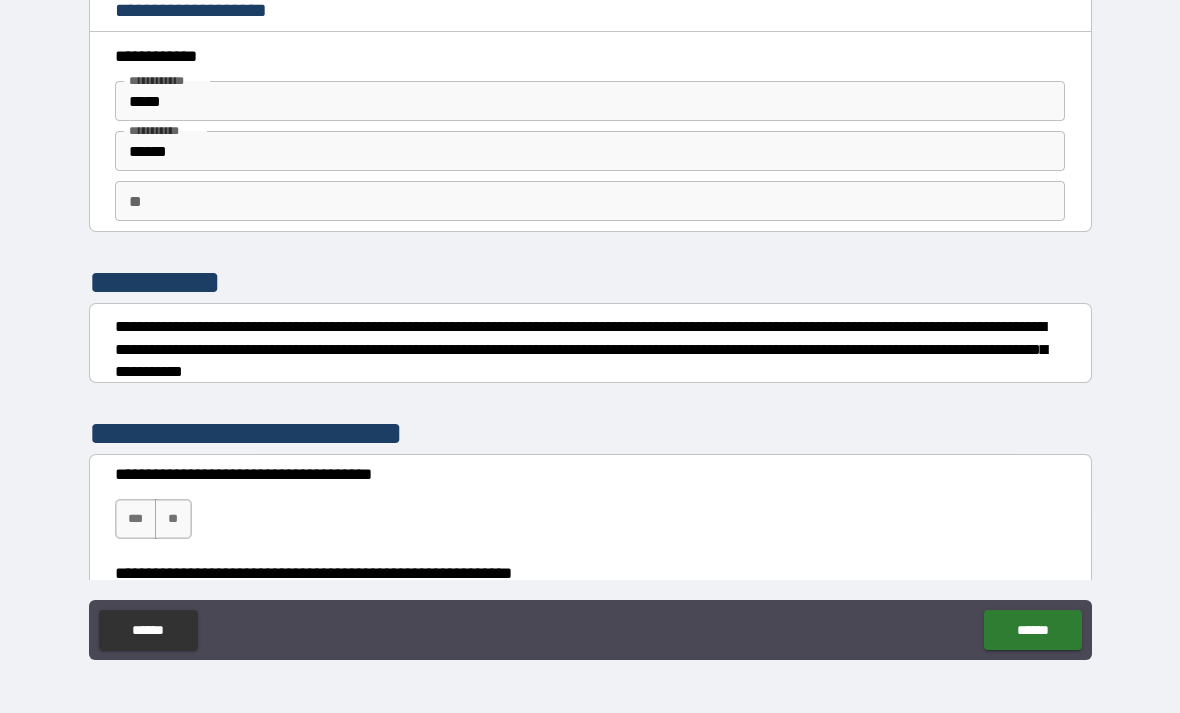 click on "**" at bounding box center (590, 201) 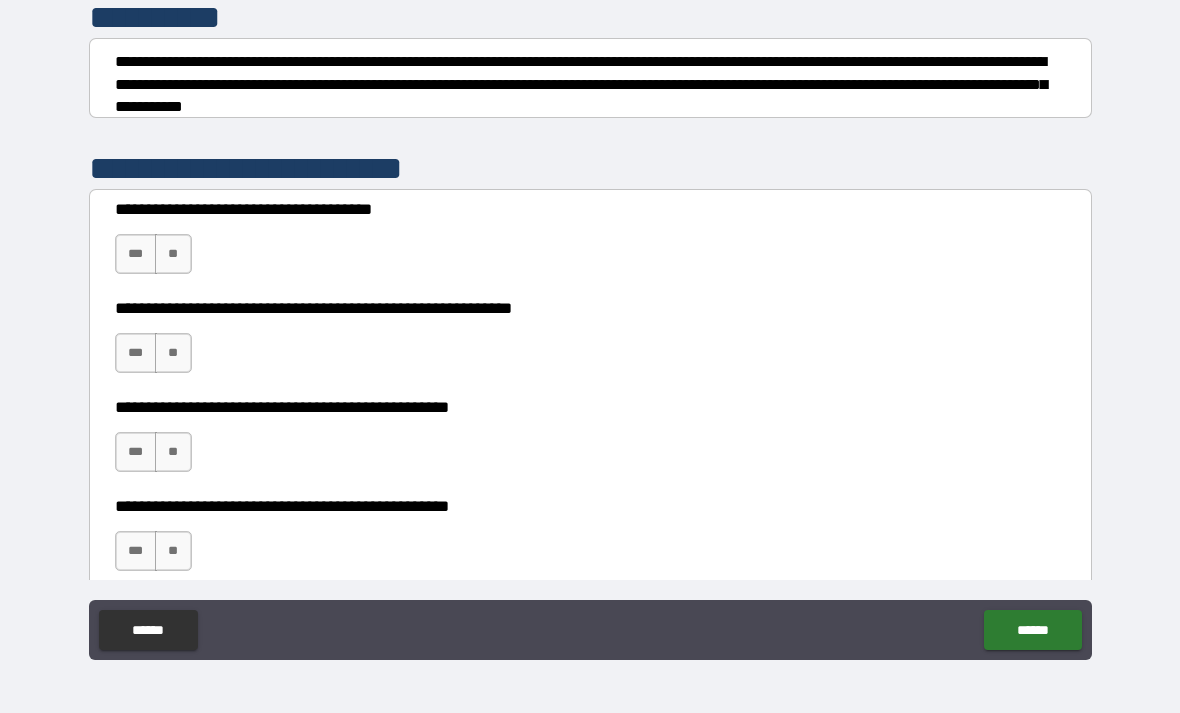 scroll, scrollTop: 273, scrollLeft: 0, axis: vertical 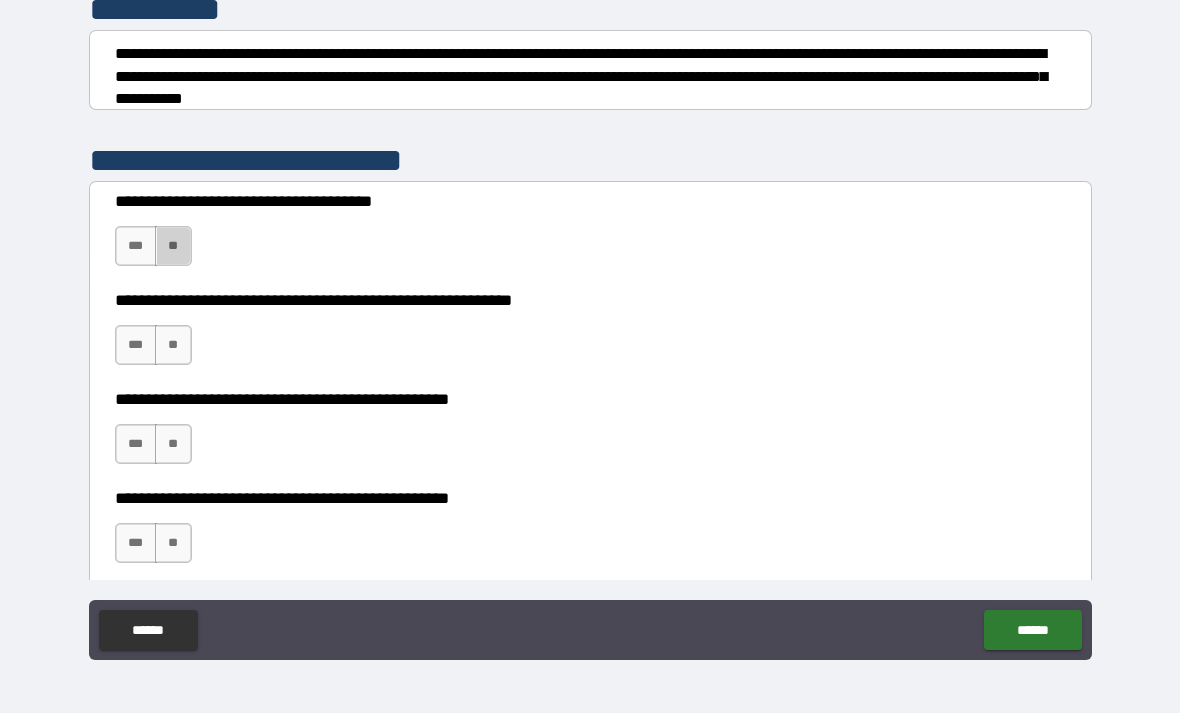 click on "**" at bounding box center [173, 246] 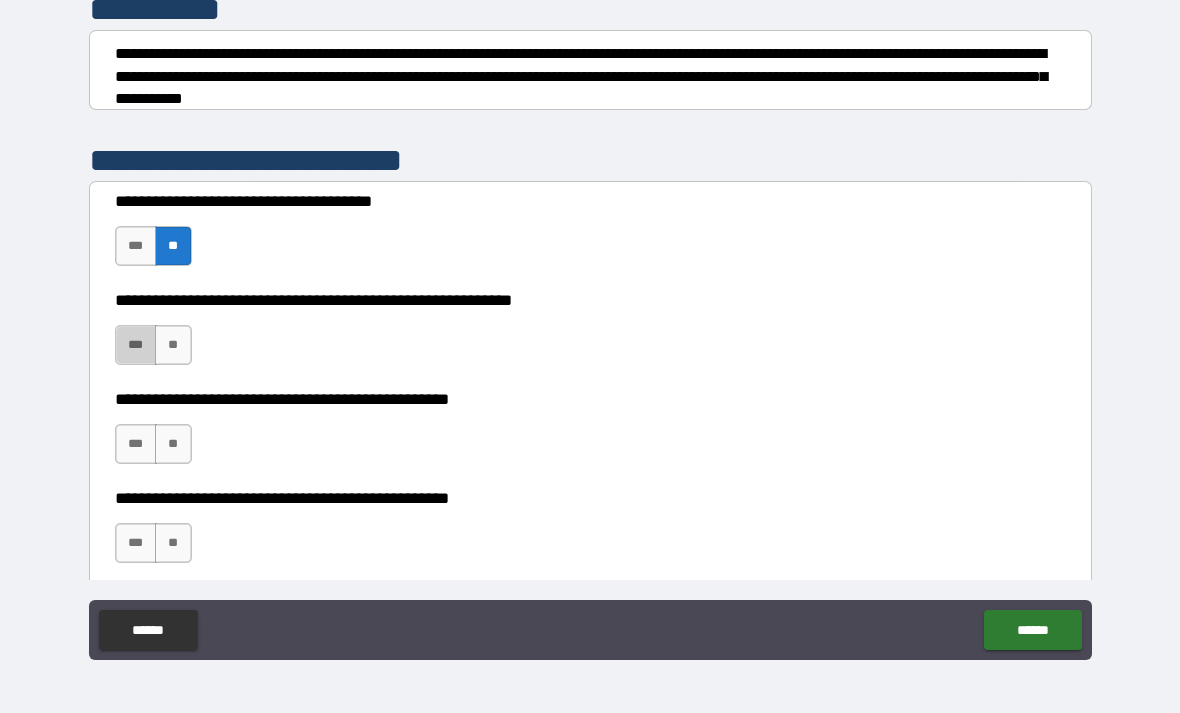 click on "***" at bounding box center (136, 345) 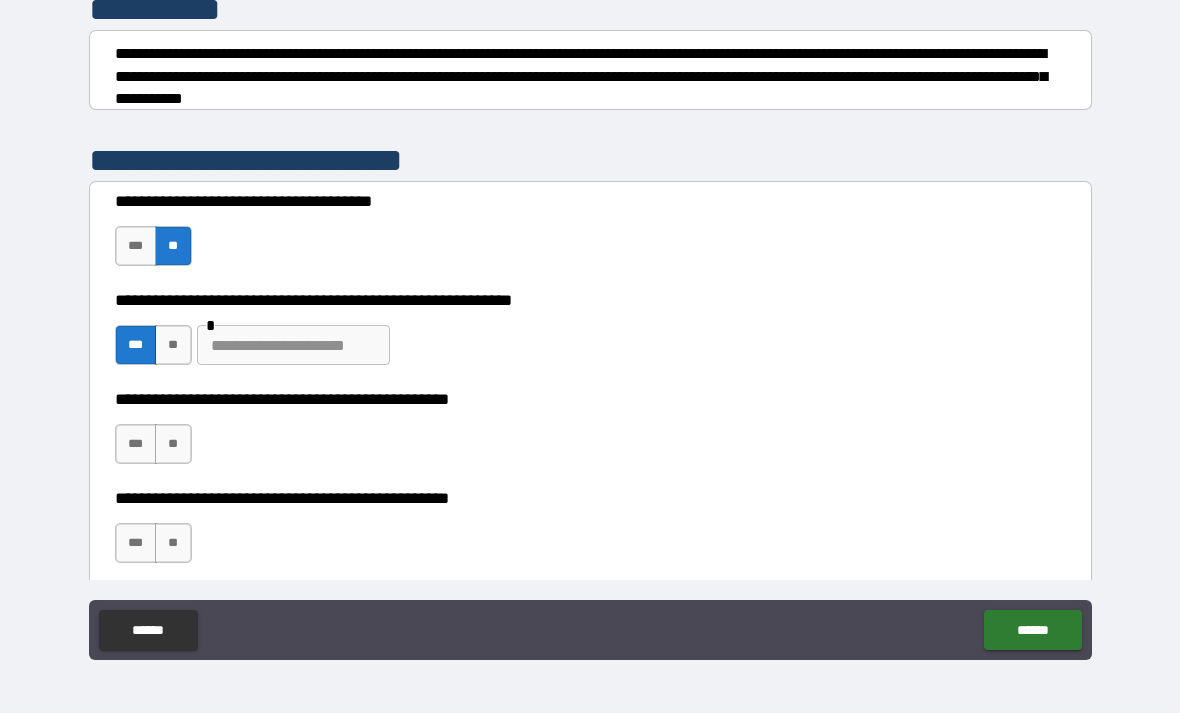 click on "**" at bounding box center (173, 444) 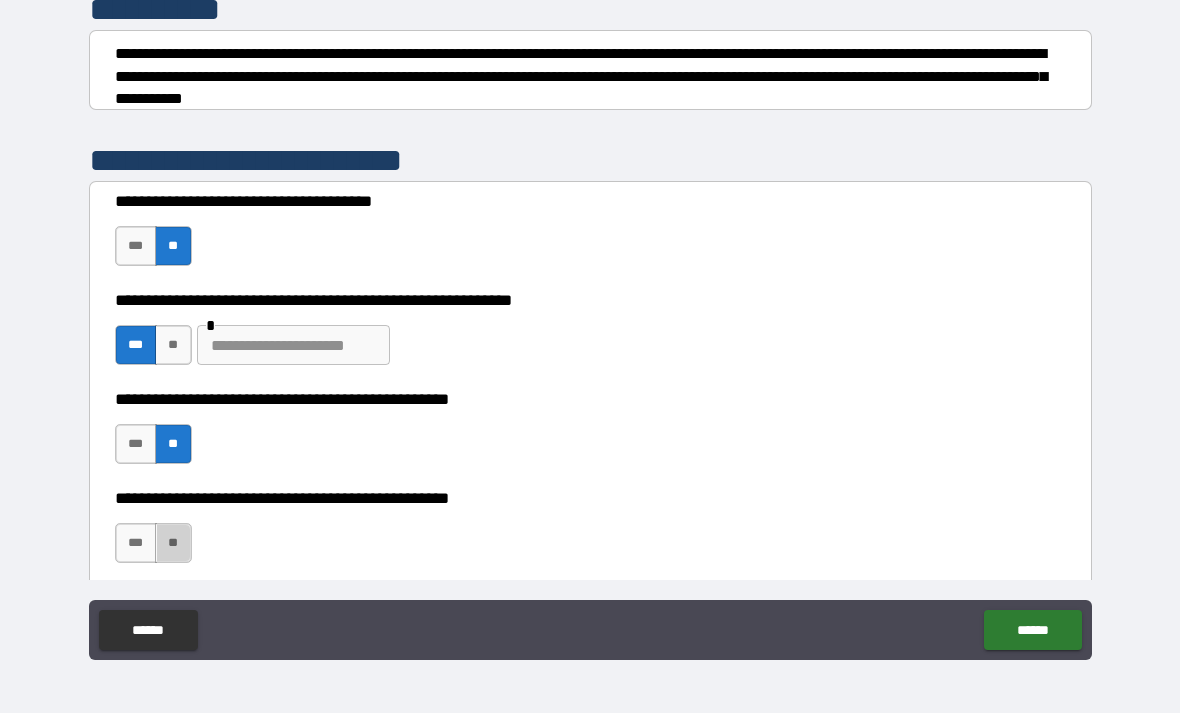 click on "**" at bounding box center [173, 543] 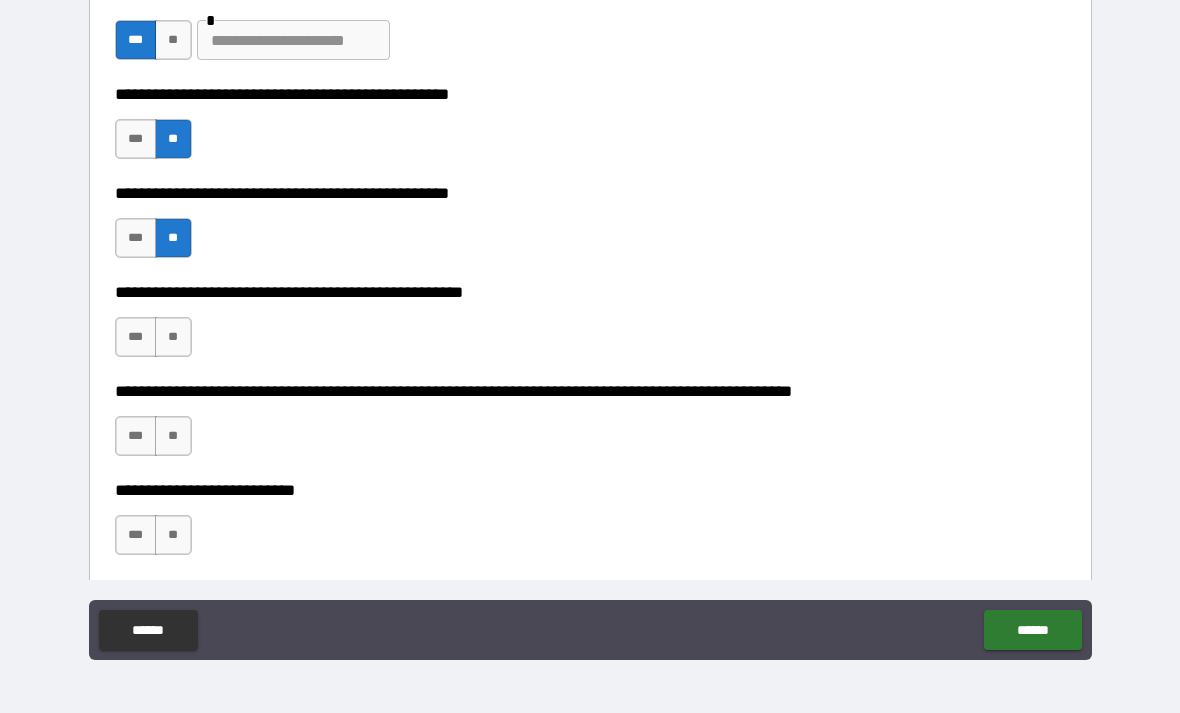 scroll, scrollTop: 588, scrollLeft: 0, axis: vertical 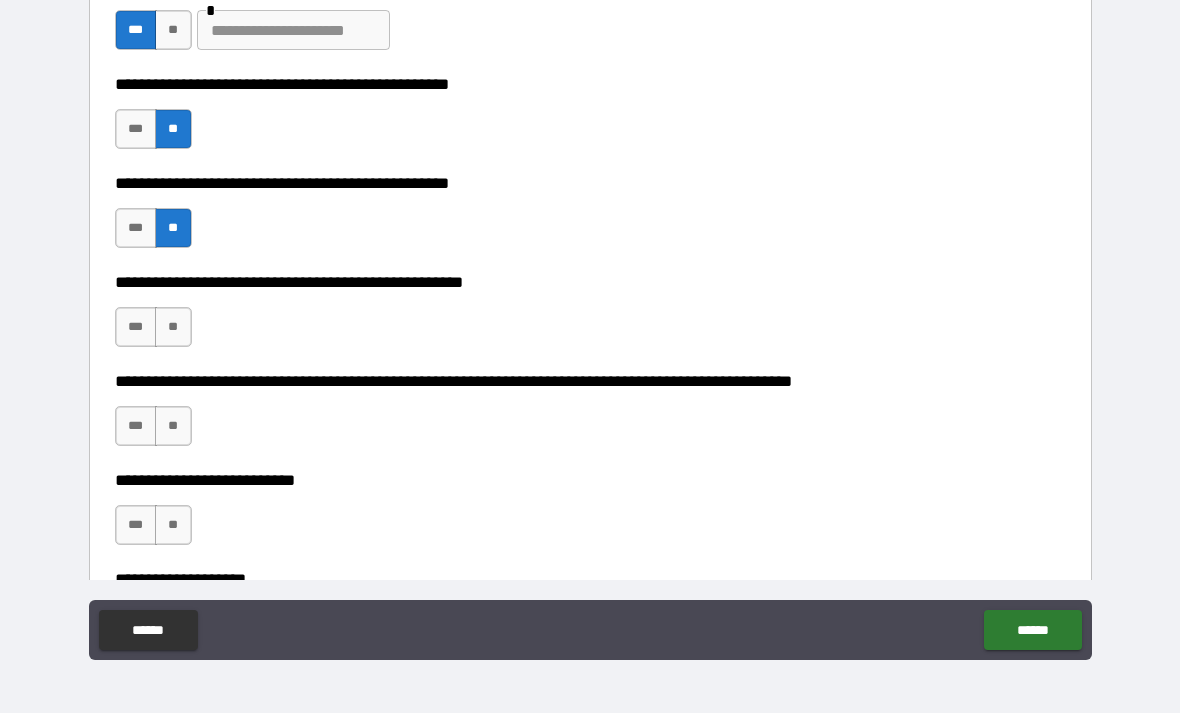 click on "**" at bounding box center [173, 327] 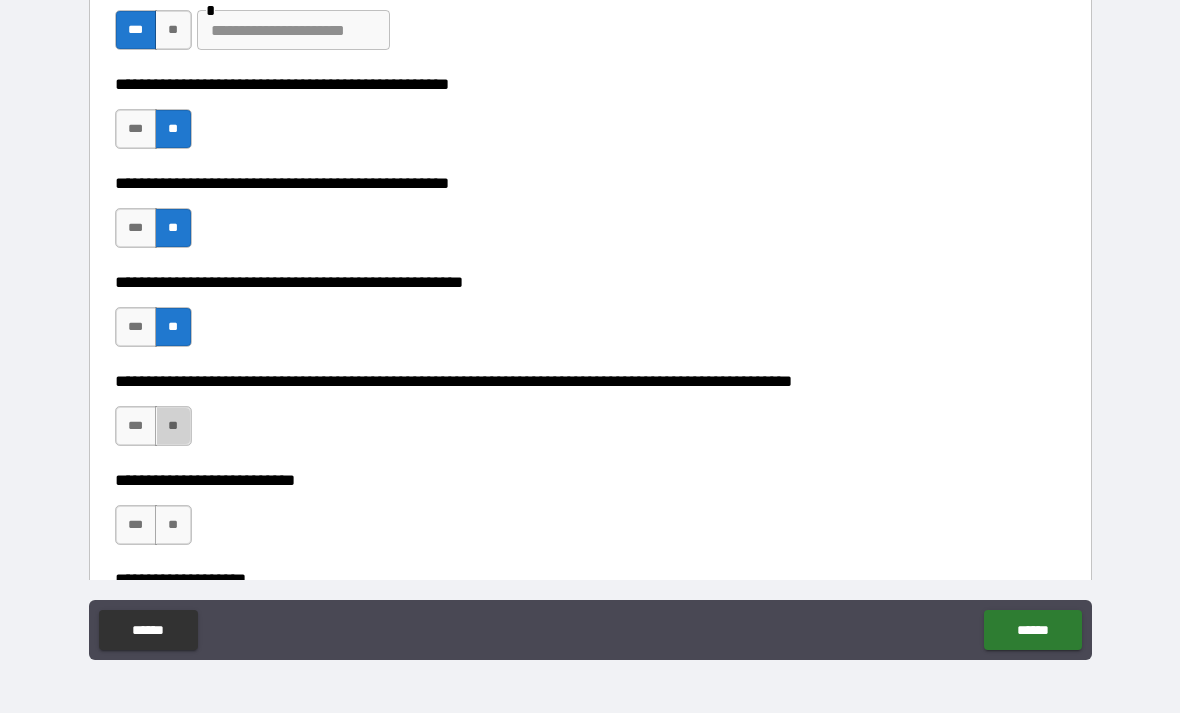 click on "**" at bounding box center (173, 426) 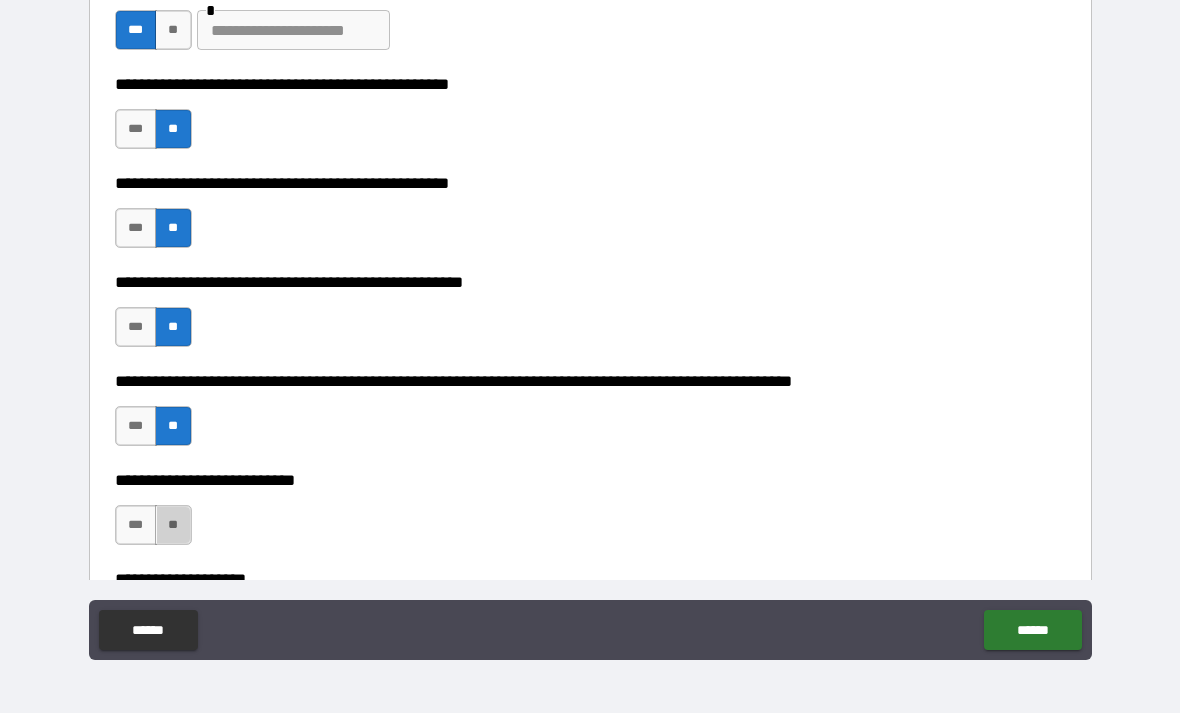 click on "**" at bounding box center (173, 525) 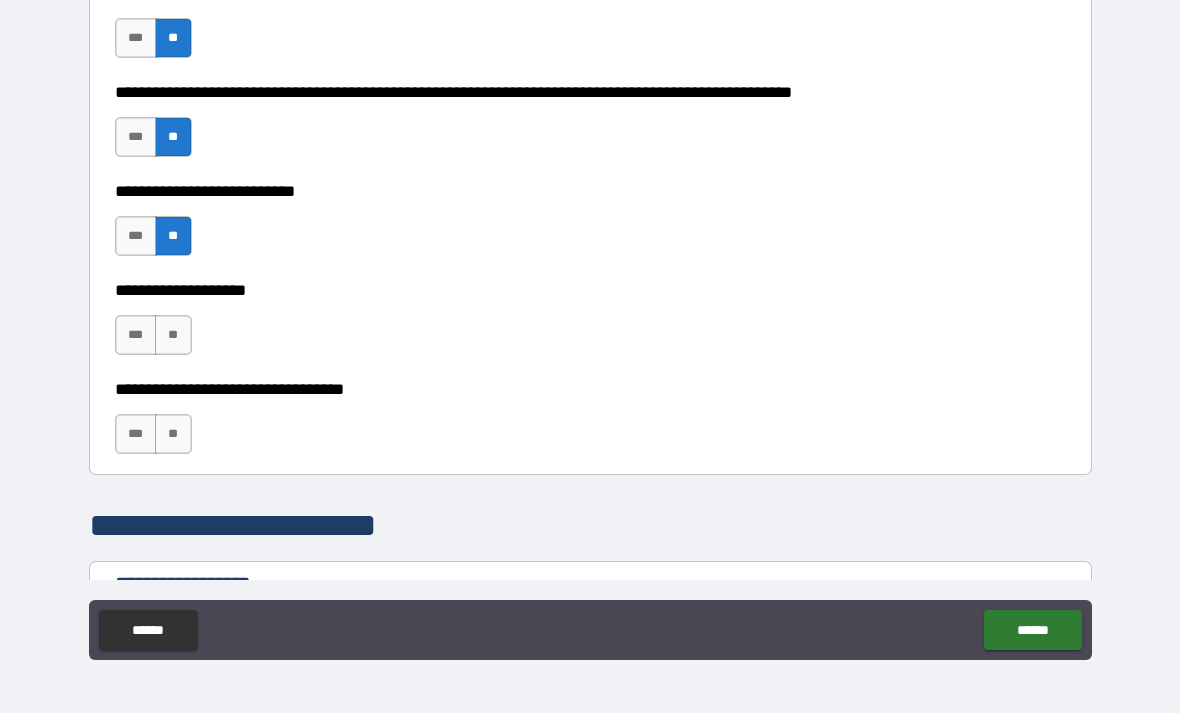 scroll, scrollTop: 880, scrollLeft: 0, axis: vertical 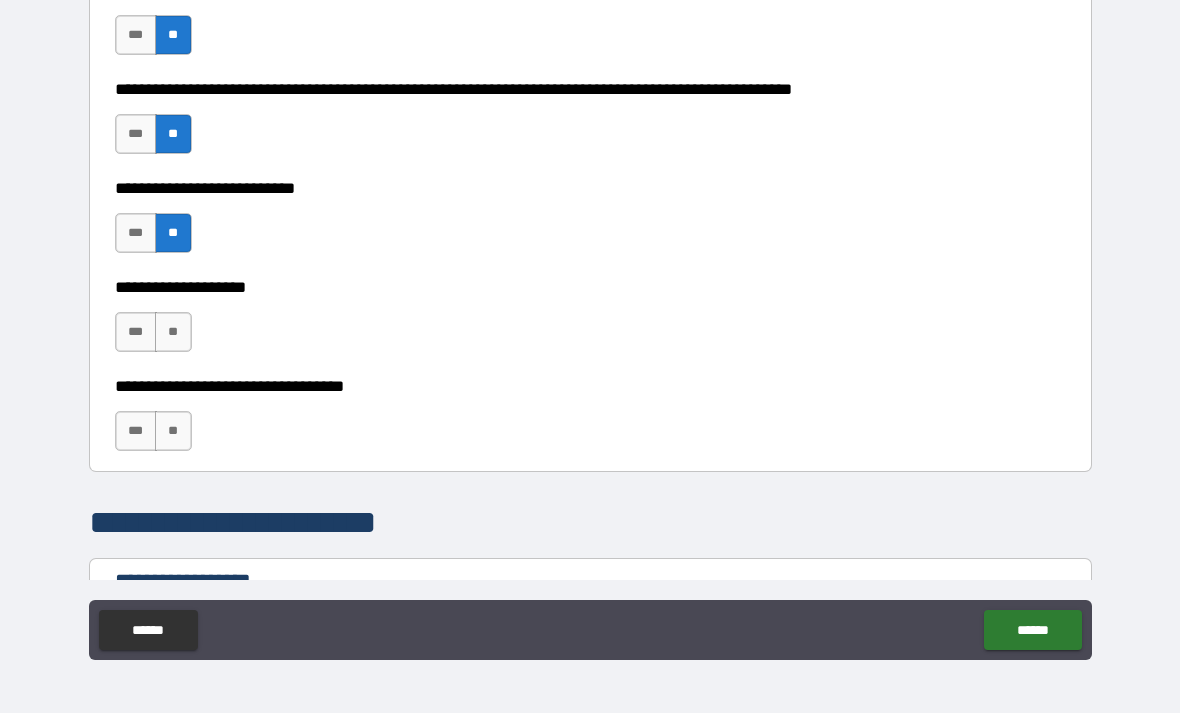 click on "**" at bounding box center (173, 332) 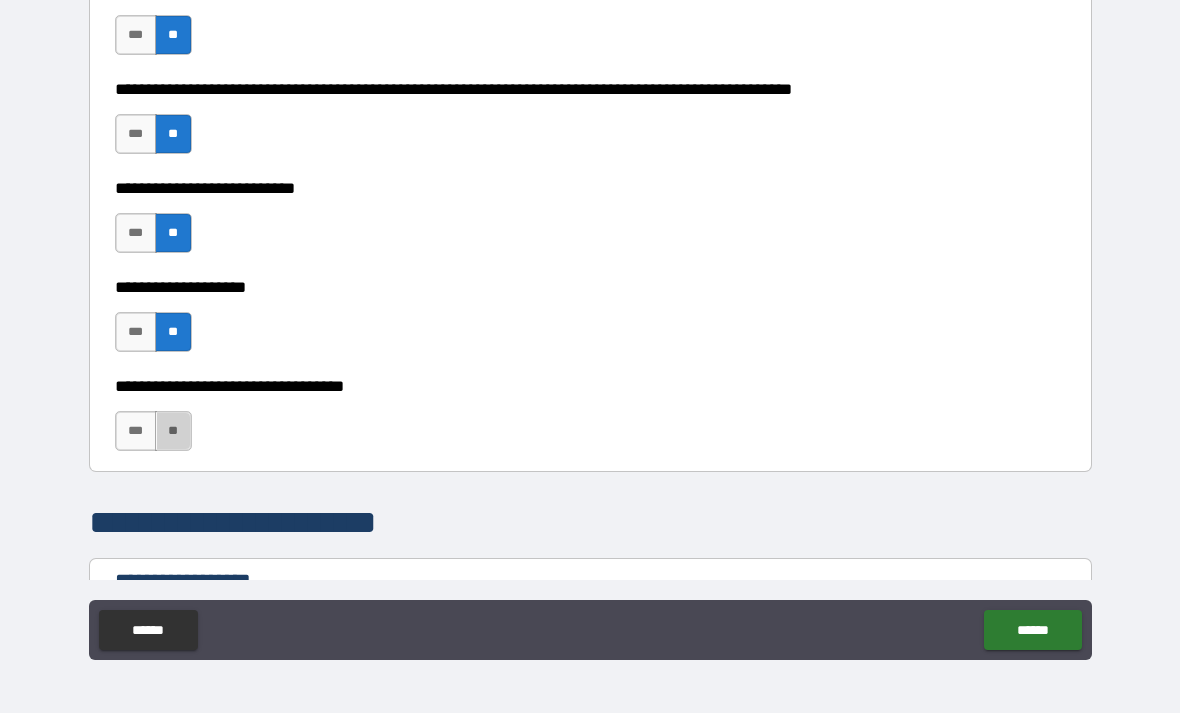 click on "**" at bounding box center (173, 431) 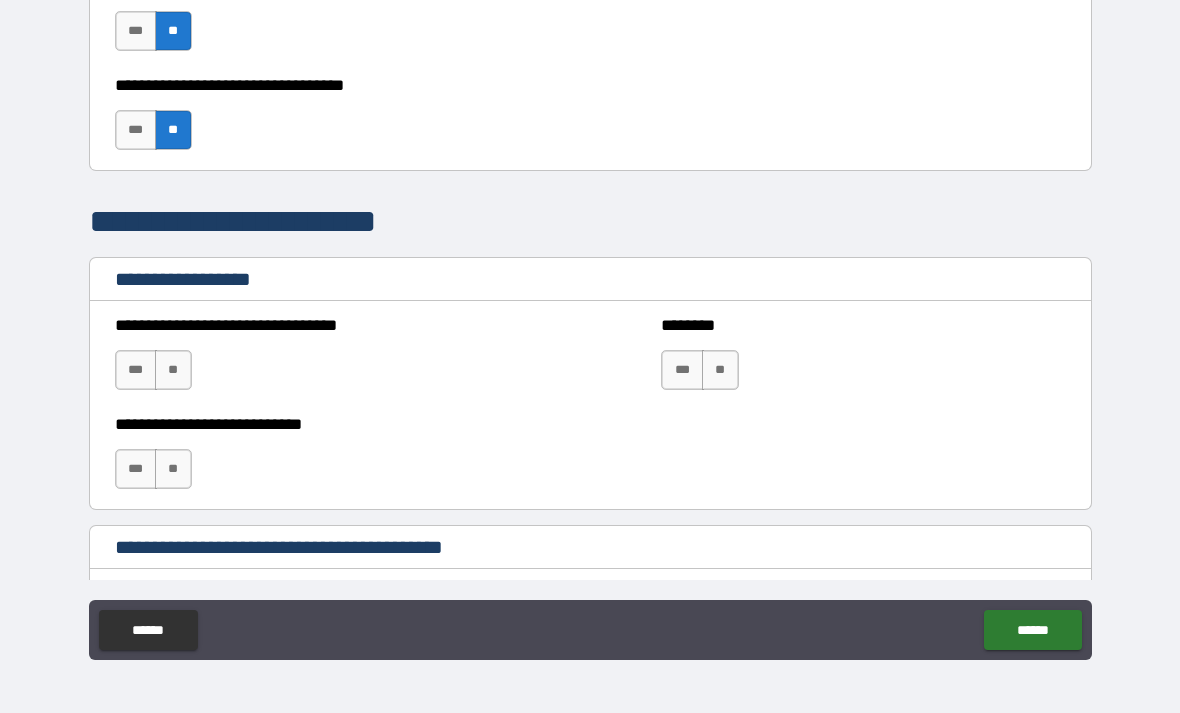 scroll, scrollTop: 1186, scrollLeft: 0, axis: vertical 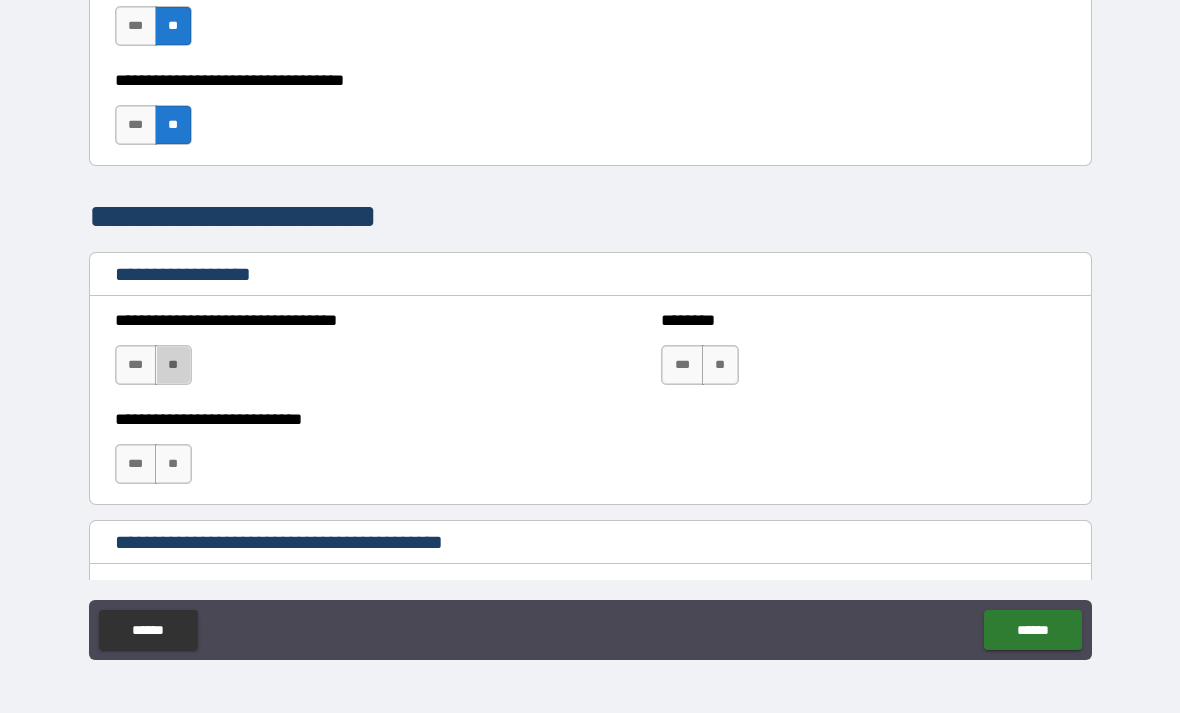 click on "**" at bounding box center [173, 365] 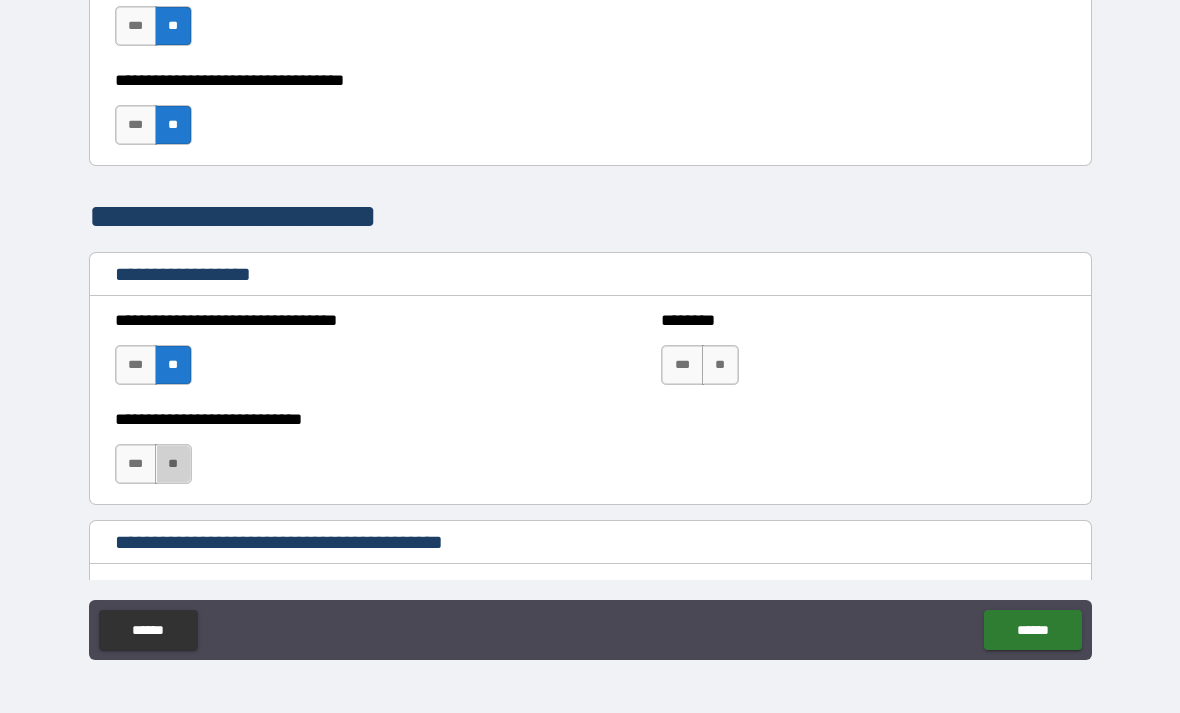 click on "**" at bounding box center [173, 464] 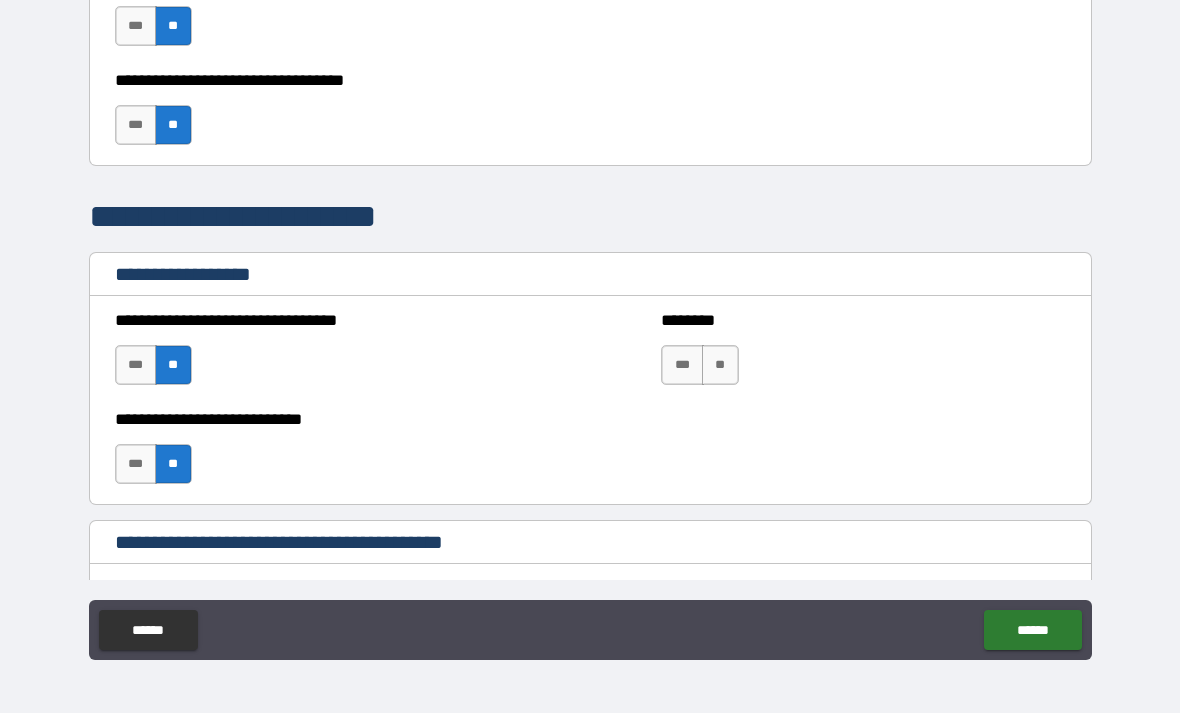 click on "**" at bounding box center [720, 365] 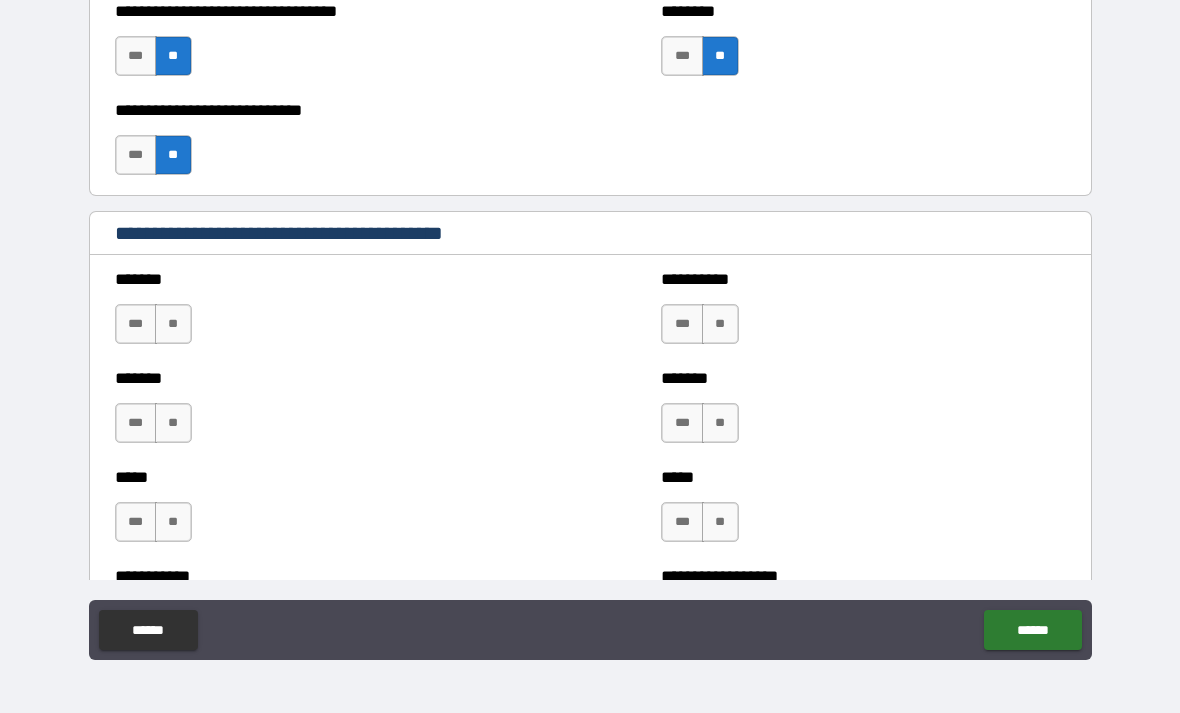 scroll, scrollTop: 1515, scrollLeft: 0, axis: vertical 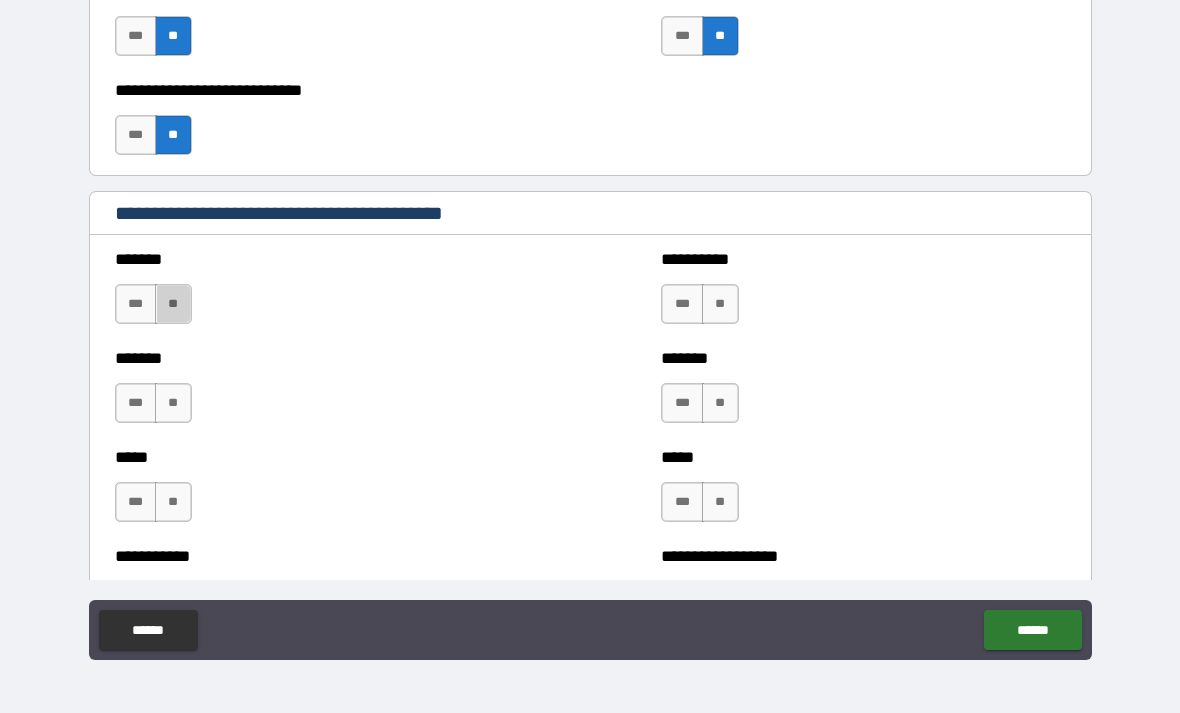 click on "**" at bounding box center [173, 304] 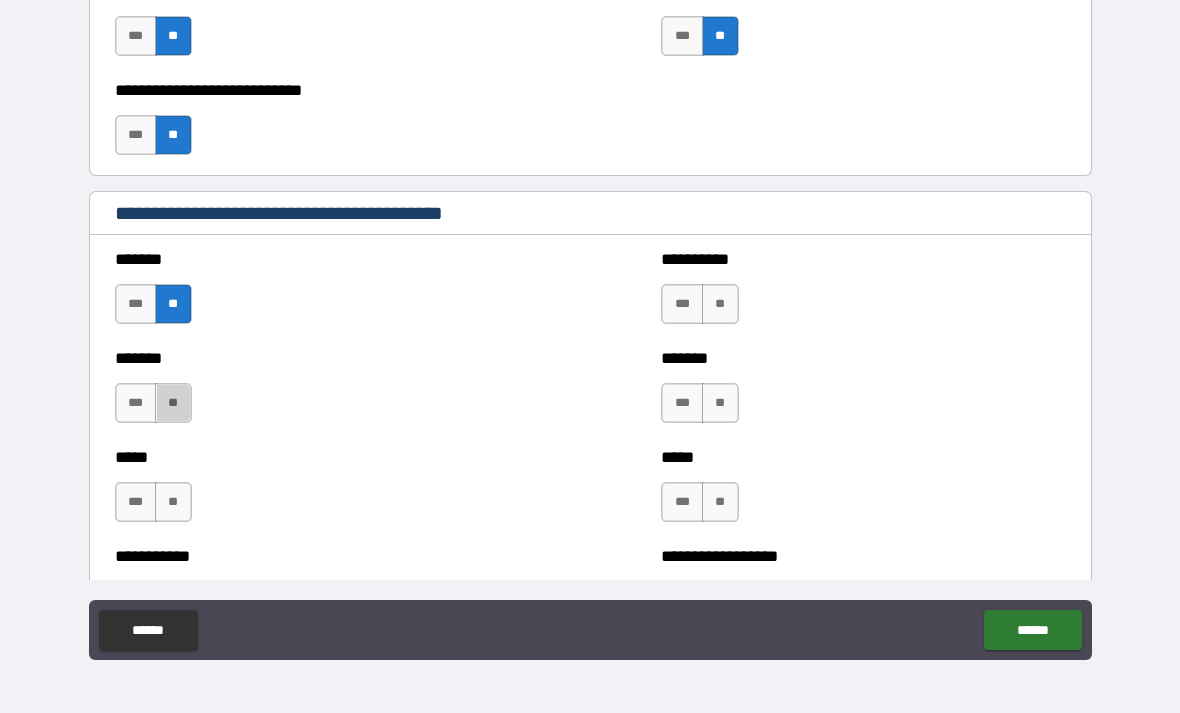 click on "**" at bounding box center [173, 403] 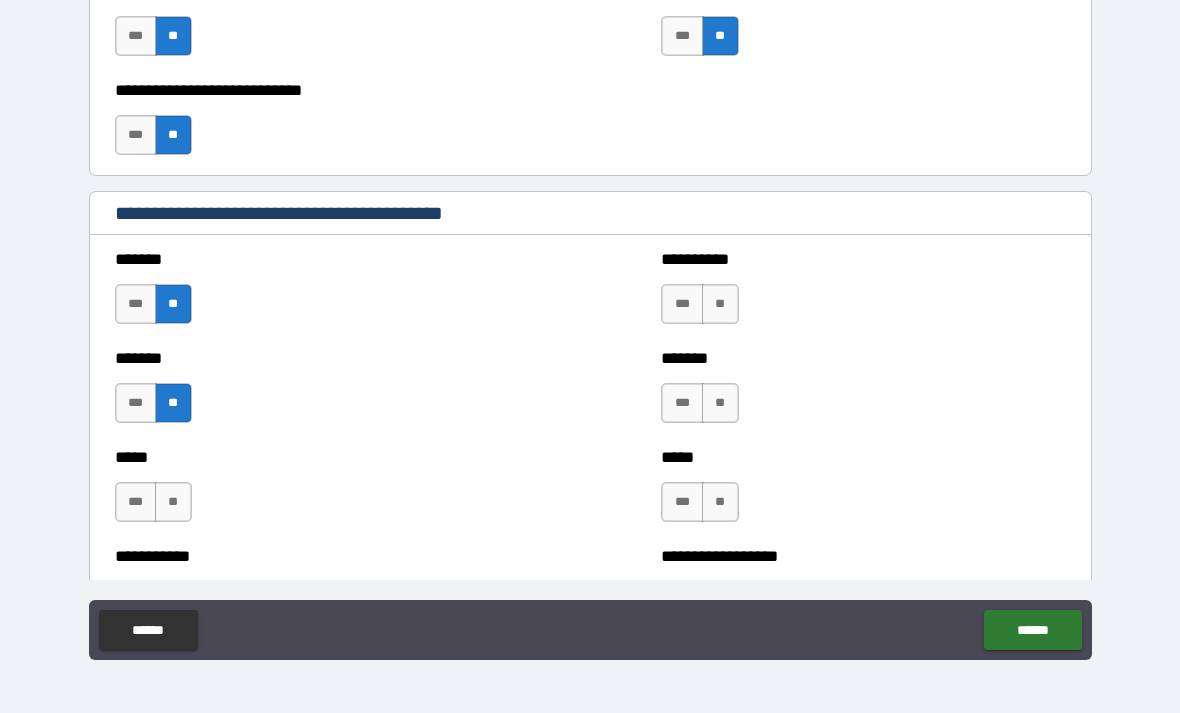 click on "**" at bounding box center (173, 502) 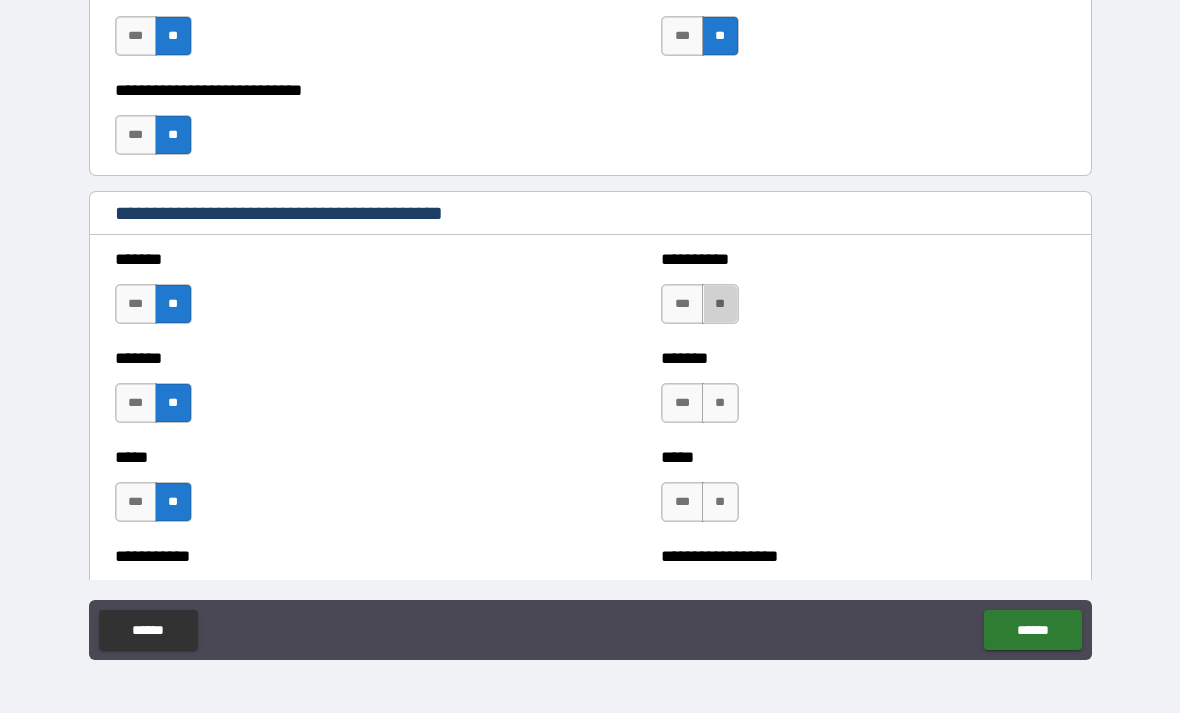 click on "**" at bounding box center (720, 304) 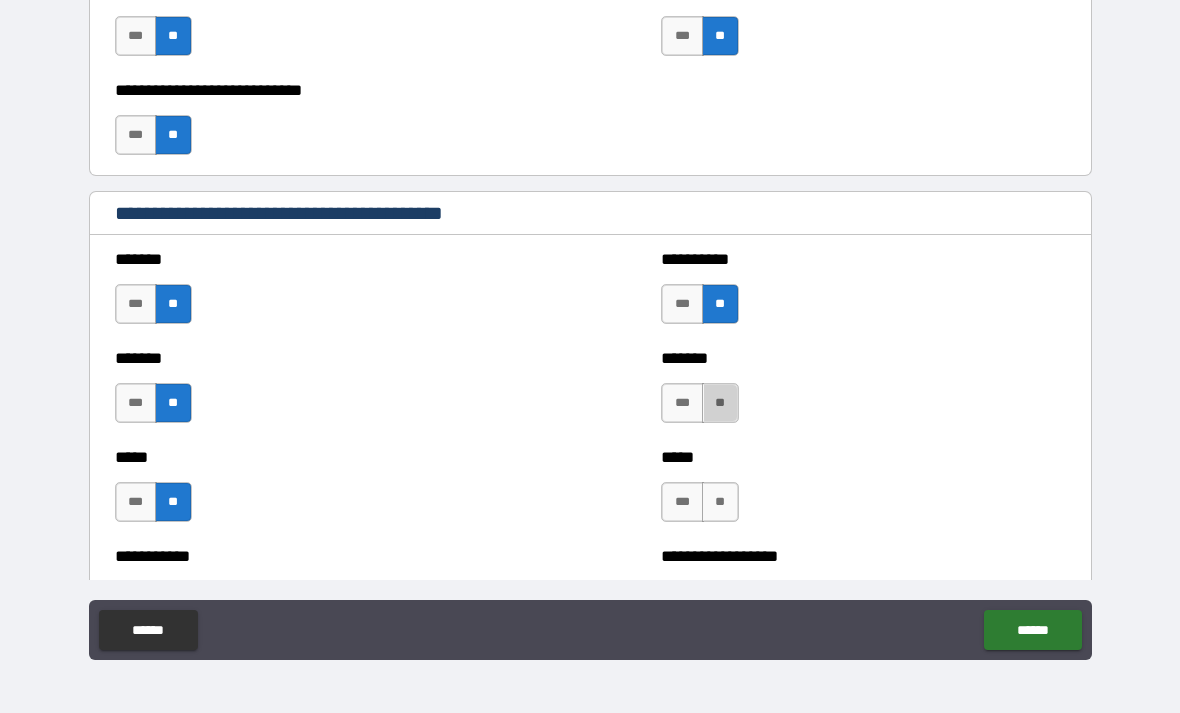 click on "**" at bounding box center [720, 403] 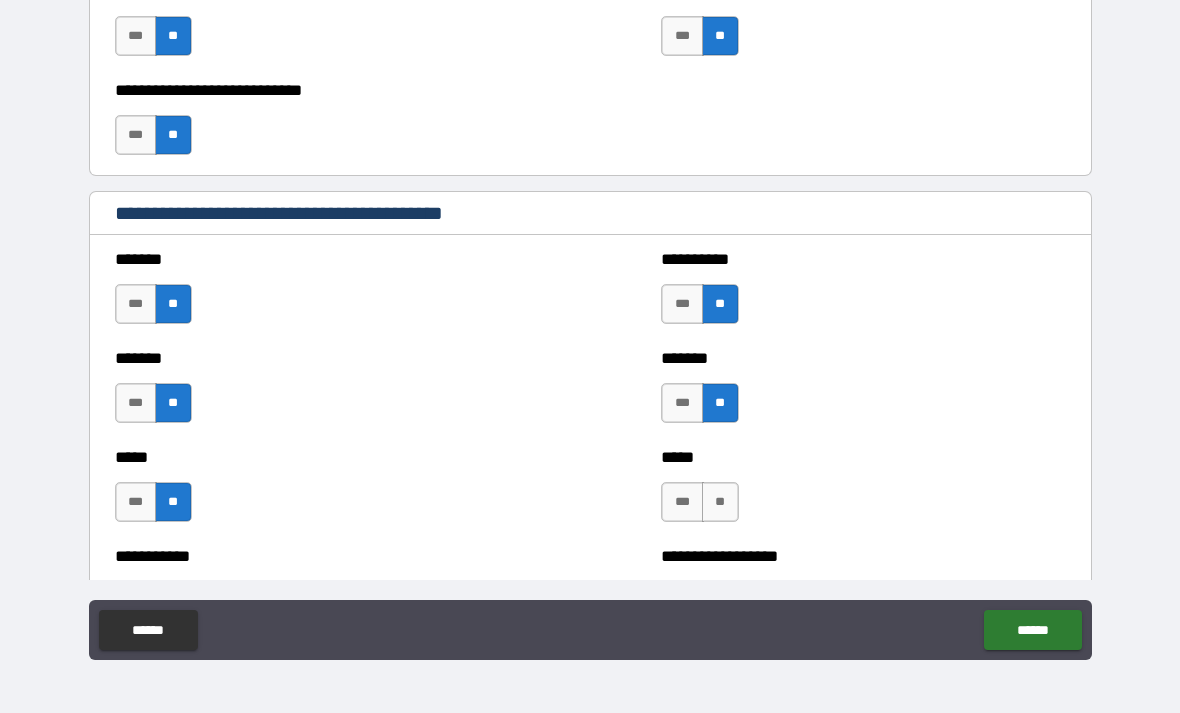 click on "**" at bounding box center (720, 502) 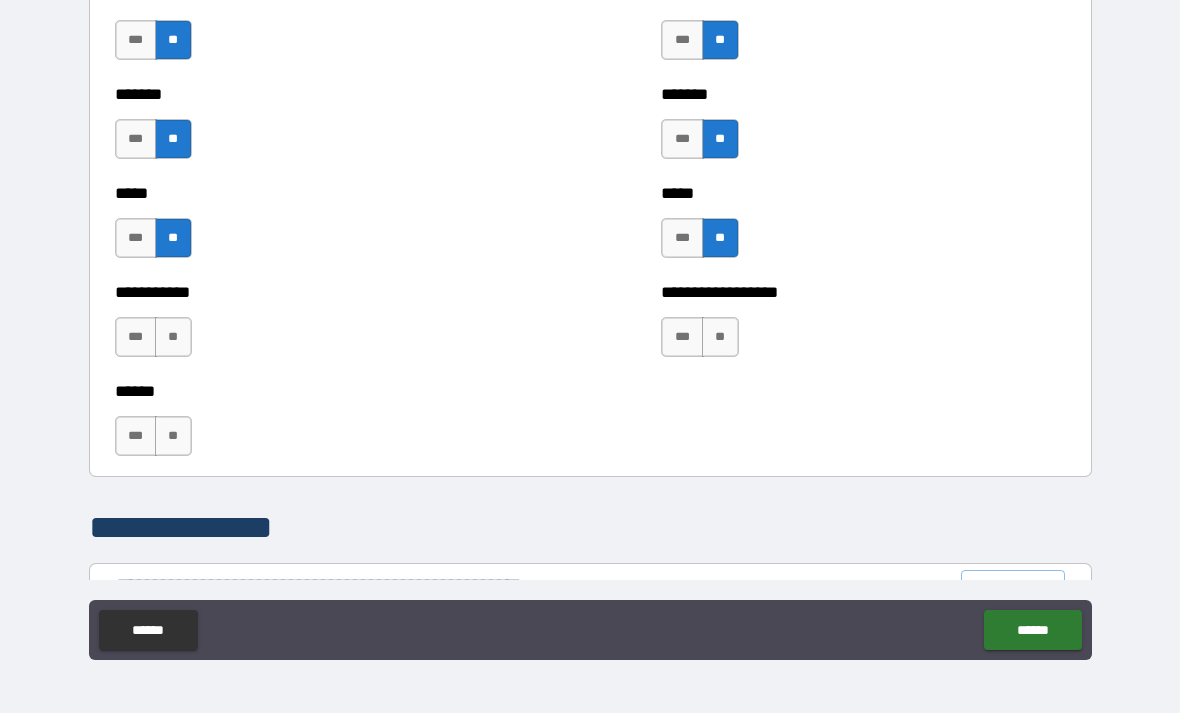 scroll, scrollTop: 1791, scrollLeft: 0, axis: vertical 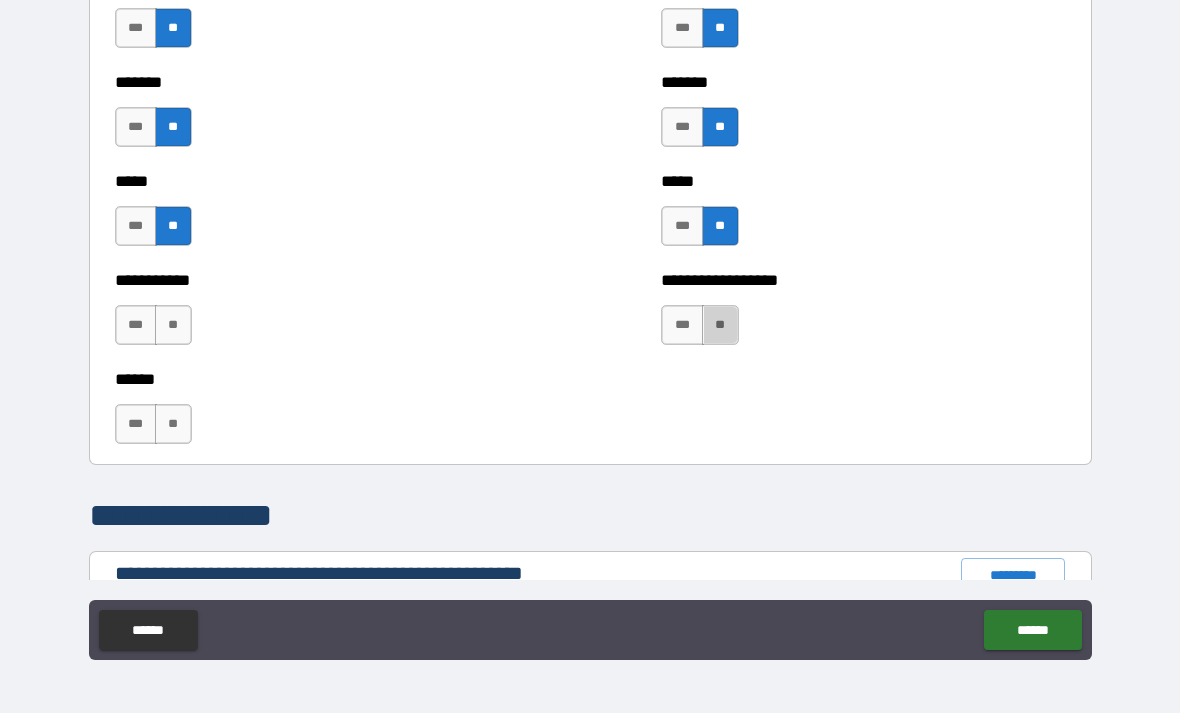 click on "**" at bounding box center [720, 325] 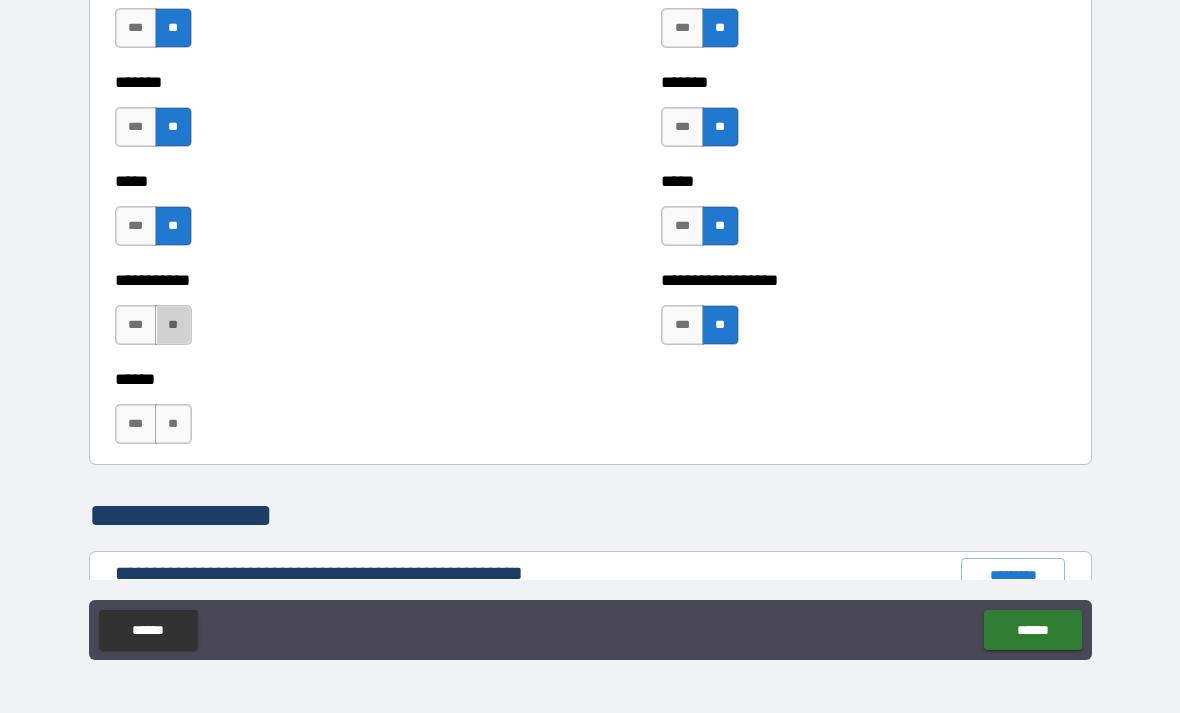 click on "**" at bounding box center (173, 325) 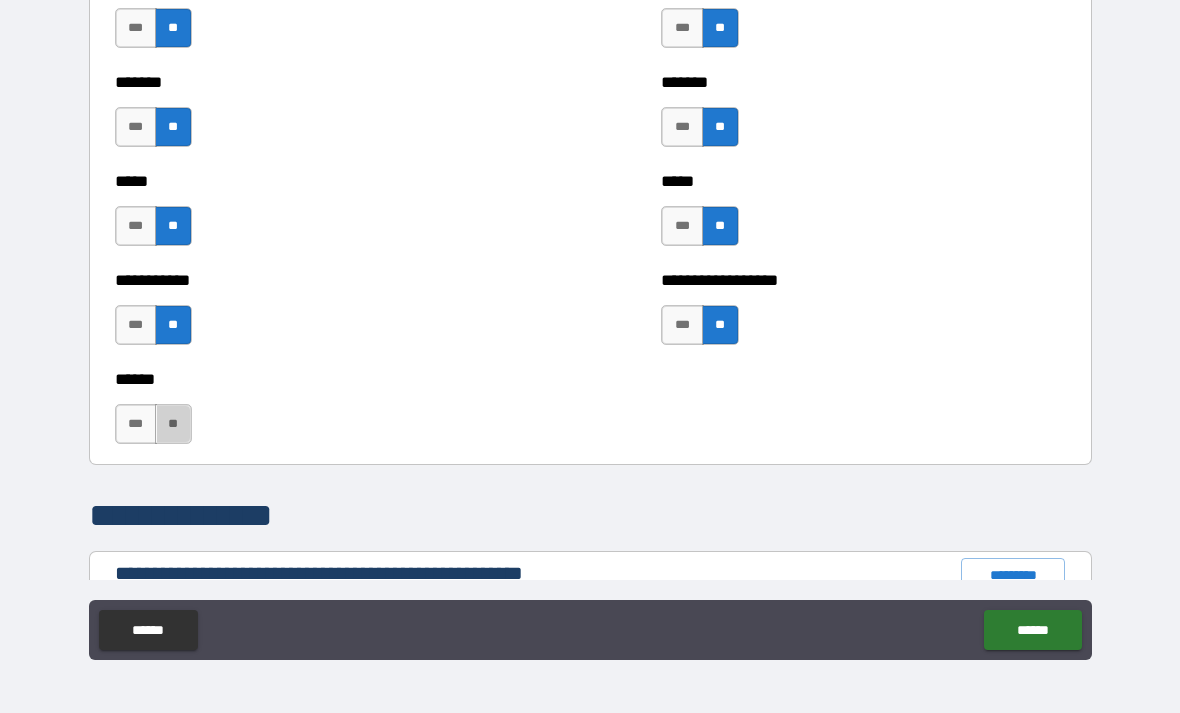 click on "**" at bounding box center (173, 424) 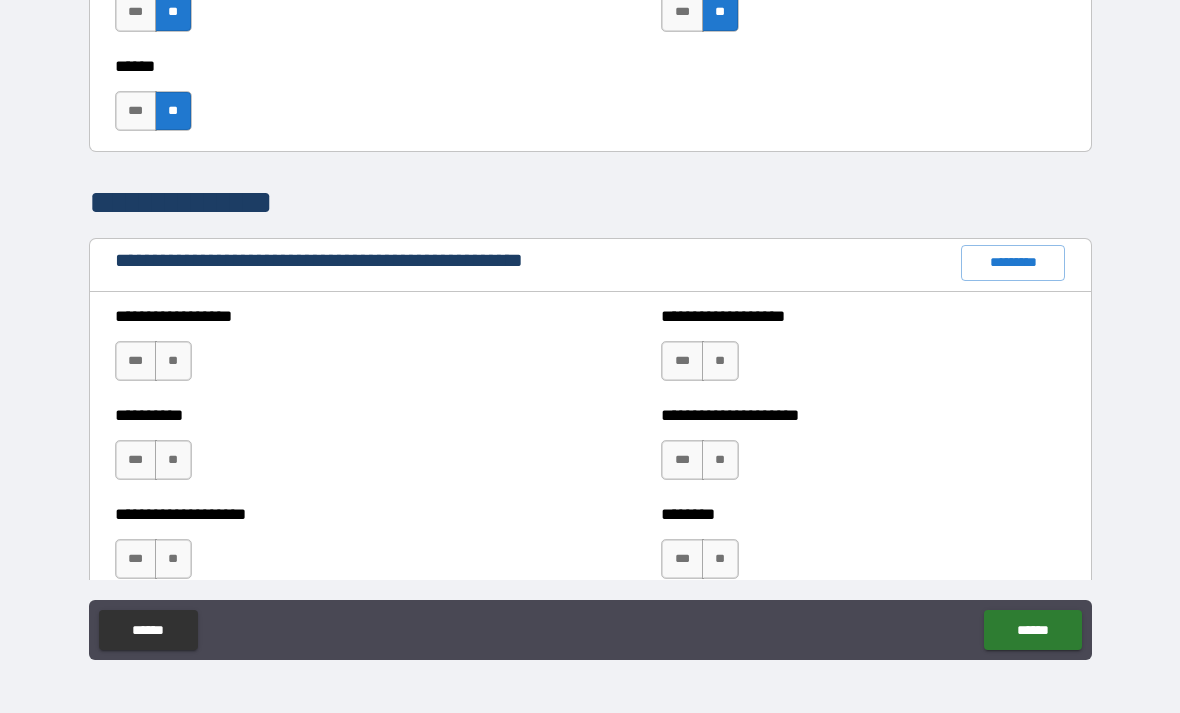 scroll, scrollTop: 2113, scrollLeft: 0, axis: vertical 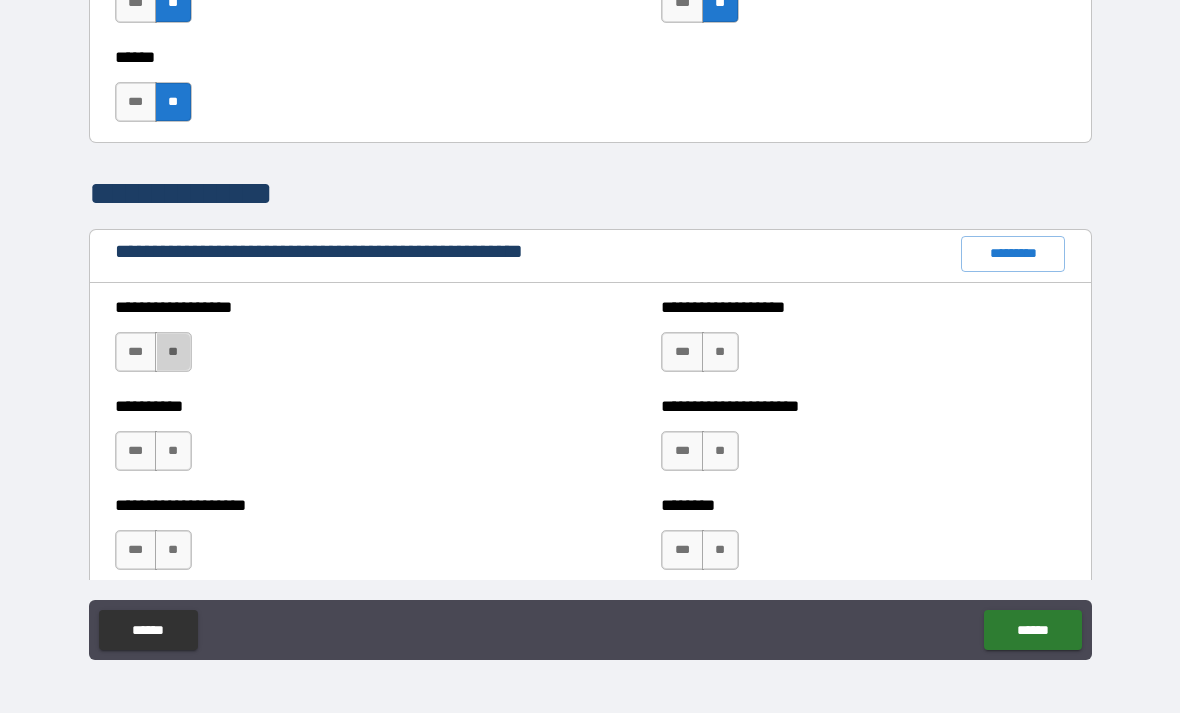 click on "**" at bounding box center [173, 352] 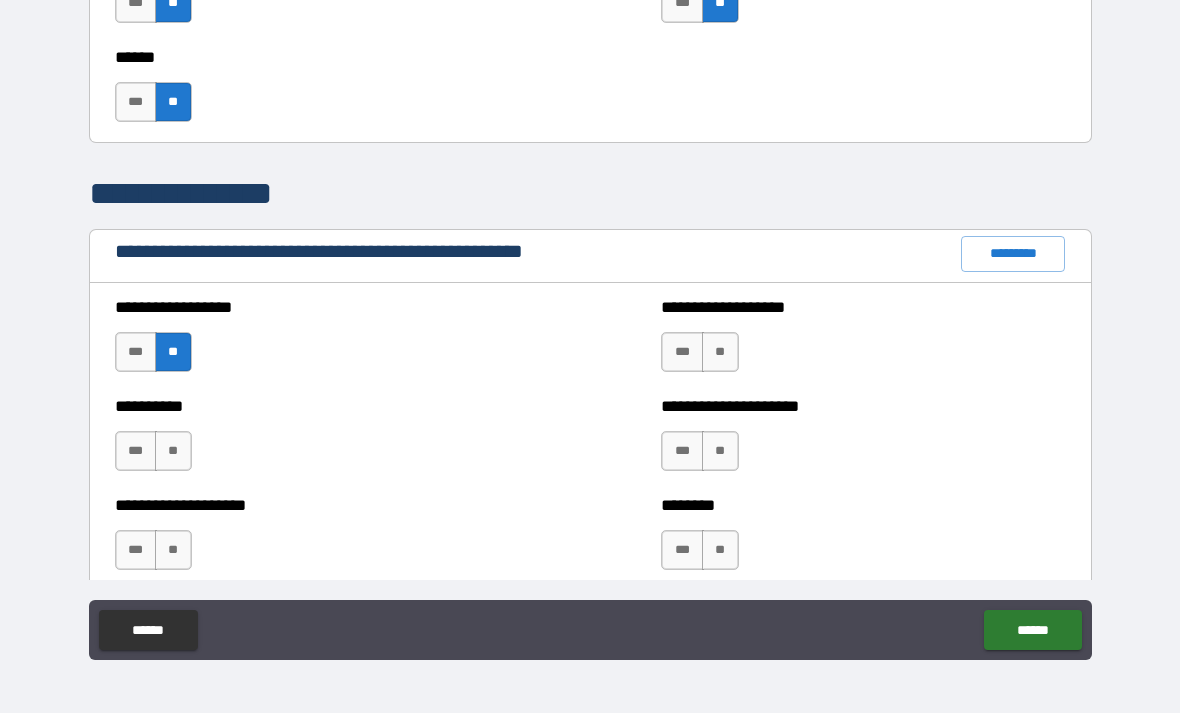 click on "**" at bounding box center [173, 451] 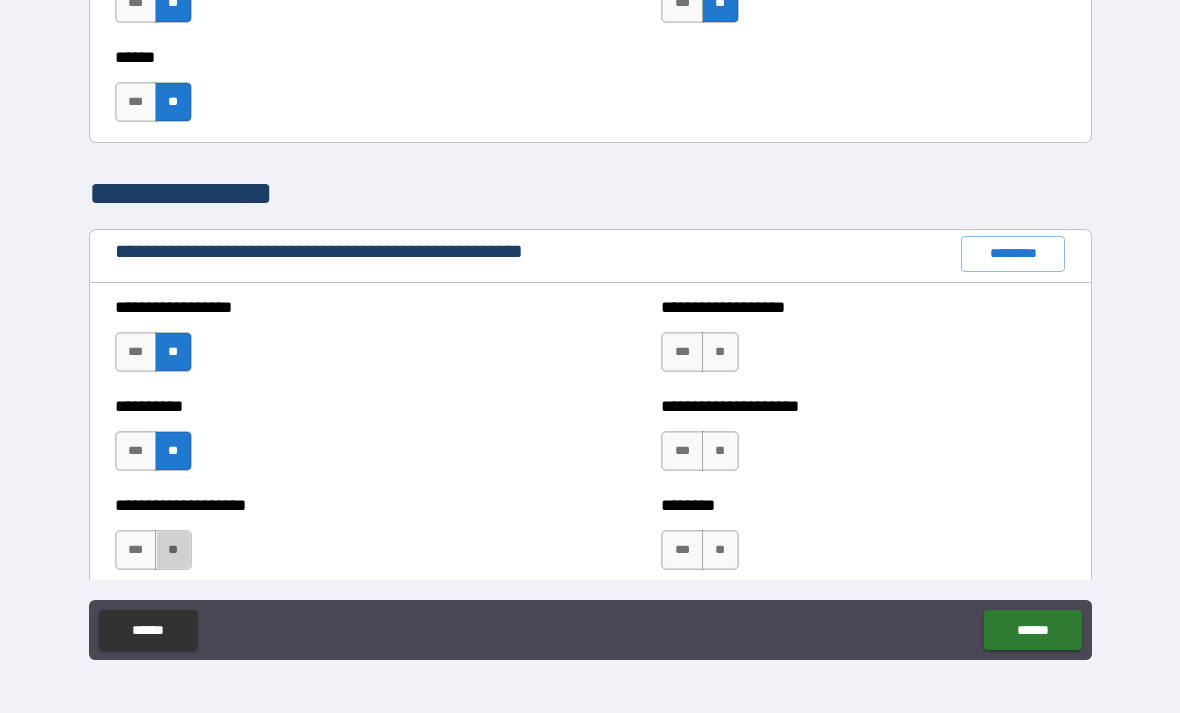 click on "**" at bounding box center [173, 550] 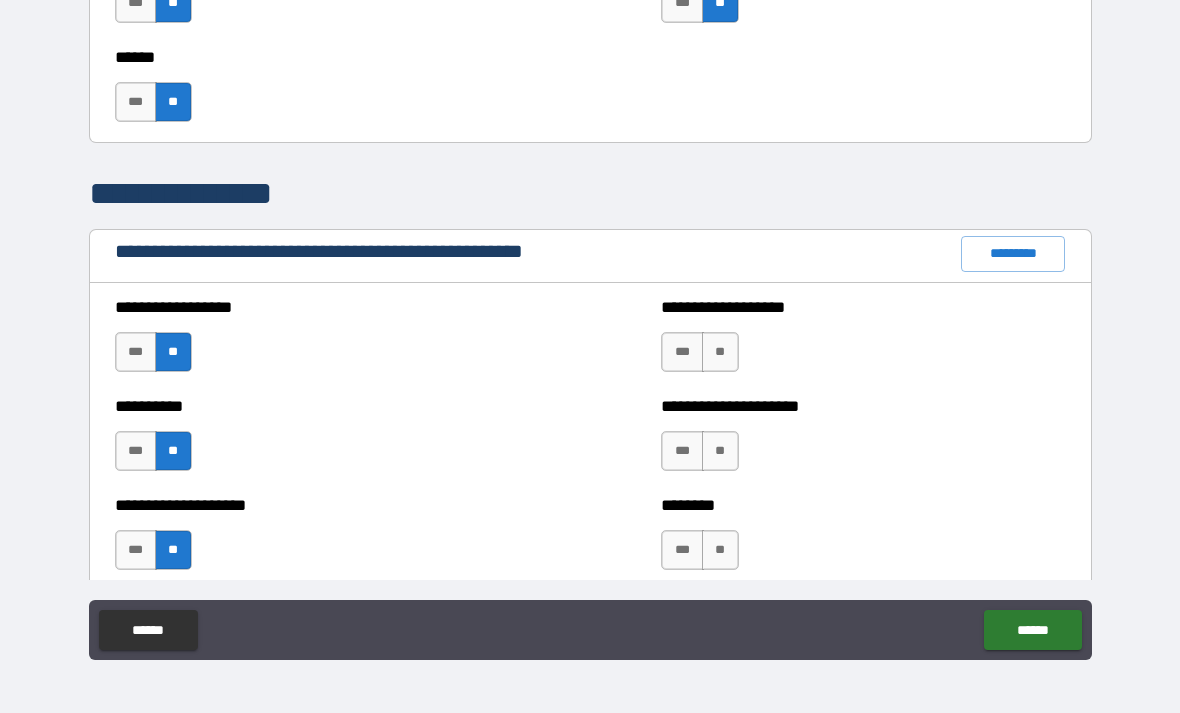 click on "**" at bounding box center [720, 352] 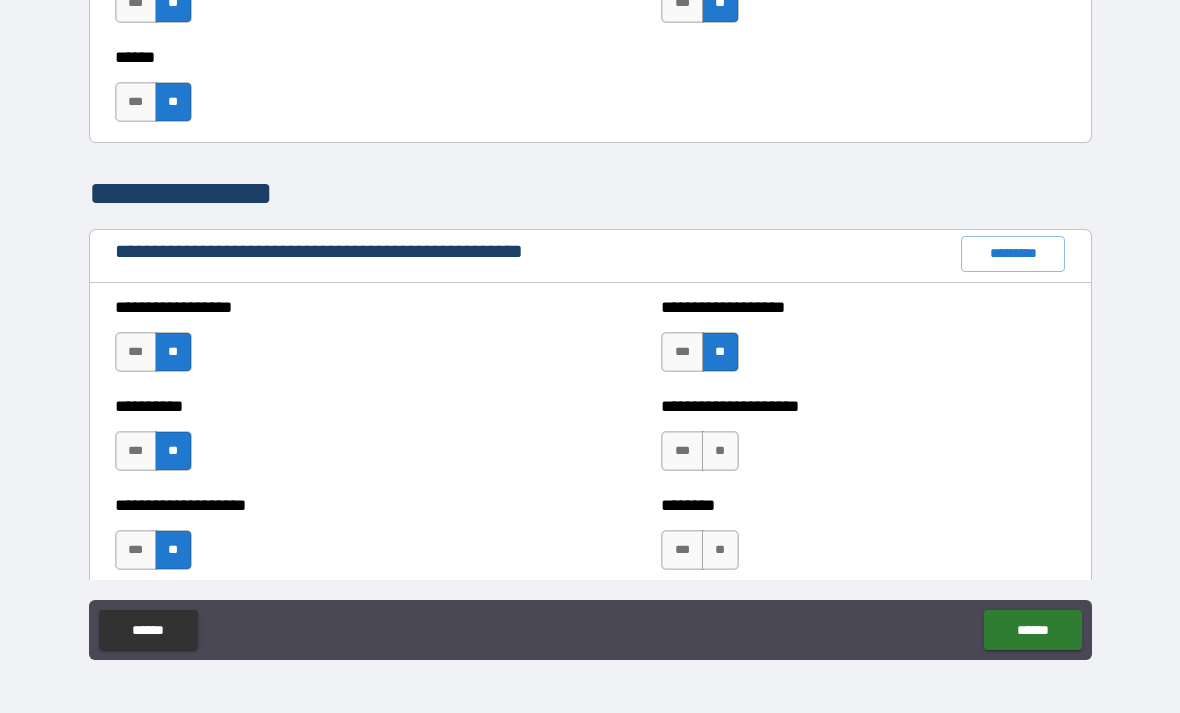 click on "**" at bounding box center [720, 451] 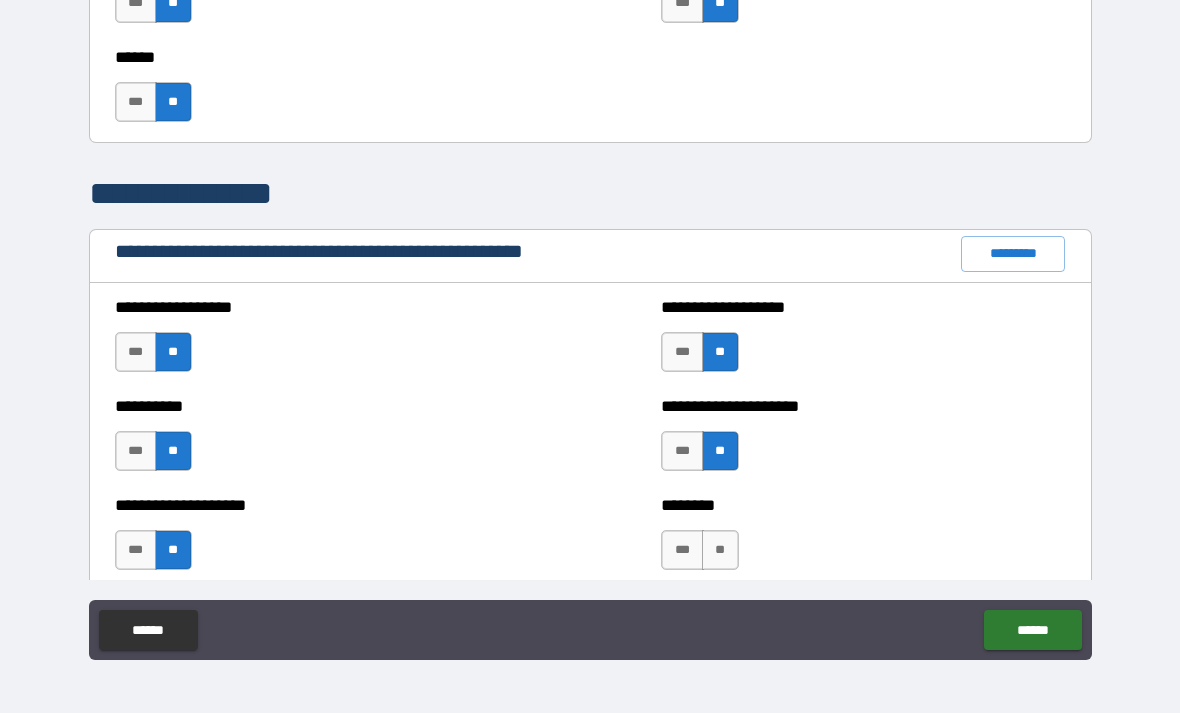 click on "**" at bounding box center [720, 550] 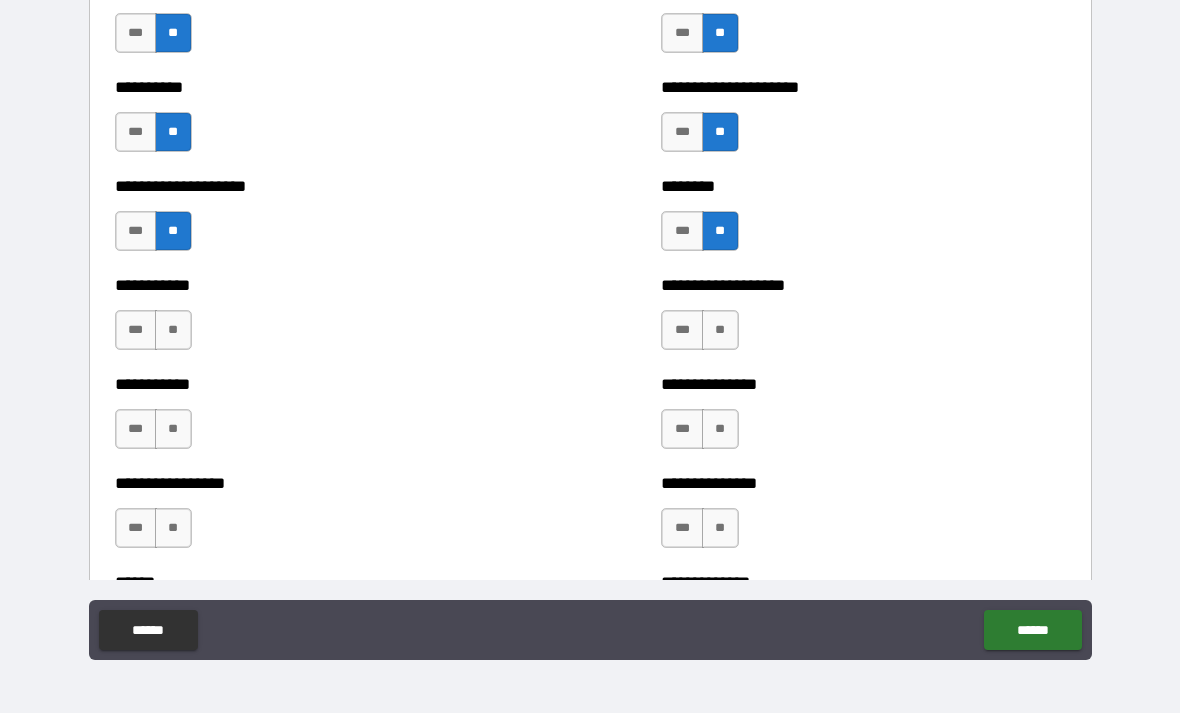 scroll, scrollTop: 2445, scrollLeft: 0, axis: vertical 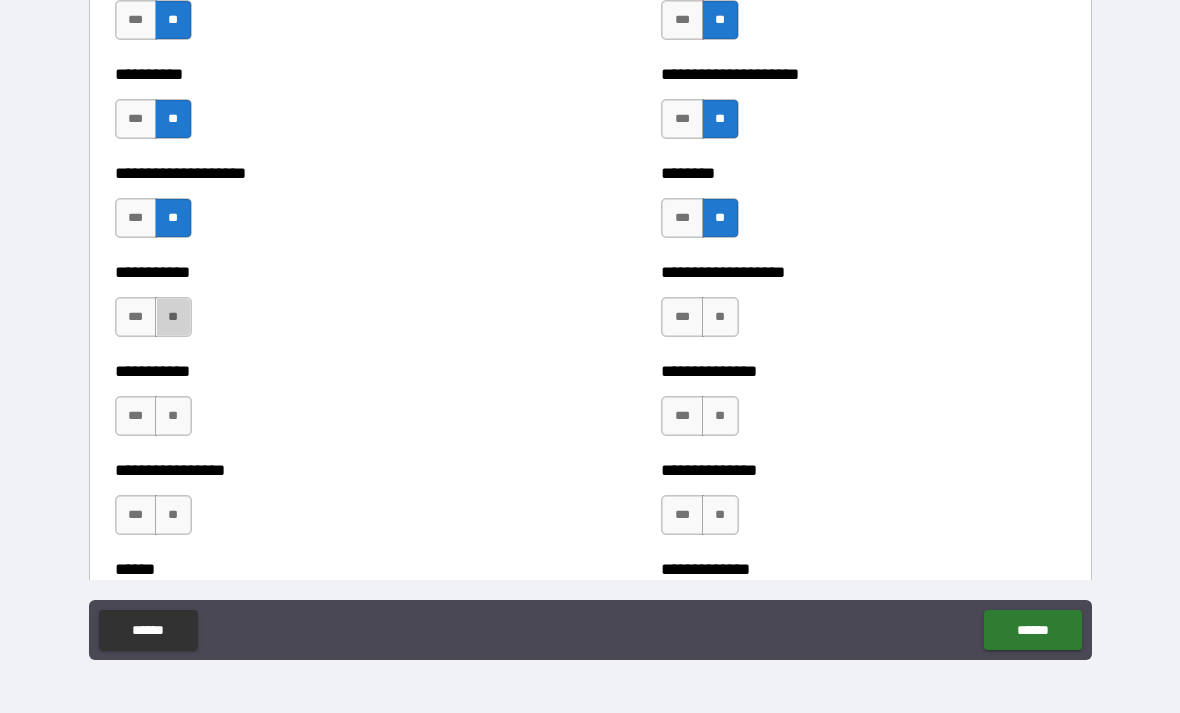 click on "**" at bounding box center [173, 317] 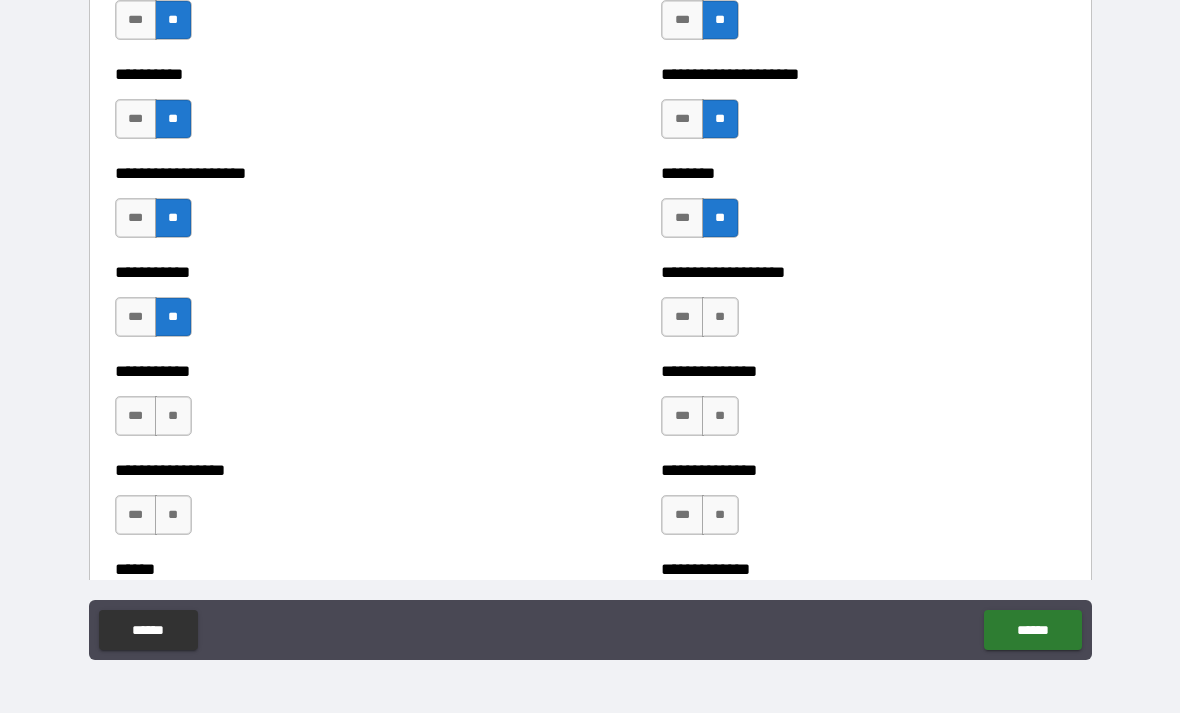 click on "**" at bounding box center (173, 416) 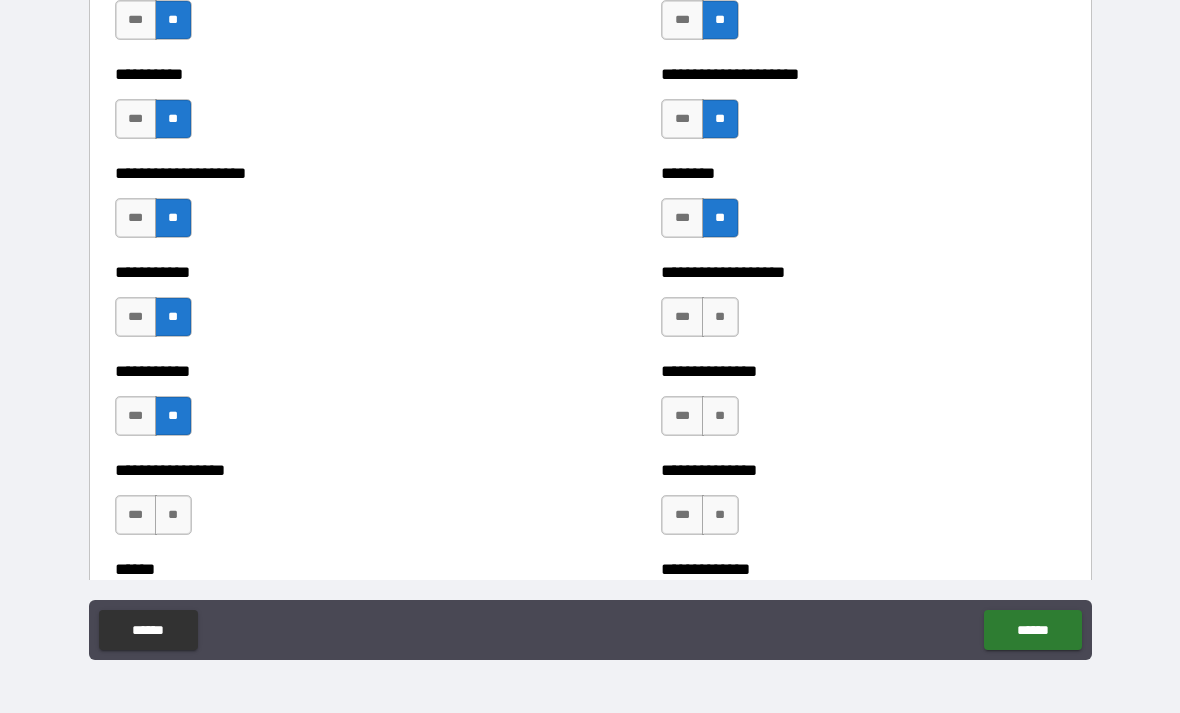 click on "**" at bounding box center (173, 515) 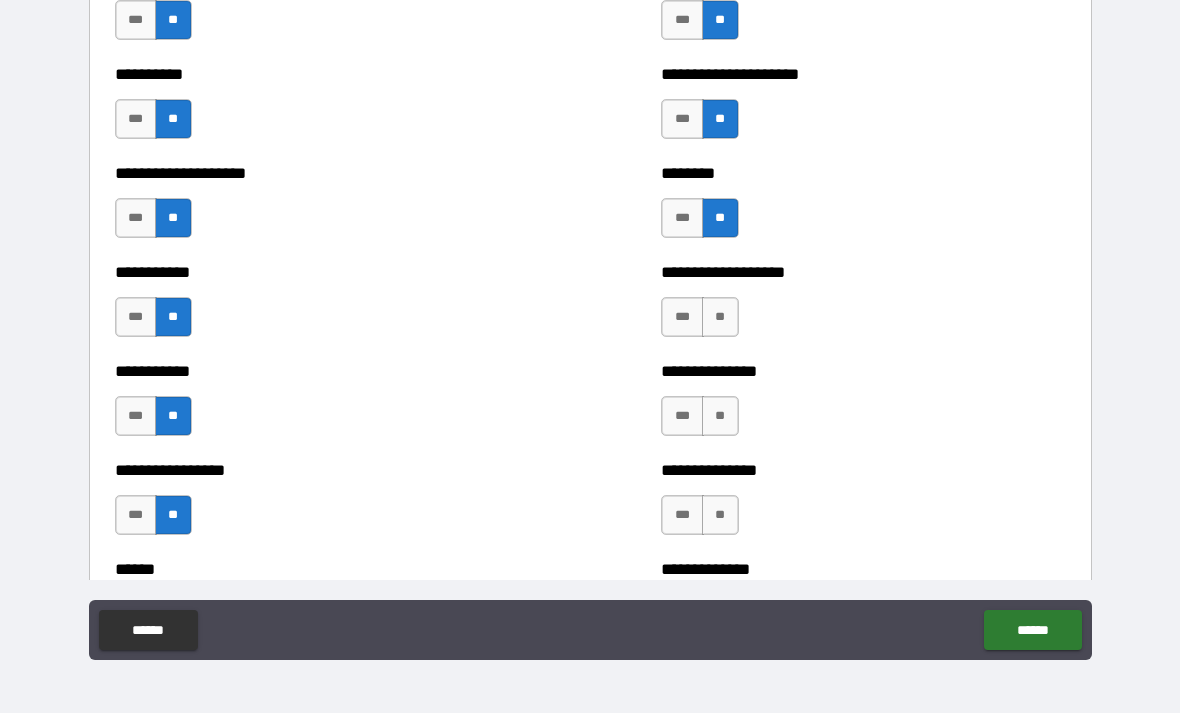 click on "**" at bounding box center (720, 317) 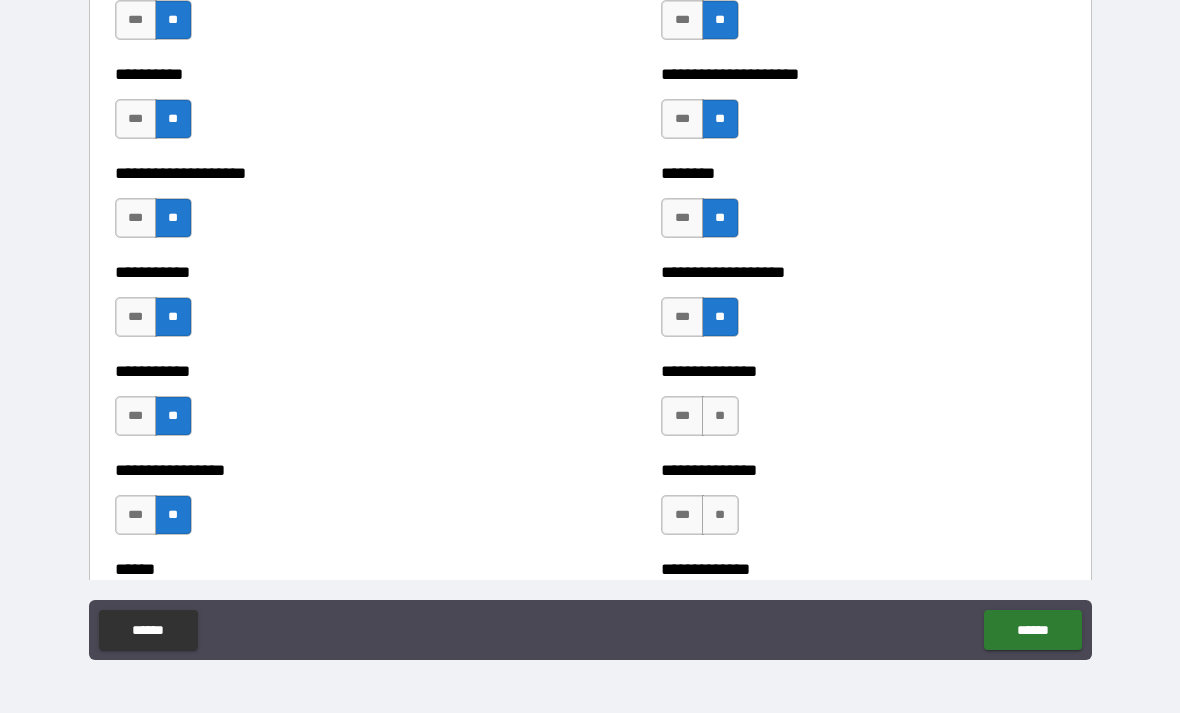 click on "**" at bounding box center [720, 416] 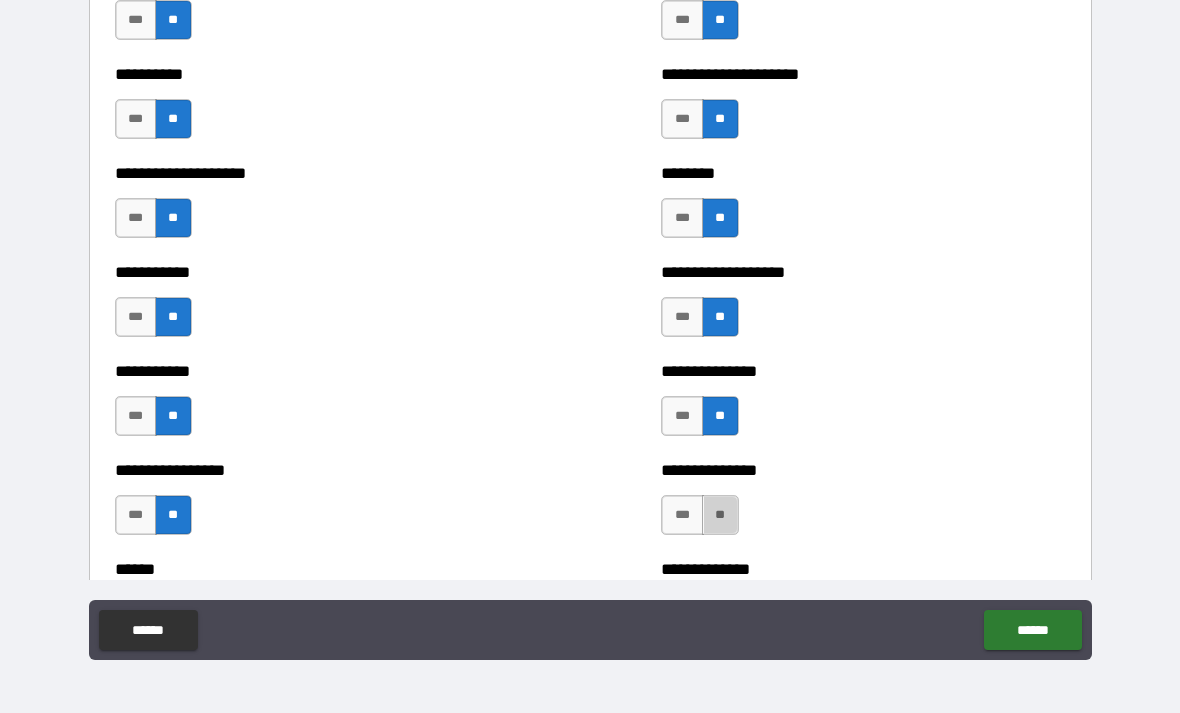click on "**" at bounding box center [720, 515] 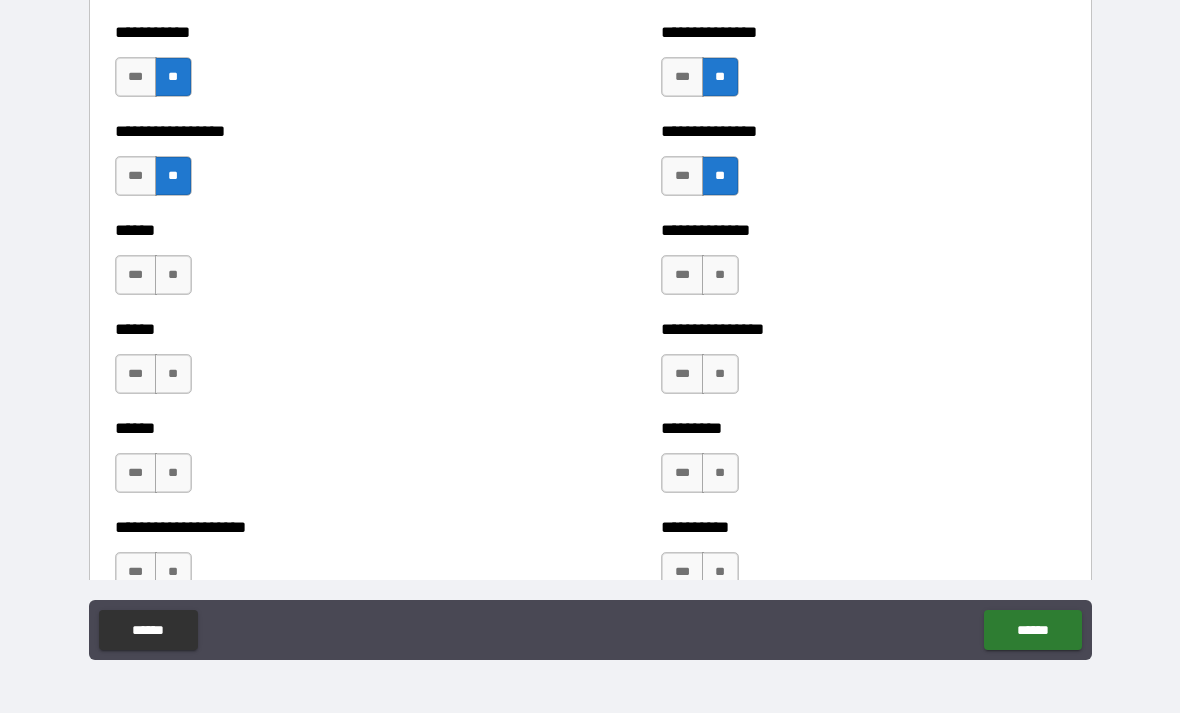 scroll, scrollTop: 2787, scrollLeft: 0, axis: vertical 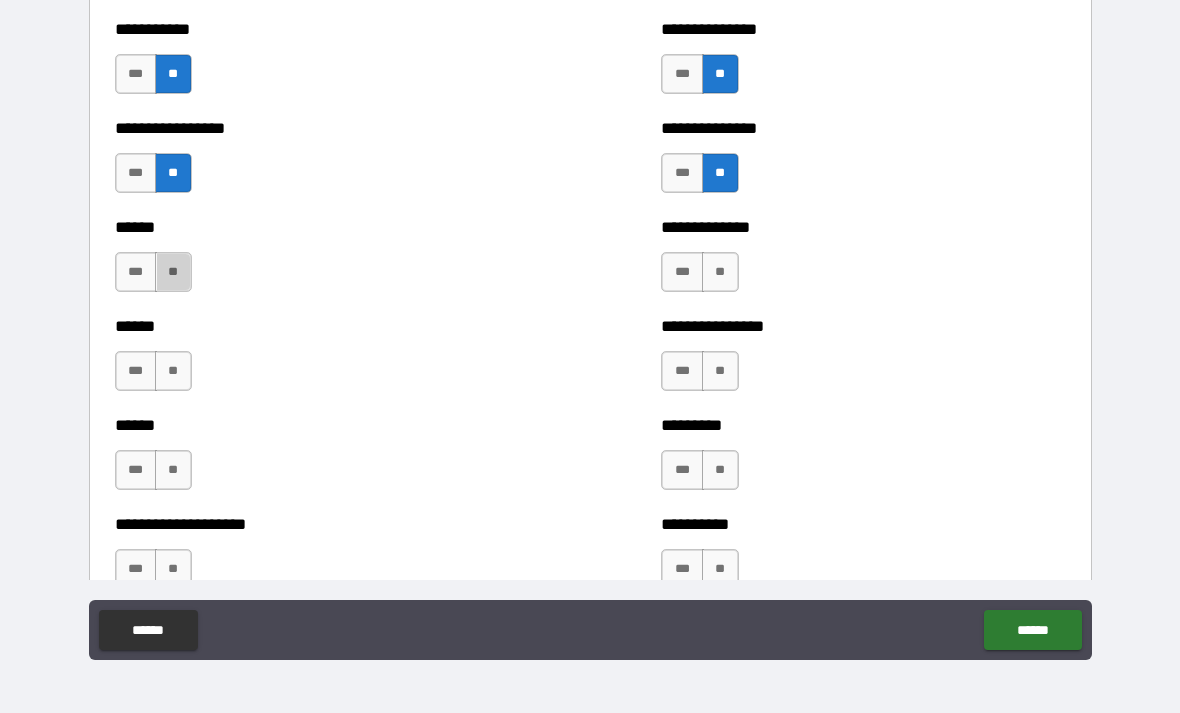 click on "**" at bounding box center [173, 272] 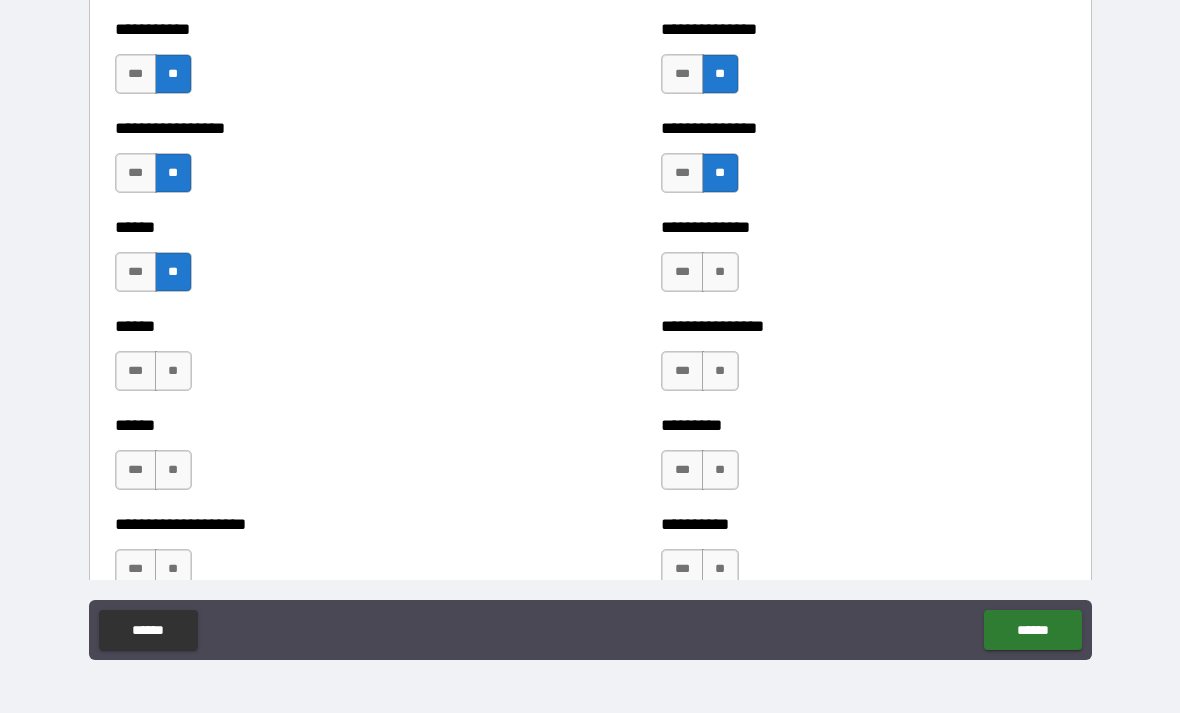click on "**" at bounding box center (173, 371) 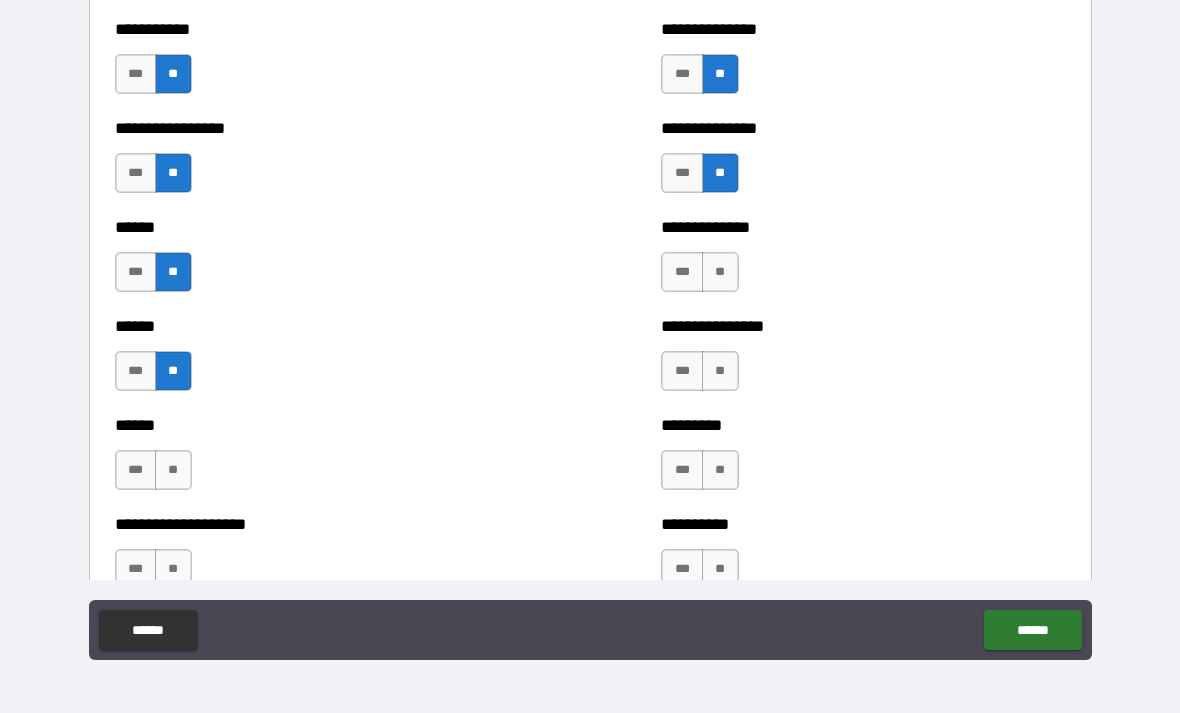 click on "**" at bounding box center (173, 470) 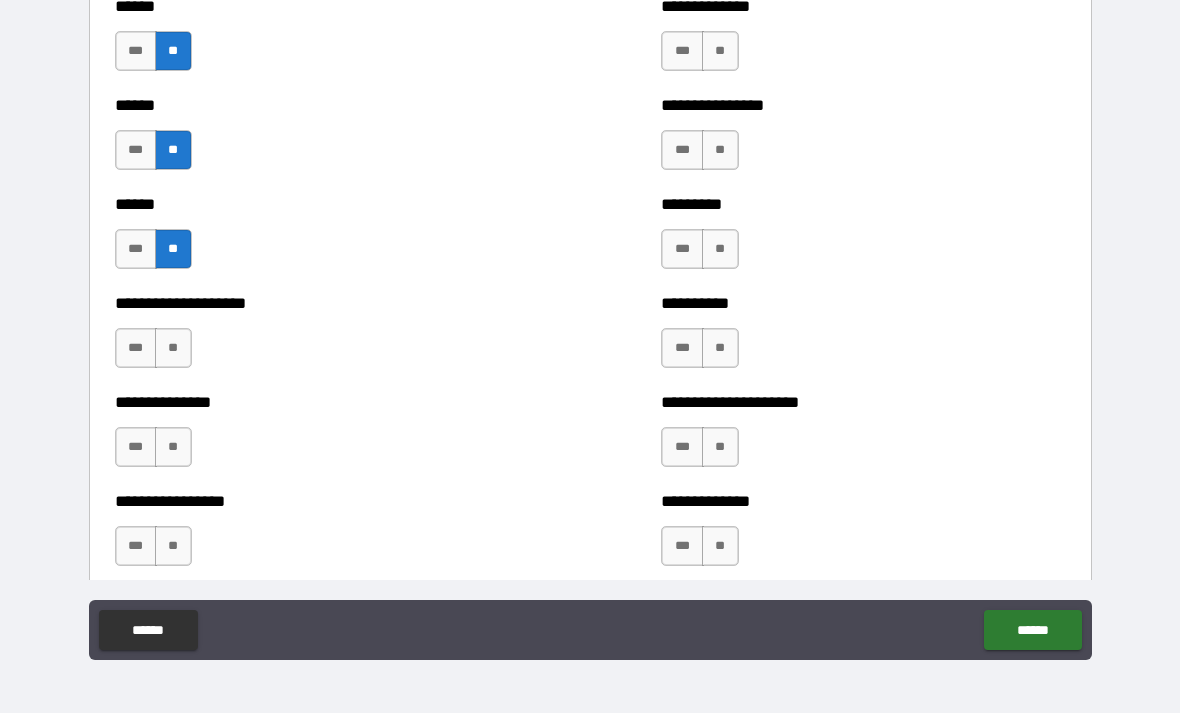 scroll, scrollTop: 3009, scrollLeft: 0, axis: vertical 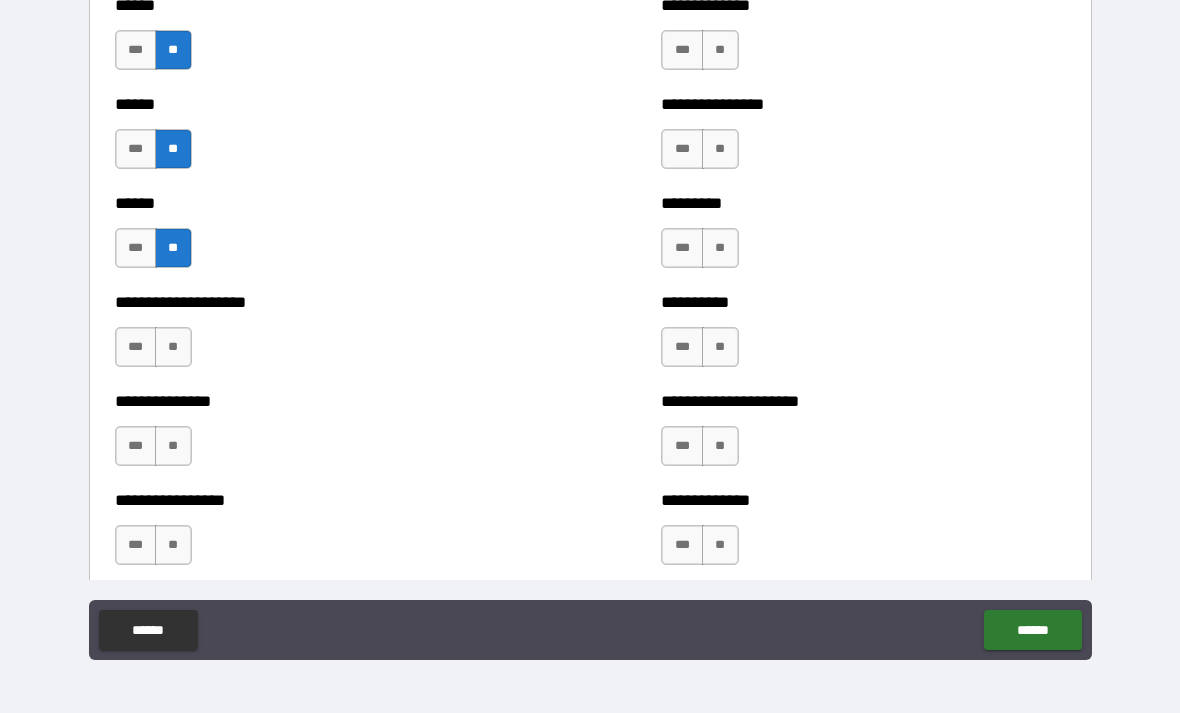click on "**" at bounding box center [173, 347] 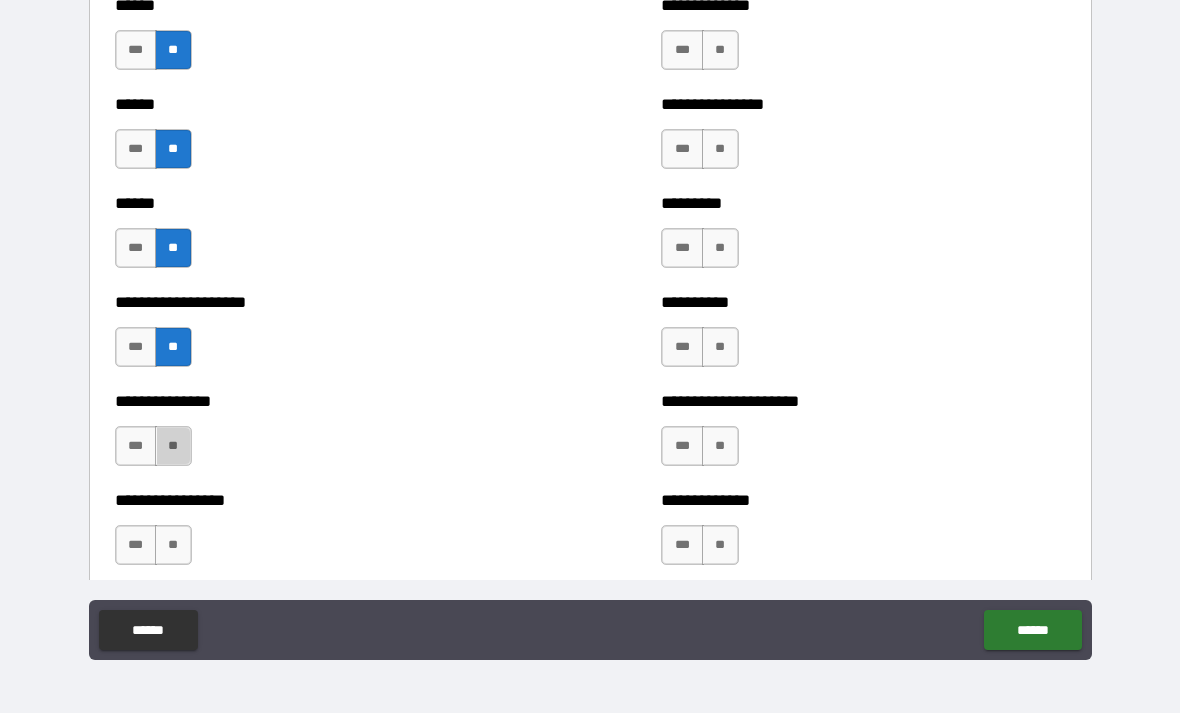 click on "**" at bounding box center (173, 446) 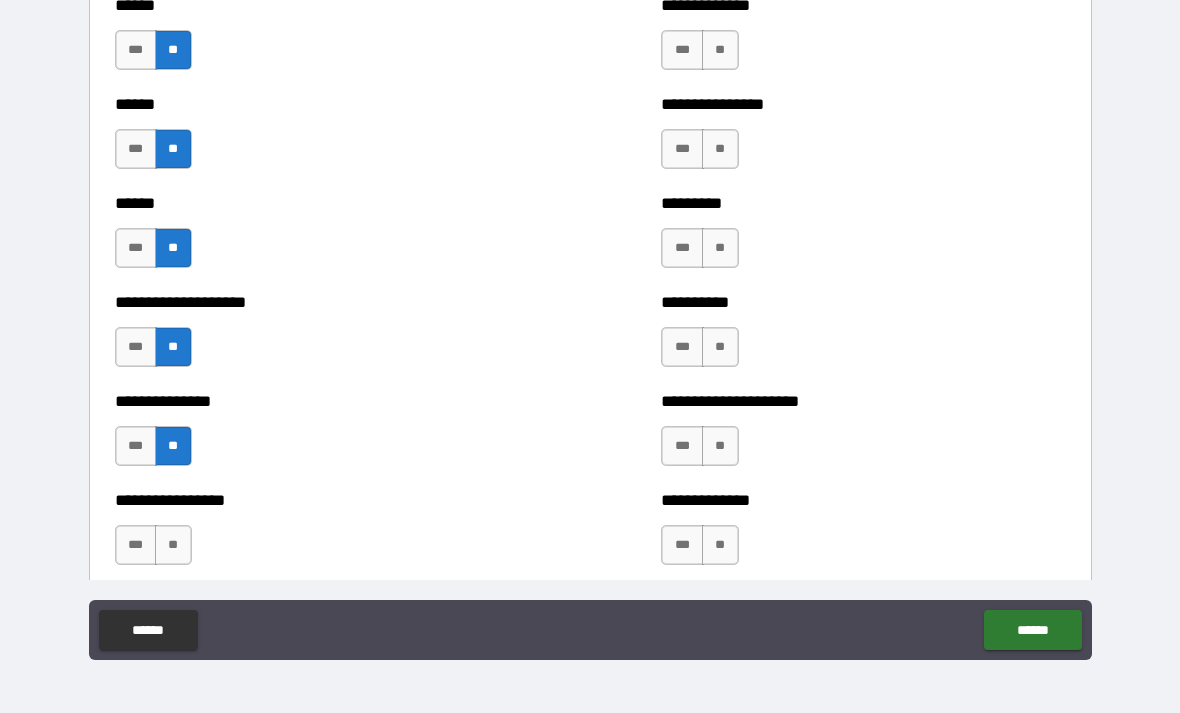 click on "**" at bounding box center (173, 545) 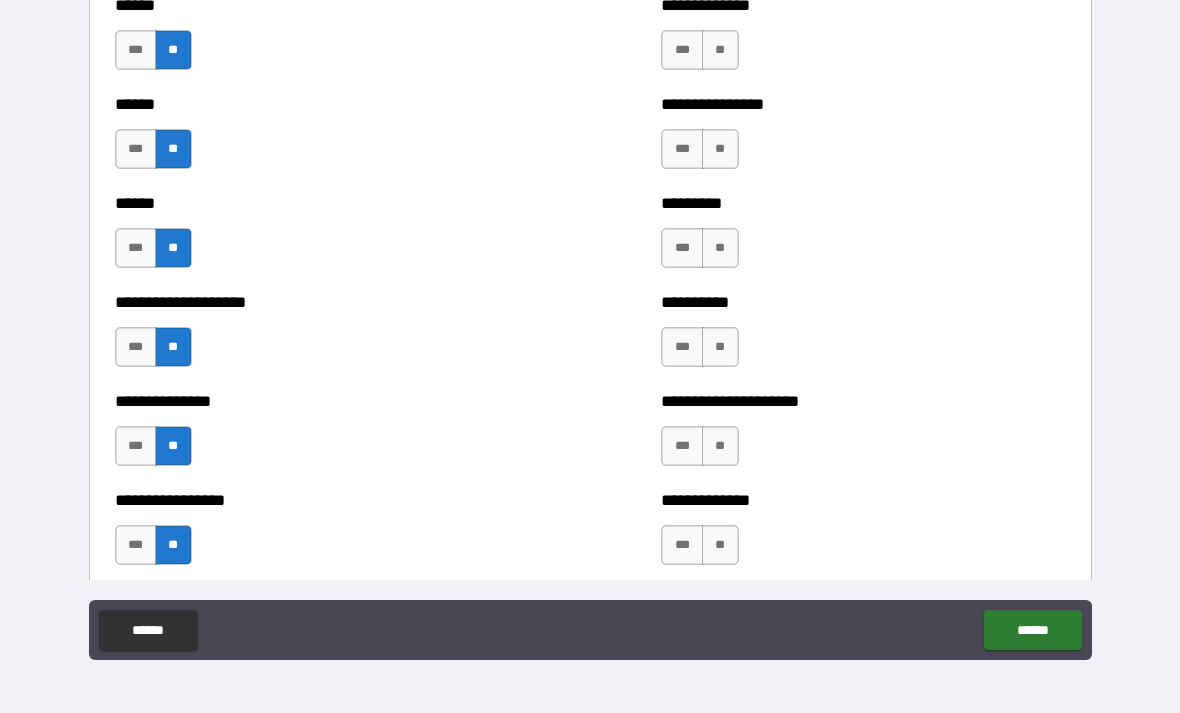 click on "**" at bounding box center [720, 545] 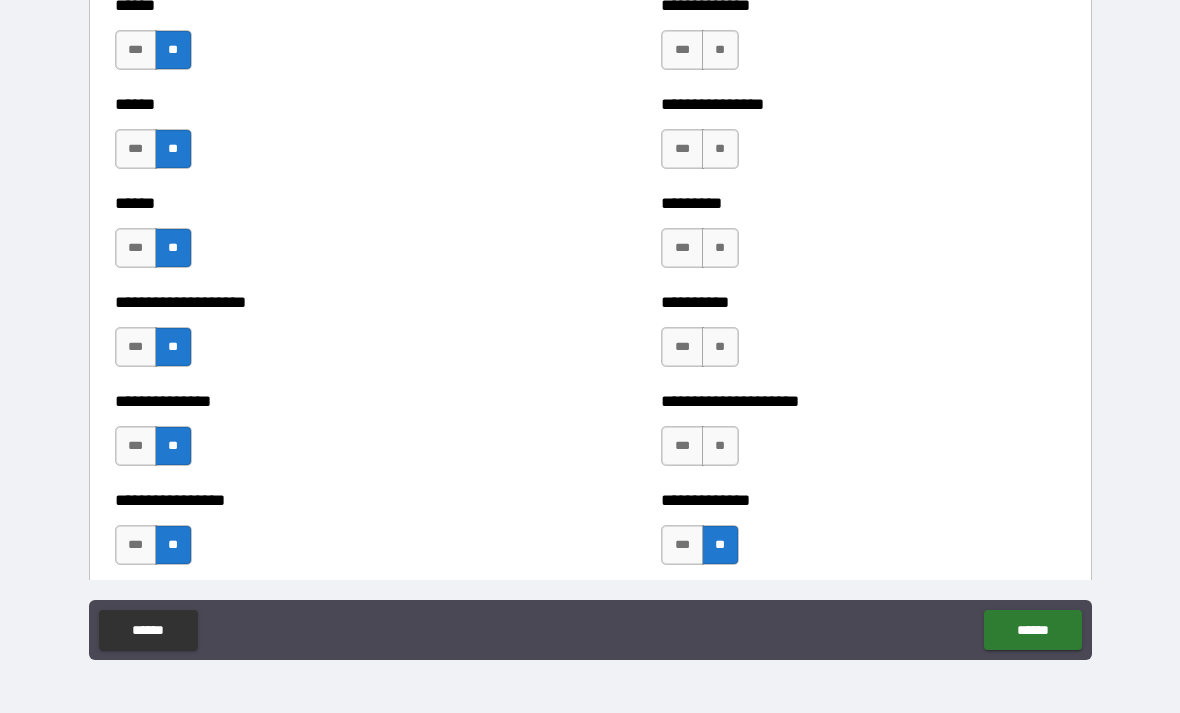 click on "**" at bounding box center (720, 446) 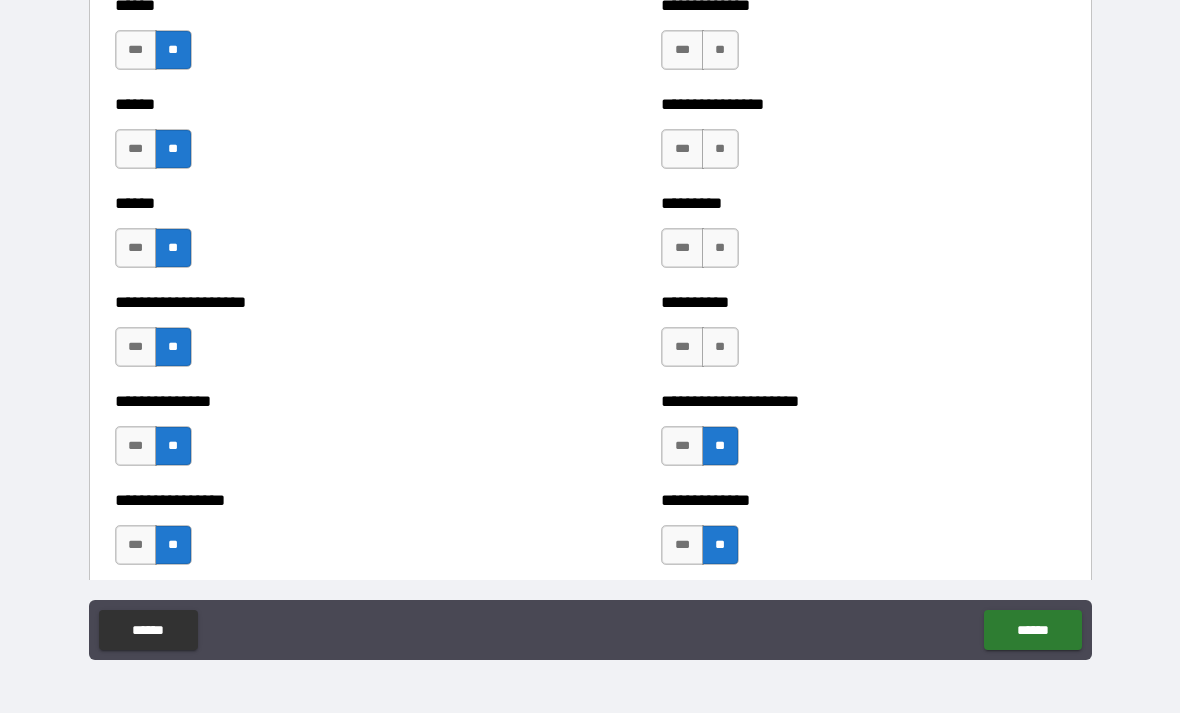 click on "**" at bounding box center [720, 347] 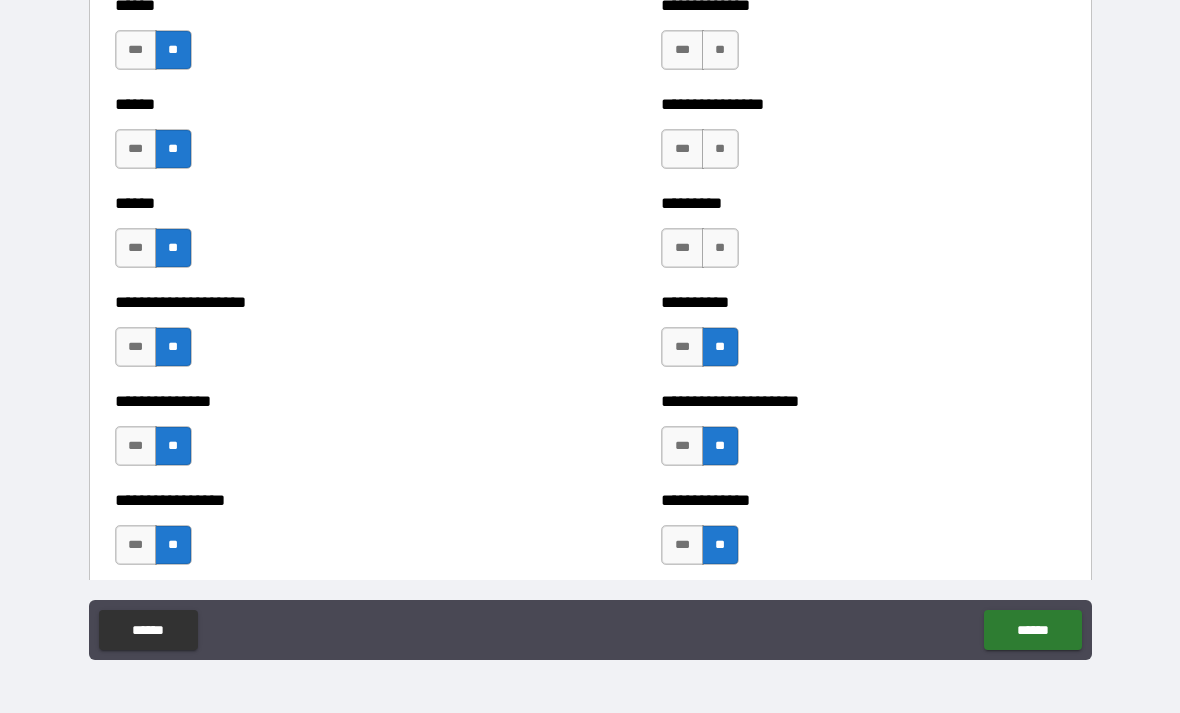 click on "**" at bounding box center [720, 248] 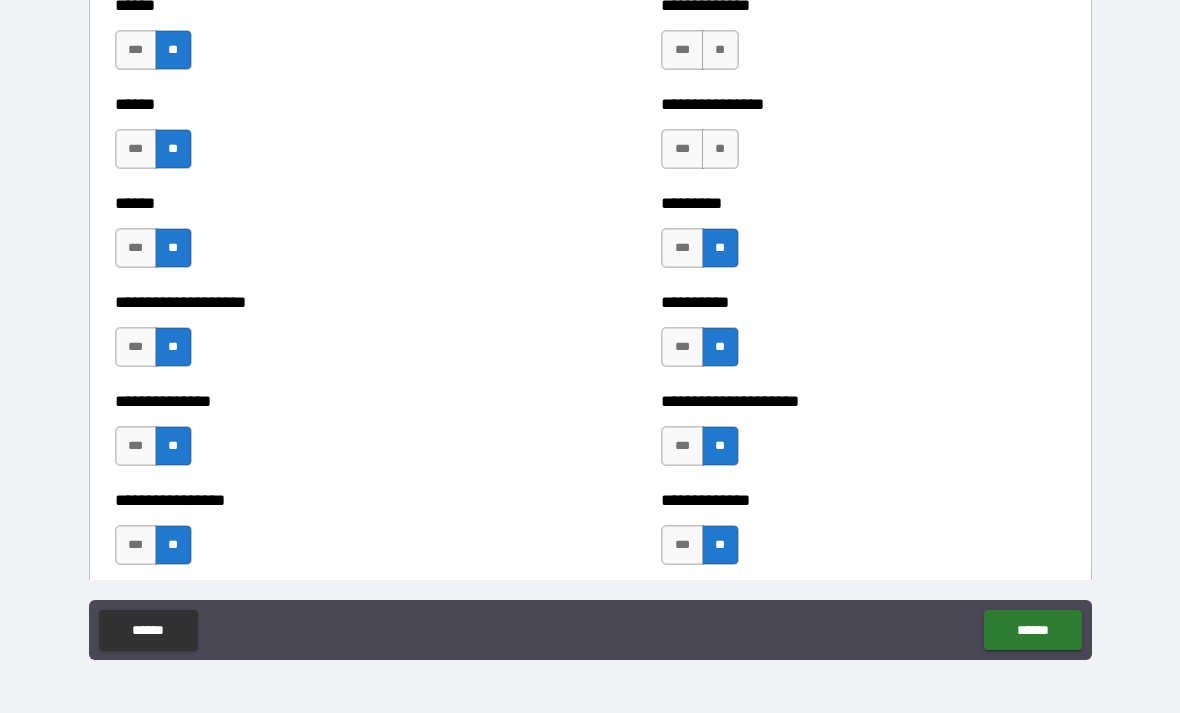 click on "**" at bounding box center (720, 149) 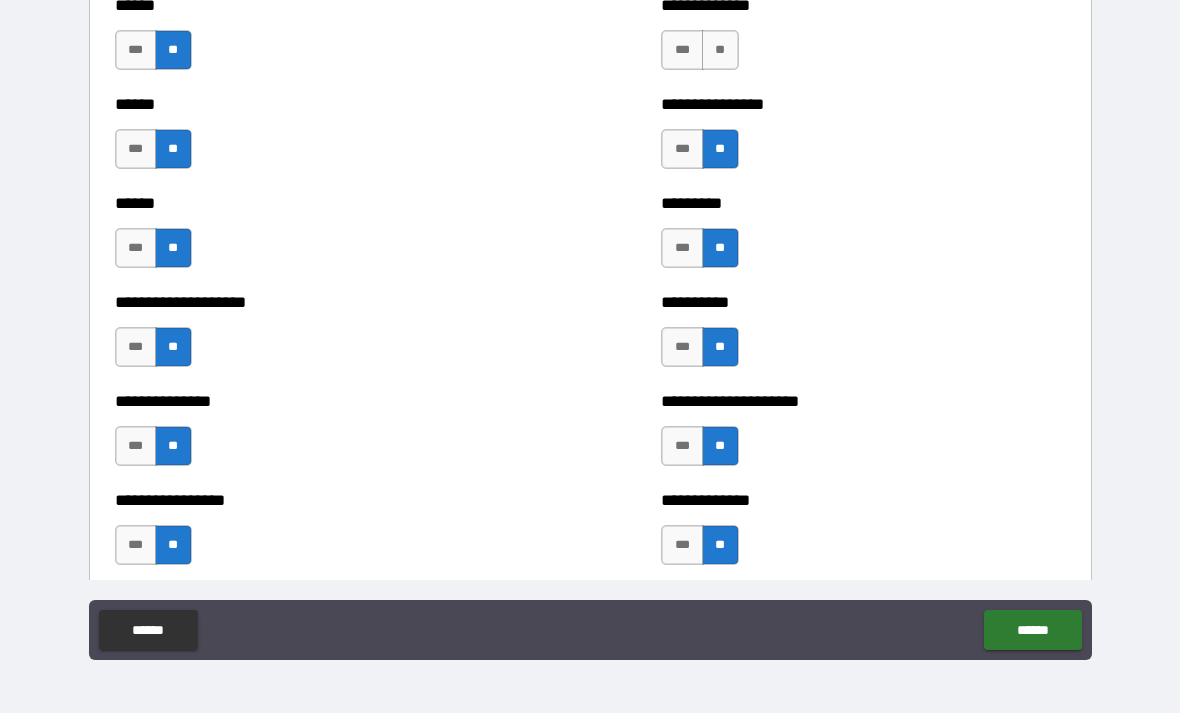click on "**" at bounding box center (720, 50) 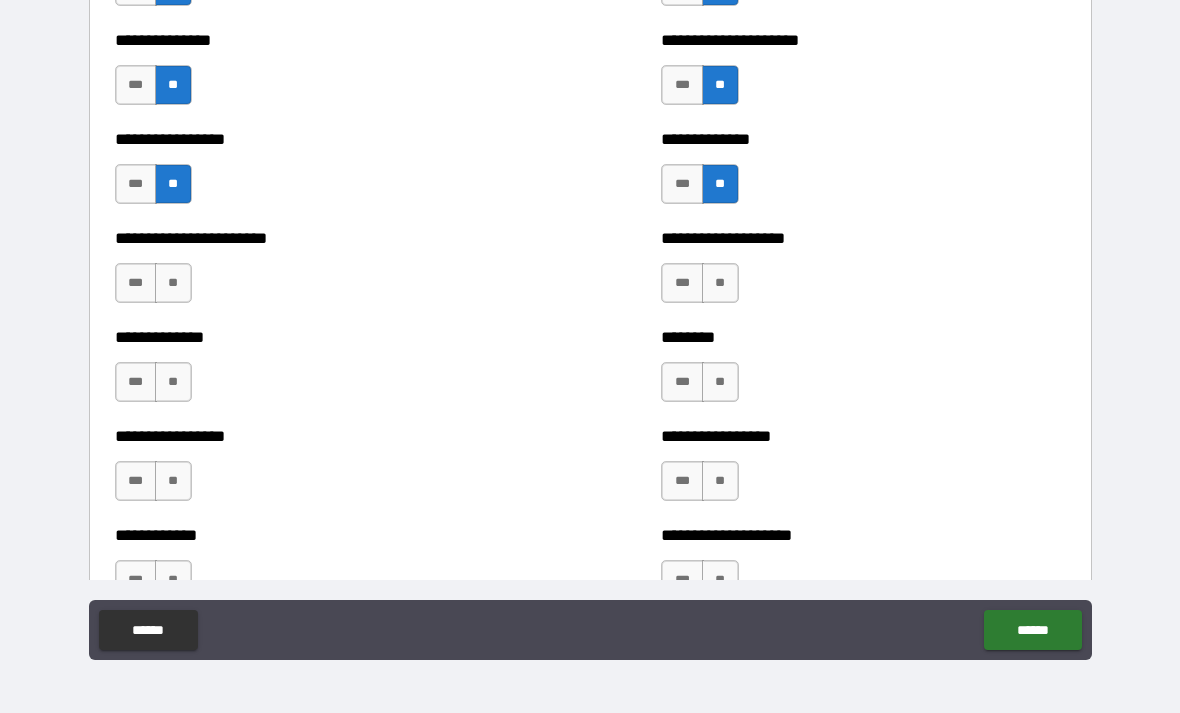 scroll, scrollTop: 3380, scrollLeft: 0, axis: vertical 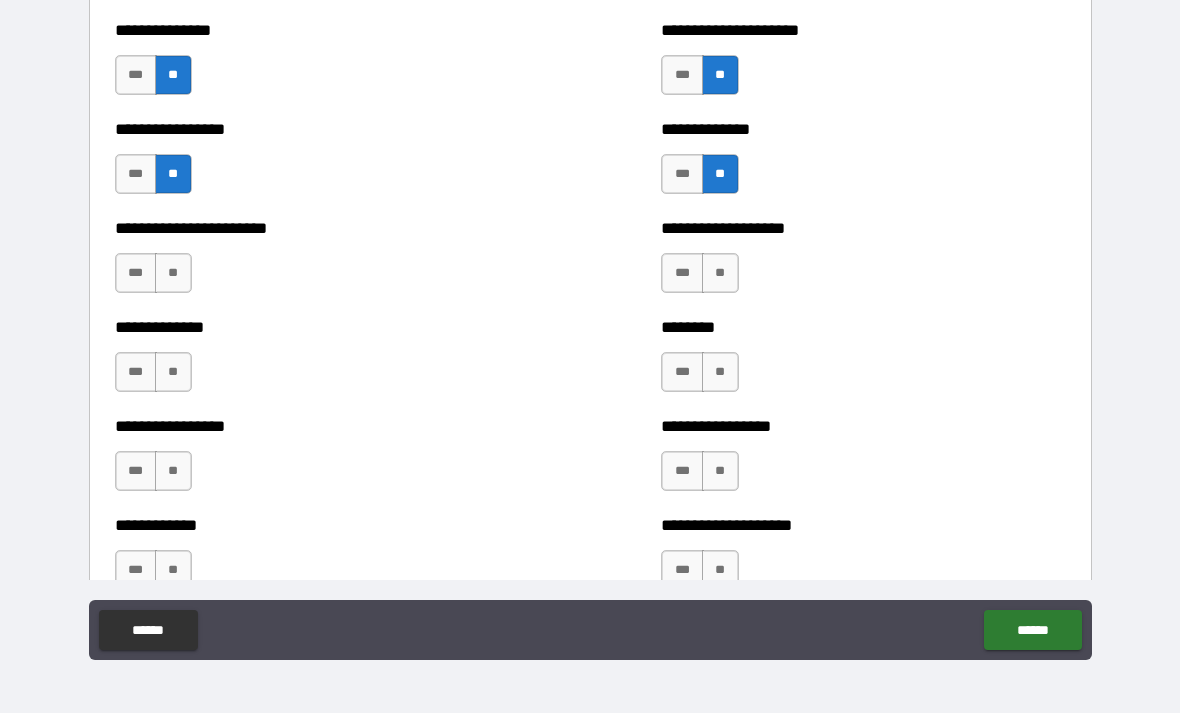 click on "**" at bounding box center (173, 273) 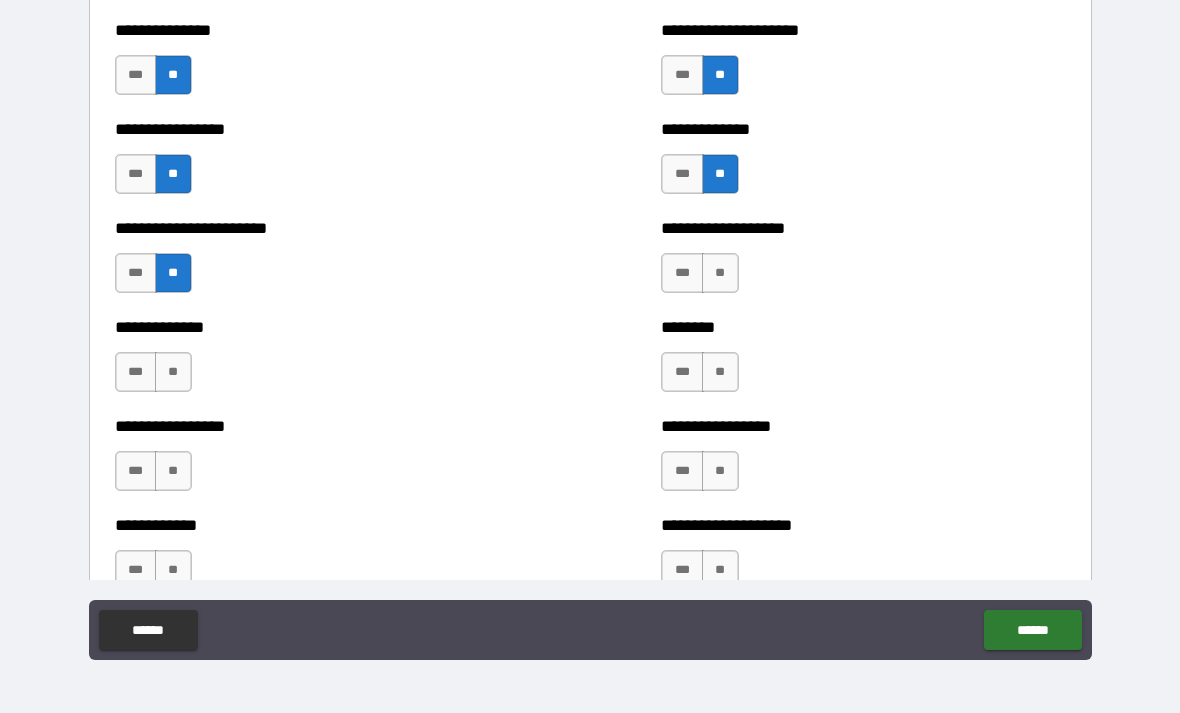 click on "**" at bounding box center [173, 372] 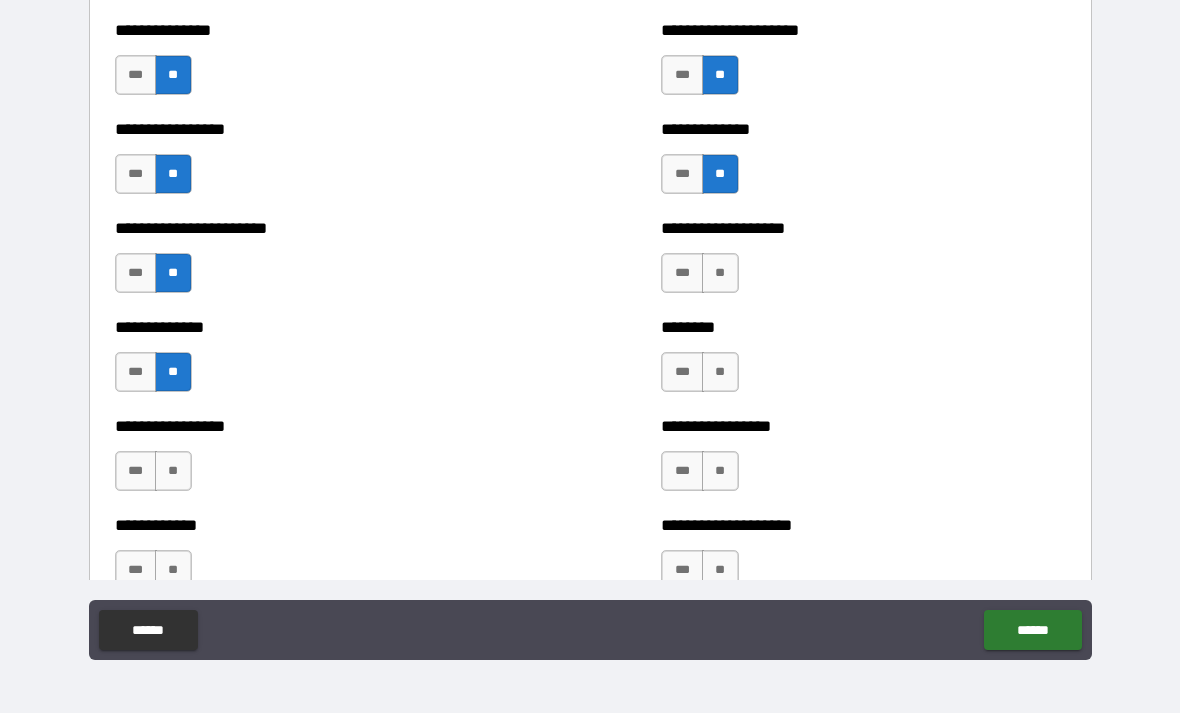 click on "**" at bounding box center [173, 471] 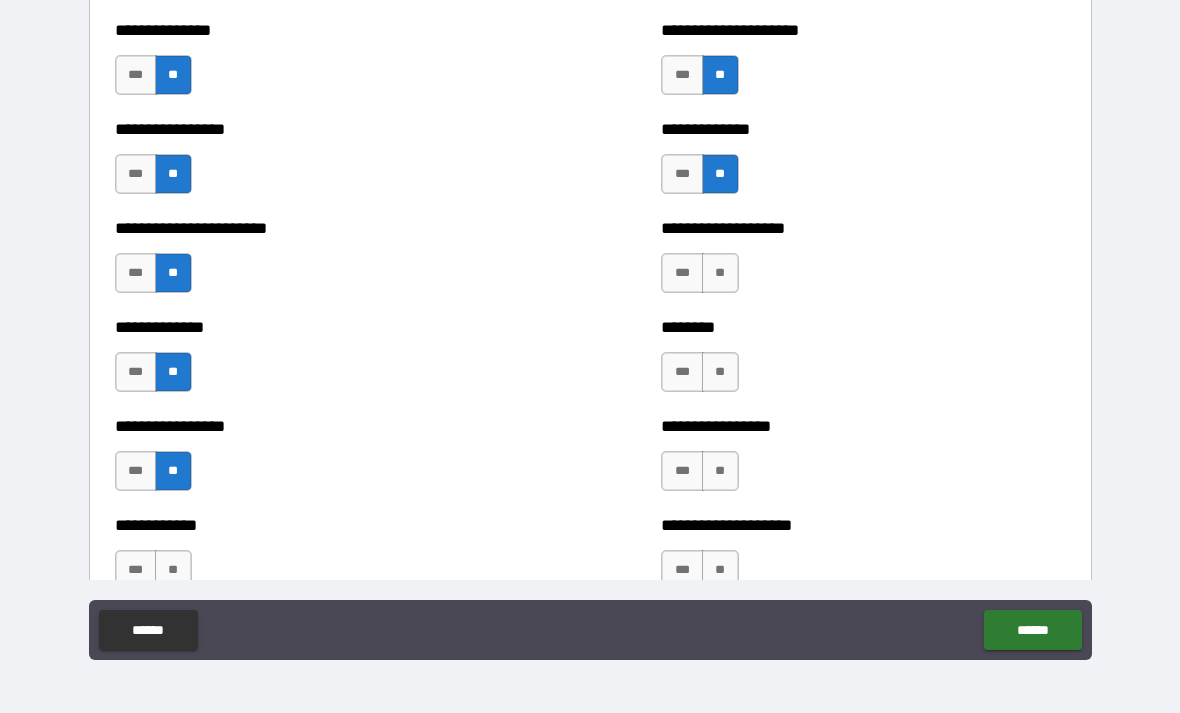 click on "***" at bounding box center (136, 471) 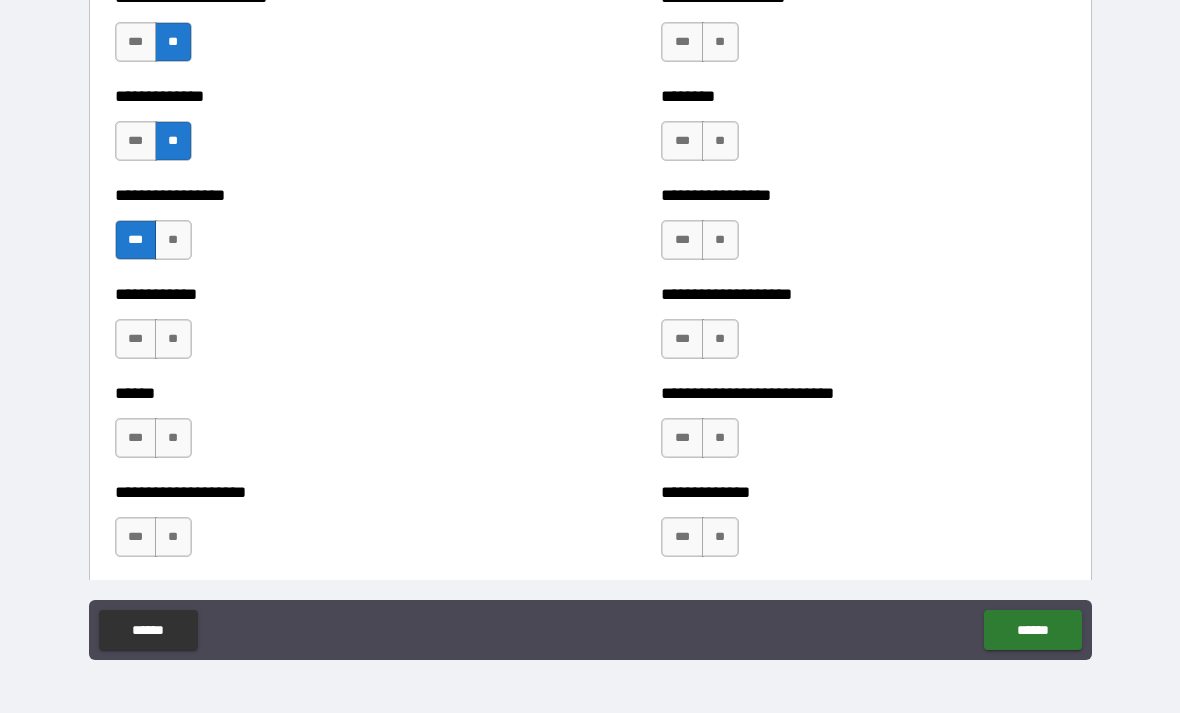 scroll, scrollTop: 3616, scrollLeft: 0, axis: vertical 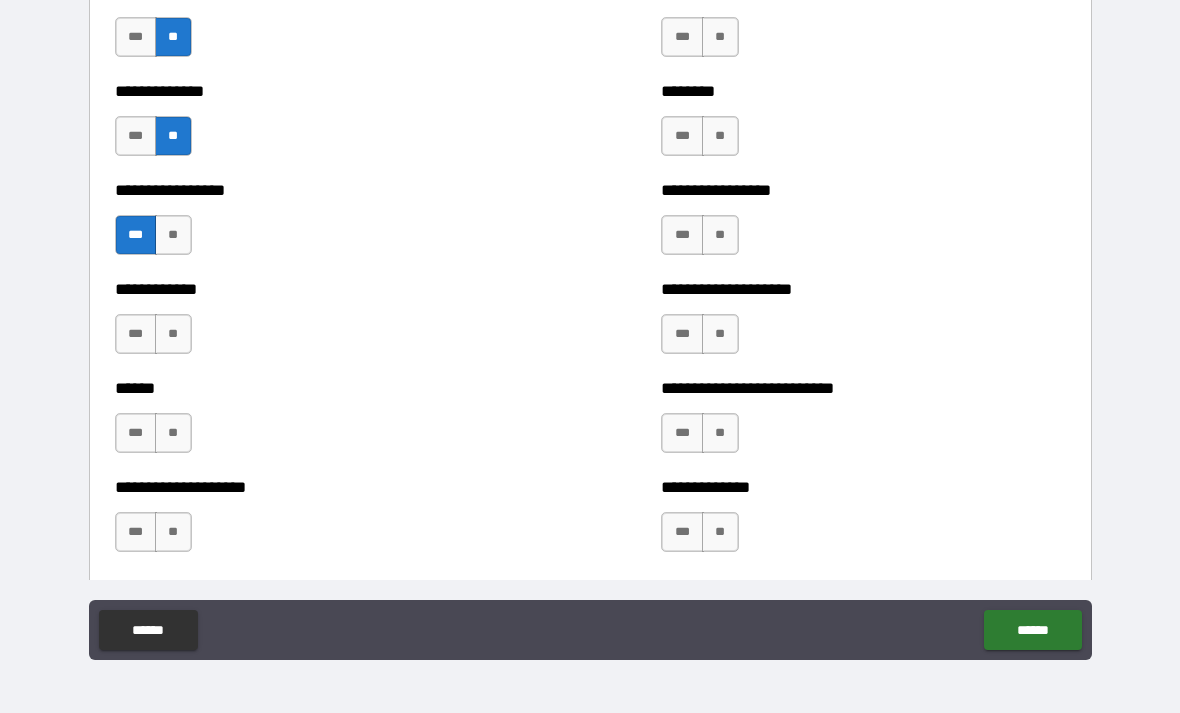 click on "**" at bounding box center [173, 334] 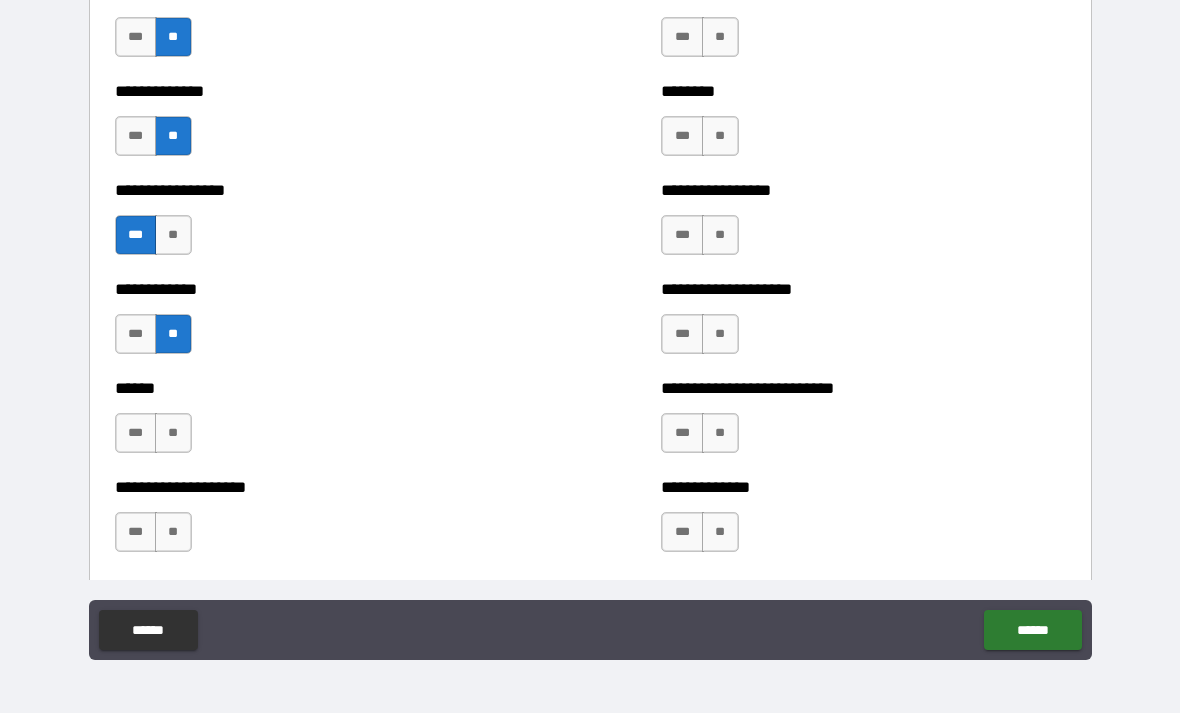 click on "**" at bounding box center (173, 433) 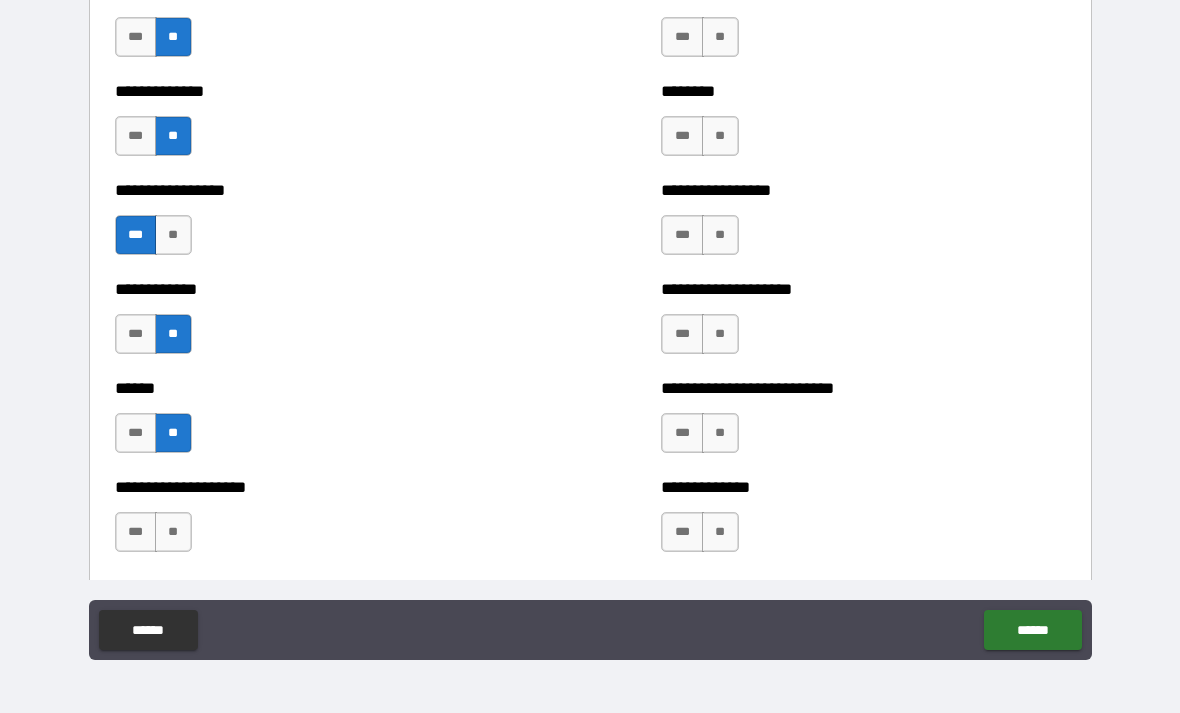 click on "**" at bounding box center [173, 532] 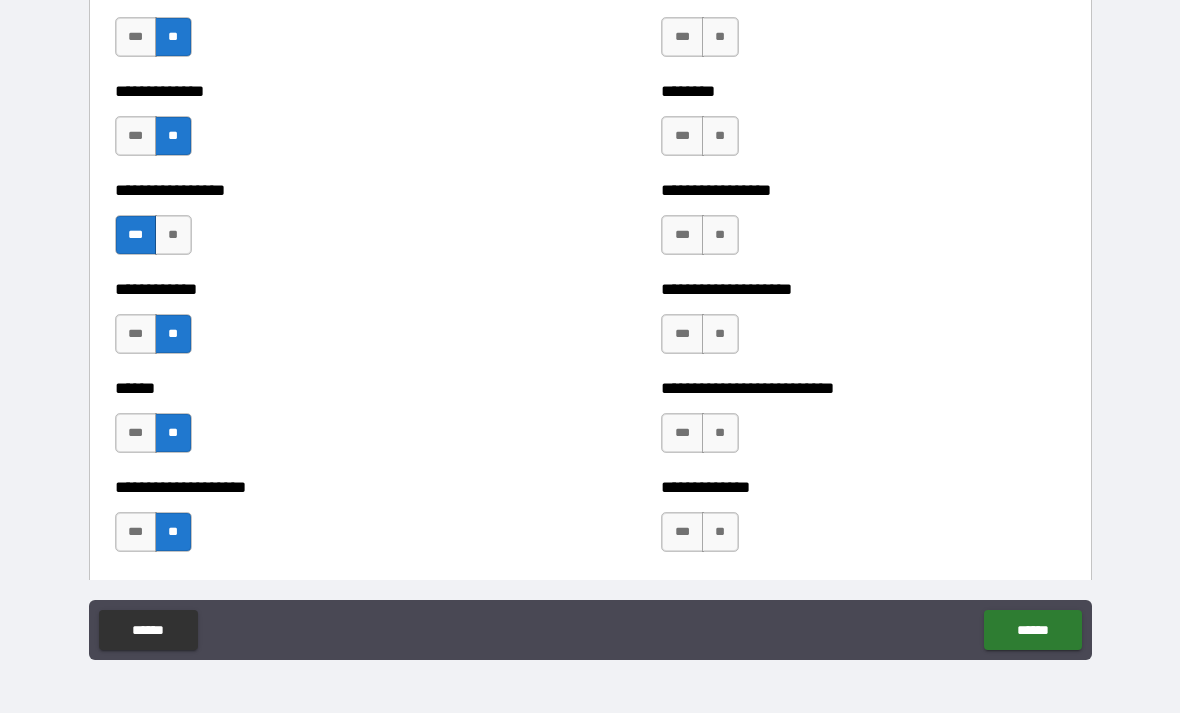 click on "**" at bounding box center [720, 532] 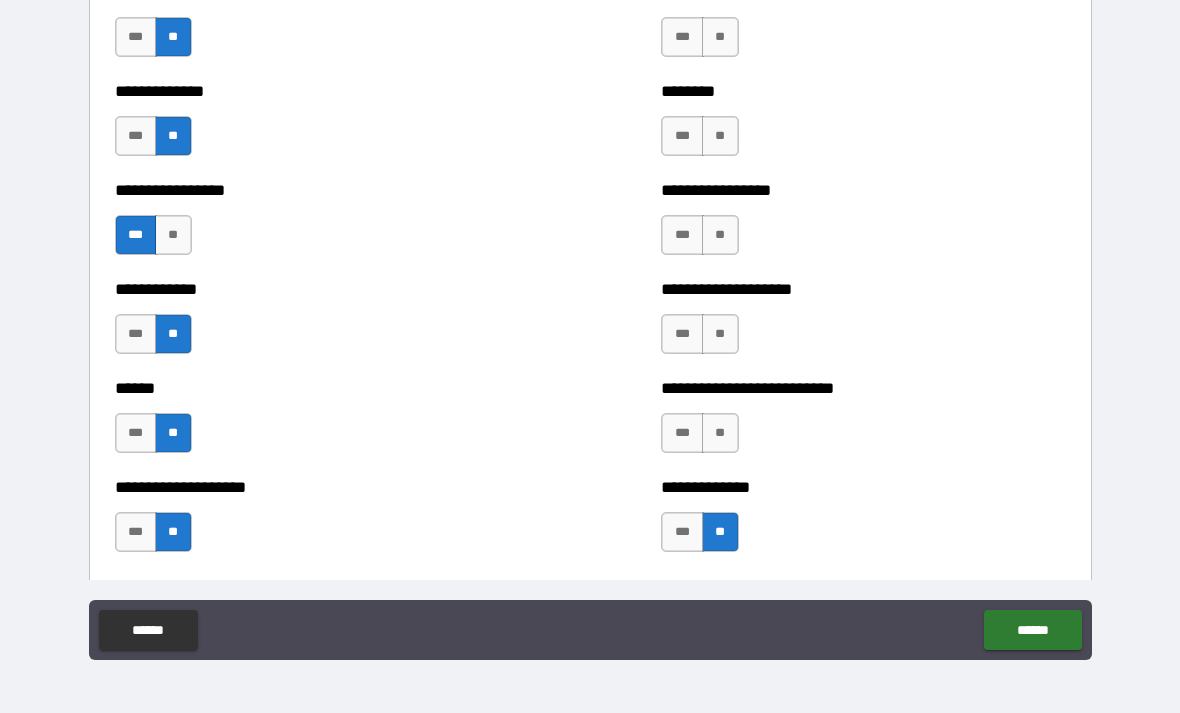 click on "**" at bounding box center [720, 433] 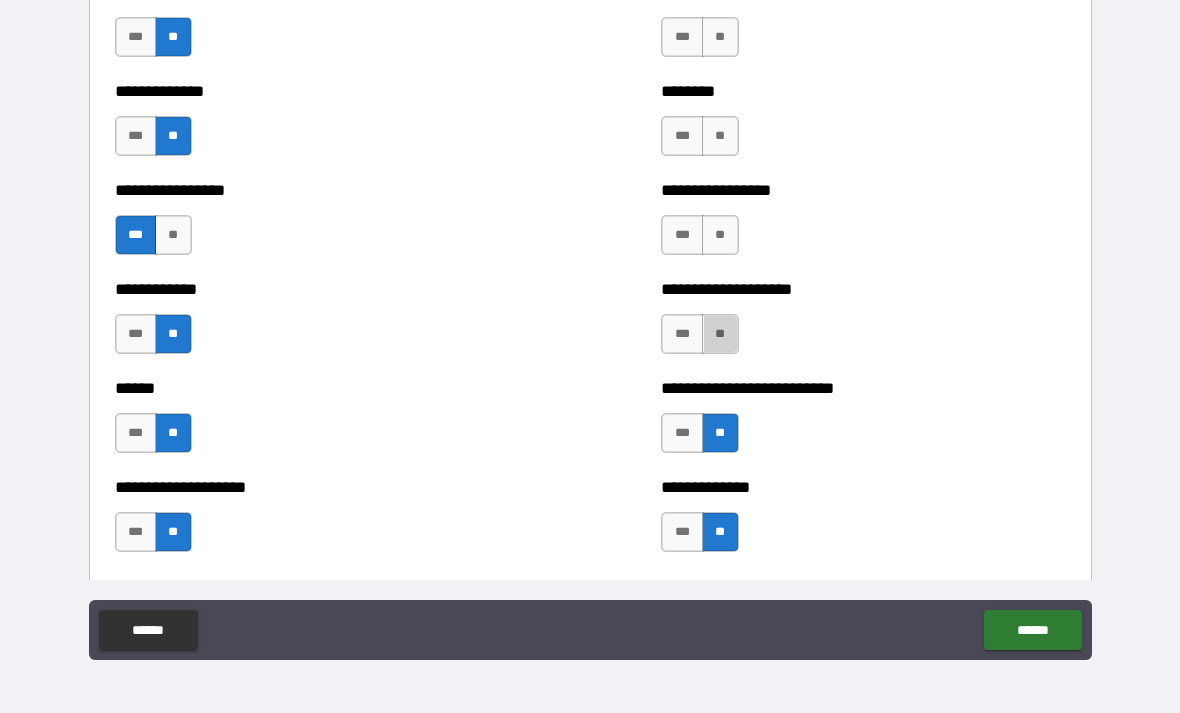 click on "**" at bounding box center (720, 334) 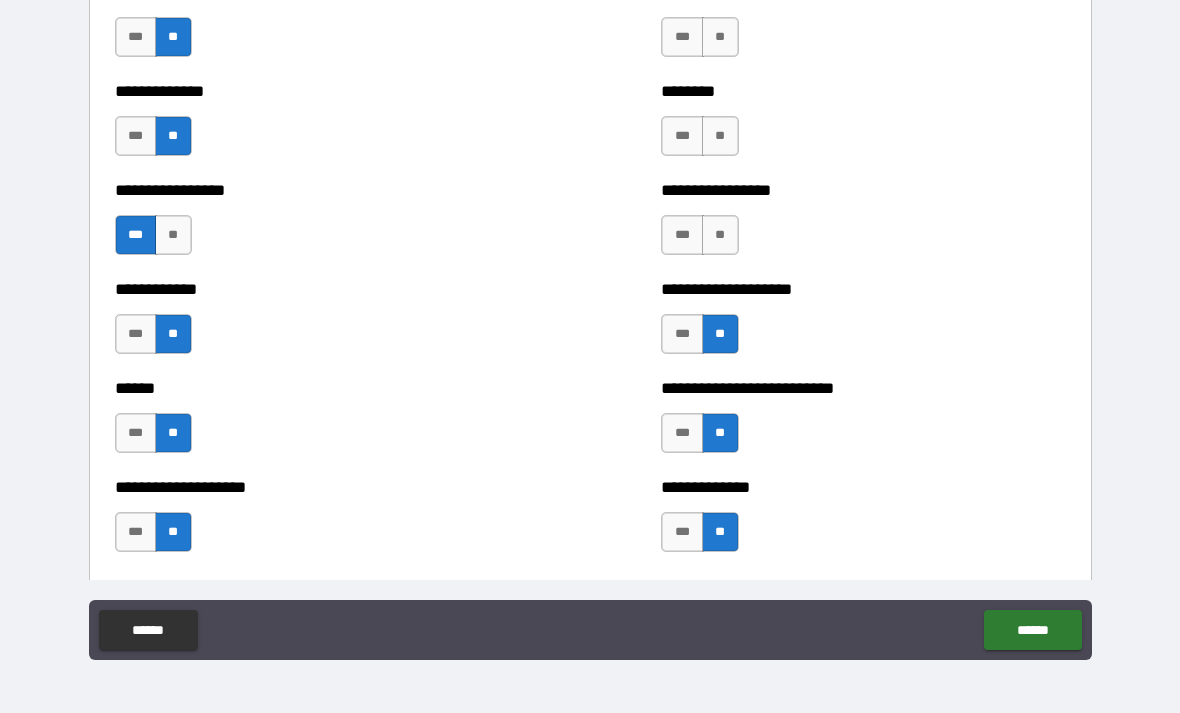 click on "**" at bounding box center (720, 235) 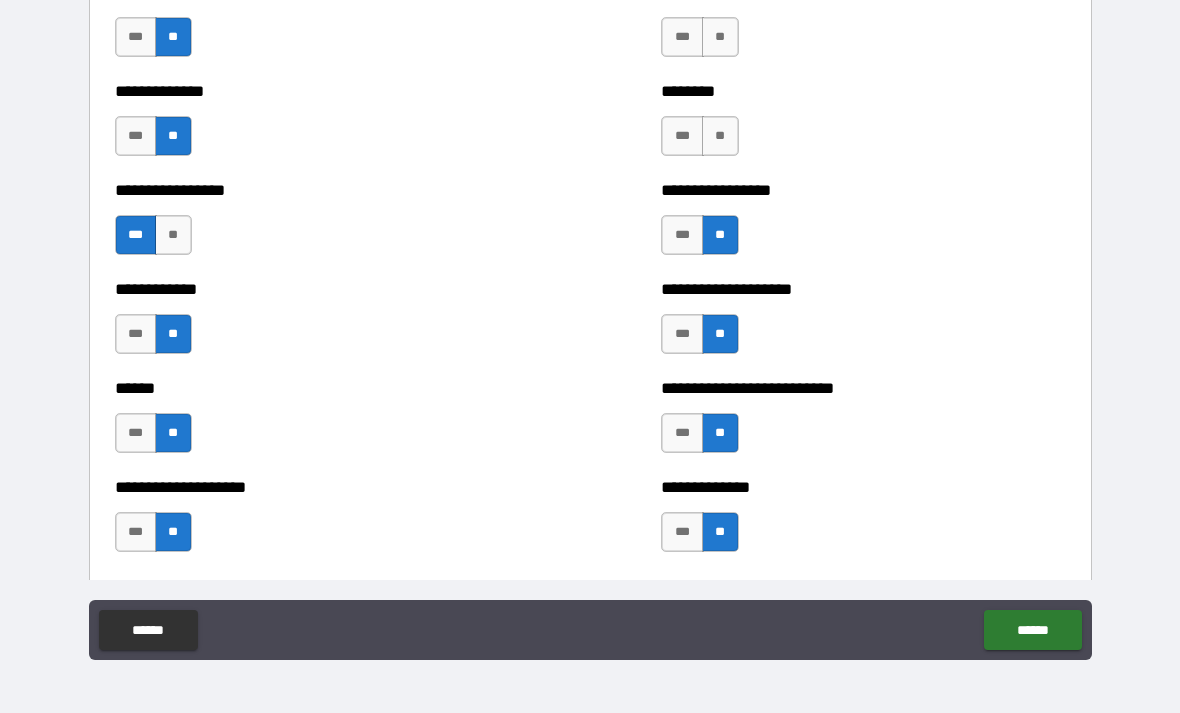 click on "**" at bounding box center [720, 136] 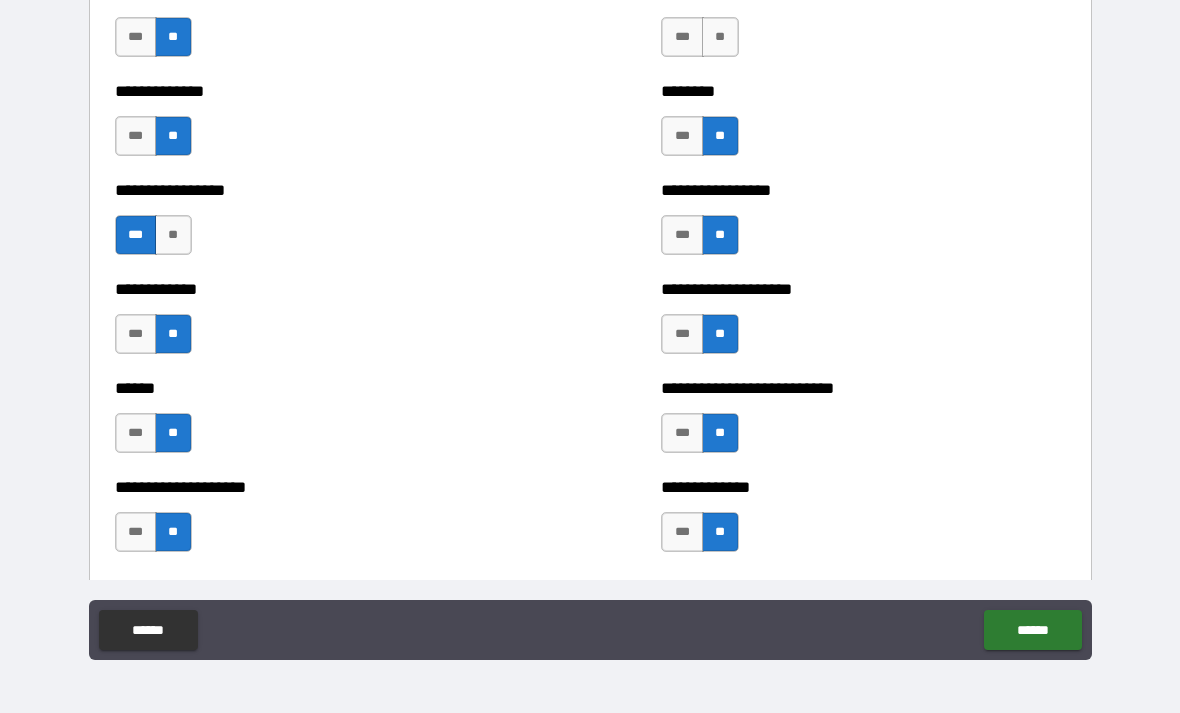 click on "**" at bounding box center (720, 37) 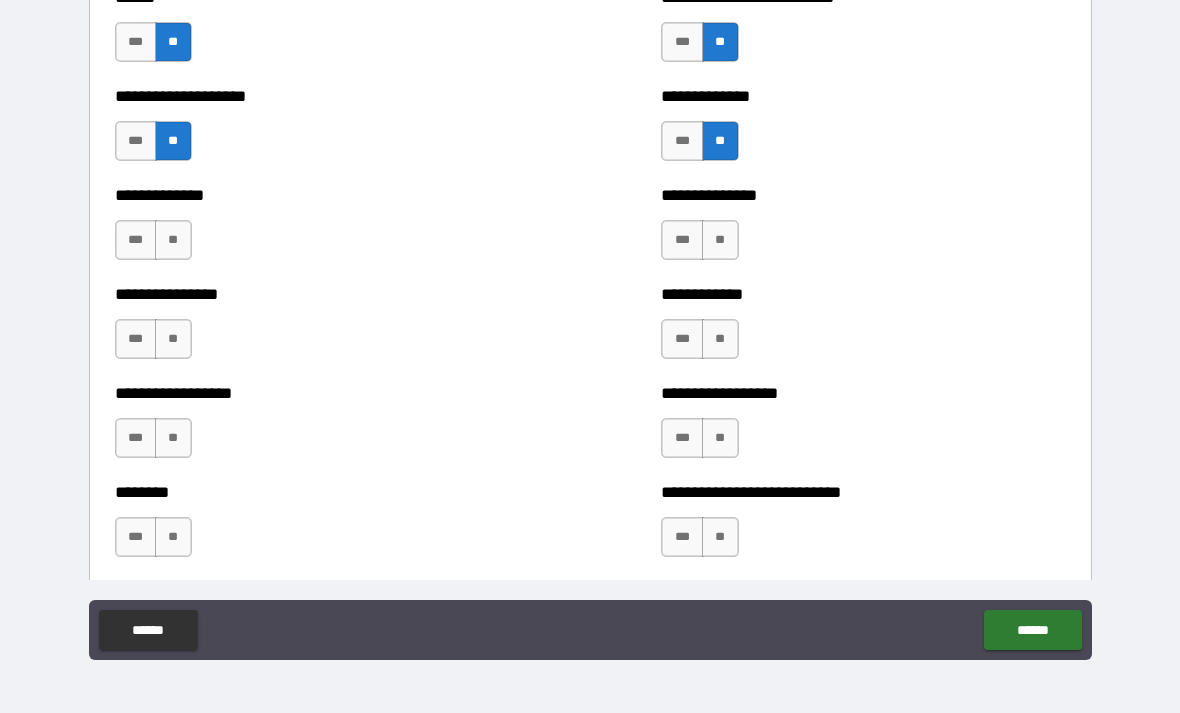 scroll, scrollTop: 4005, scrollLeft: 0, axis: vertical 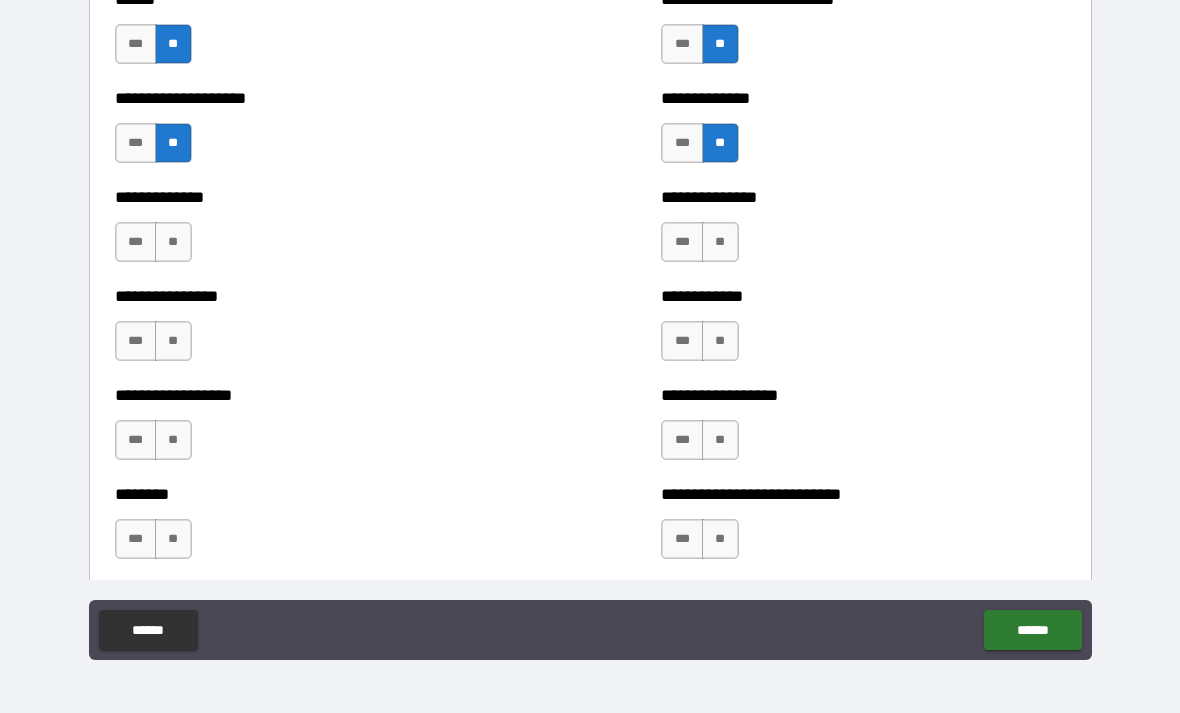 click on "**" at bounding box center (173, 242) 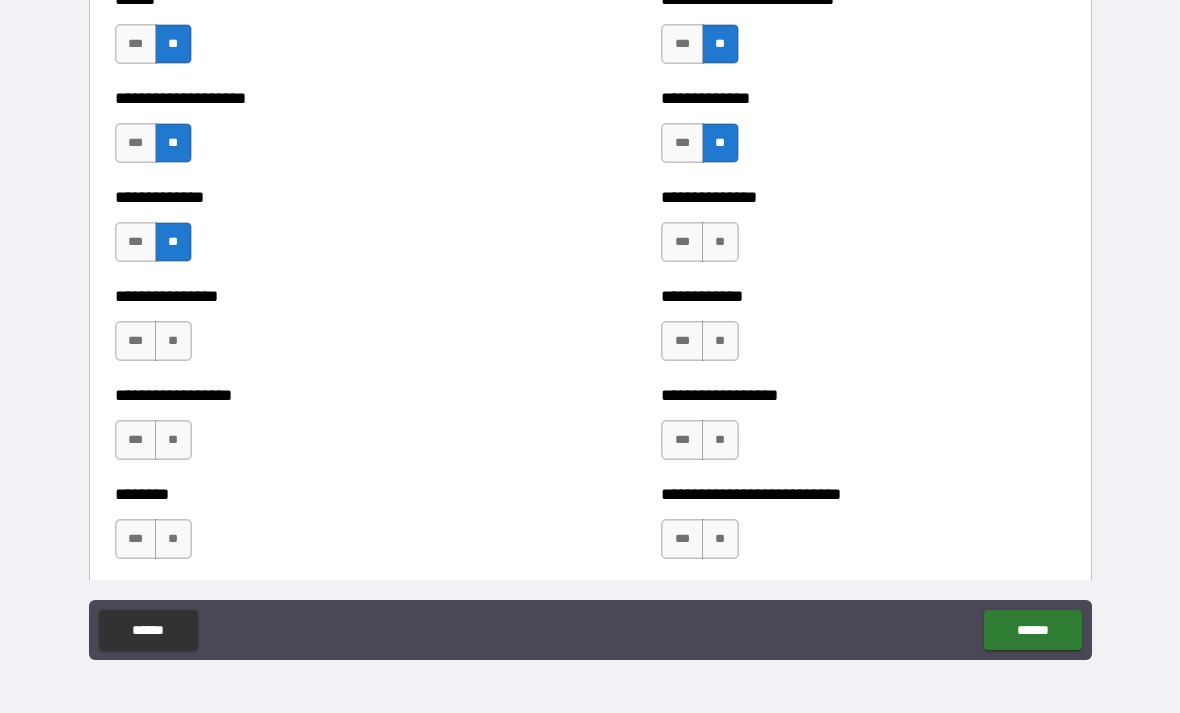 click on "**" at bounding box center [173, 341] 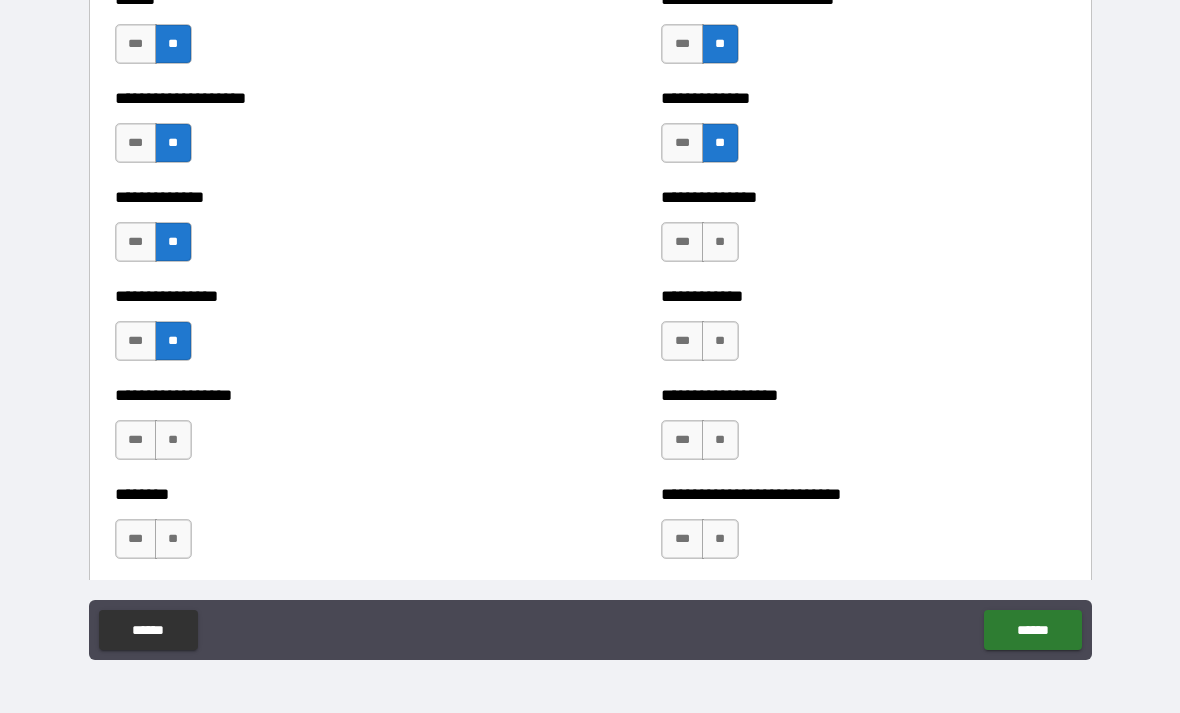 click on "**" at bounding box center [173, 440] 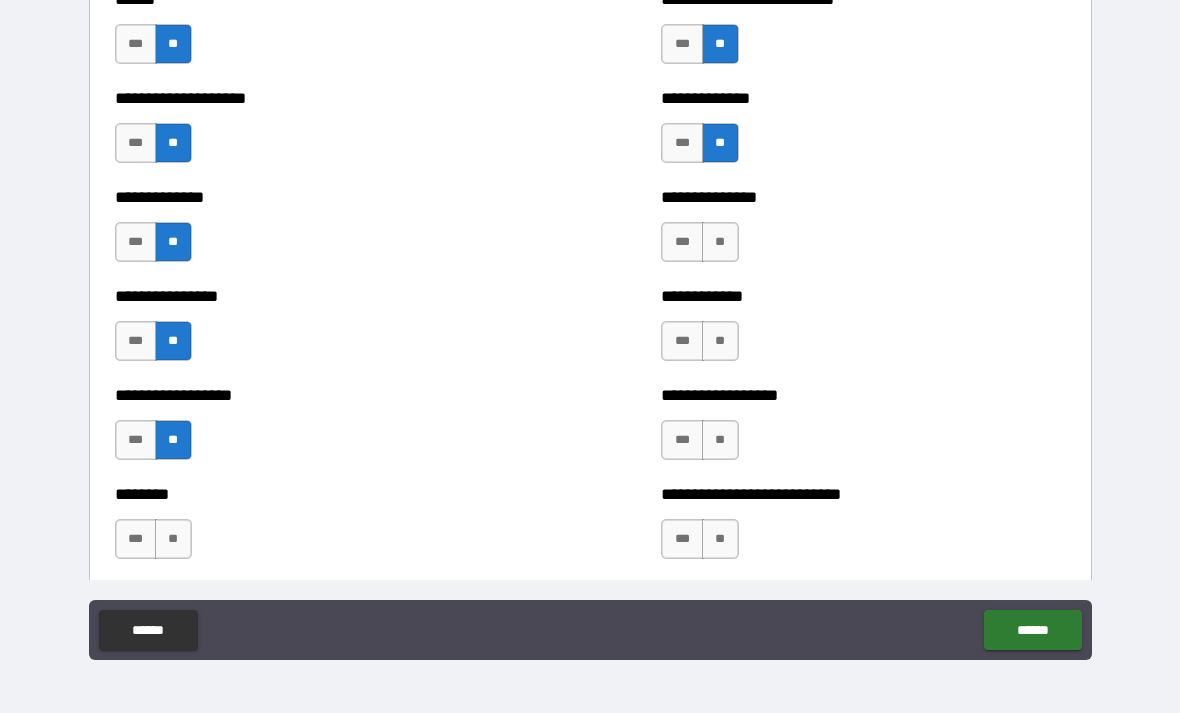 click on "**" at bounding box center (173, 539) 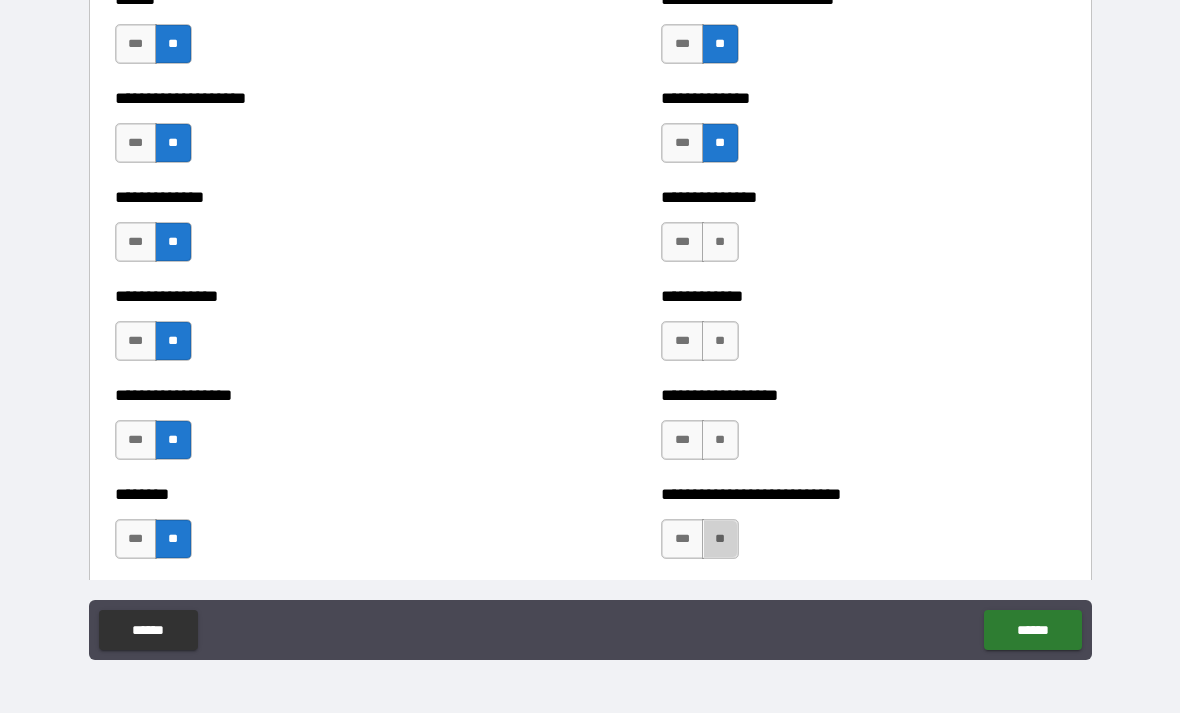 click on "**" at bounding box center (720, 539) 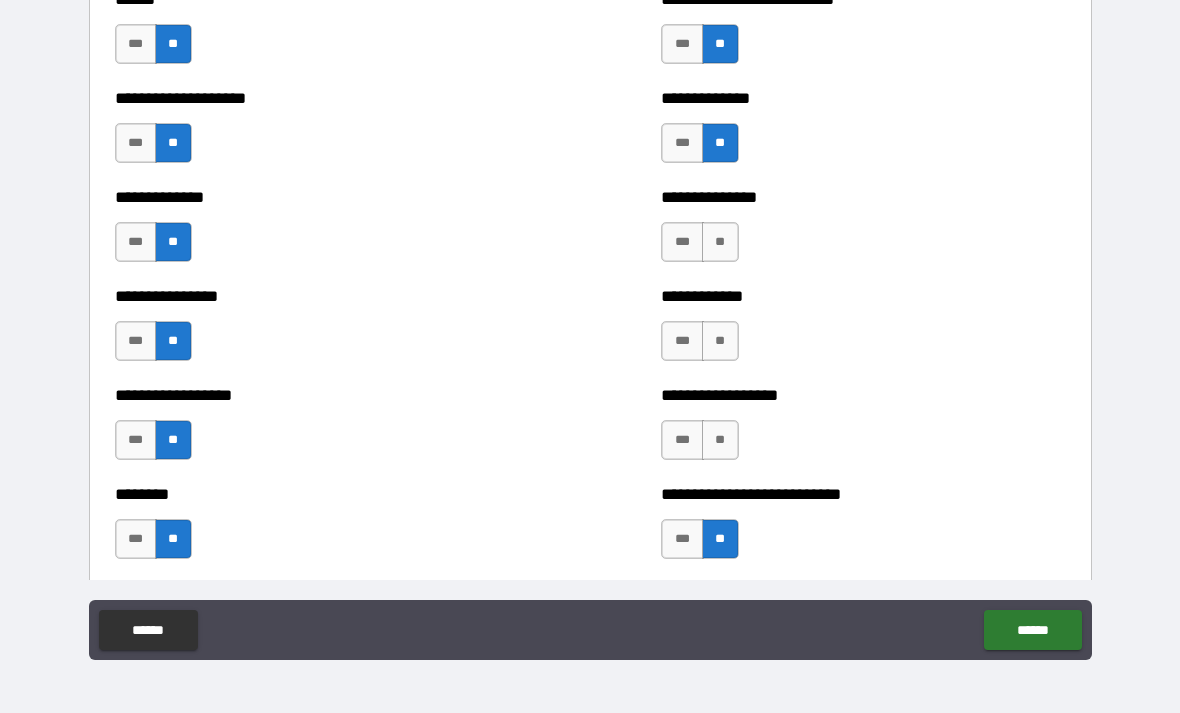 click on "**" at bounding box center [720, 440] 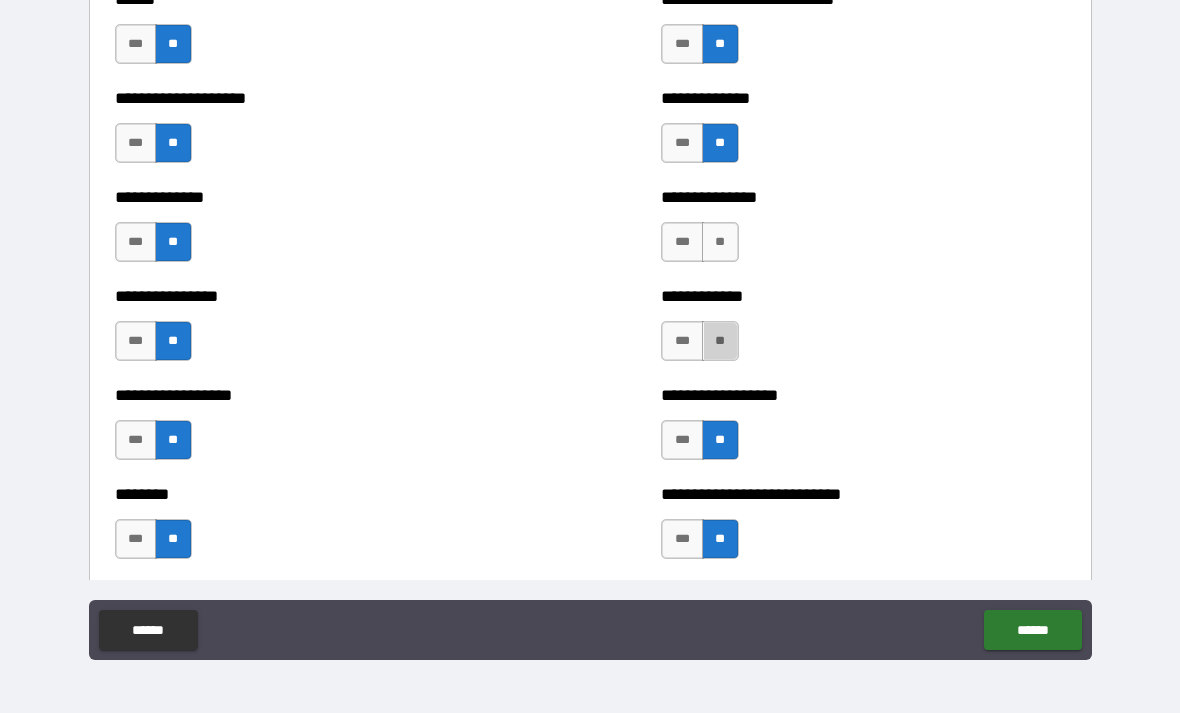 click on "**" at bounding box center (720, 341) 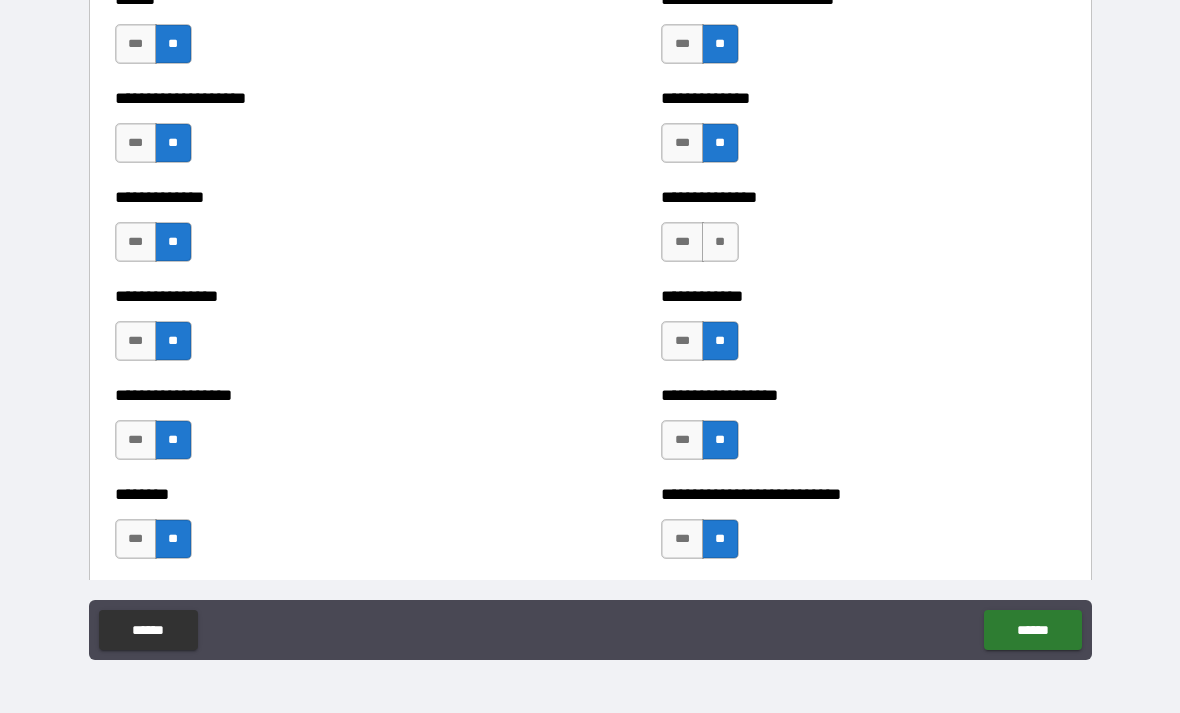 click on "**" at bounding box center (720, 242) 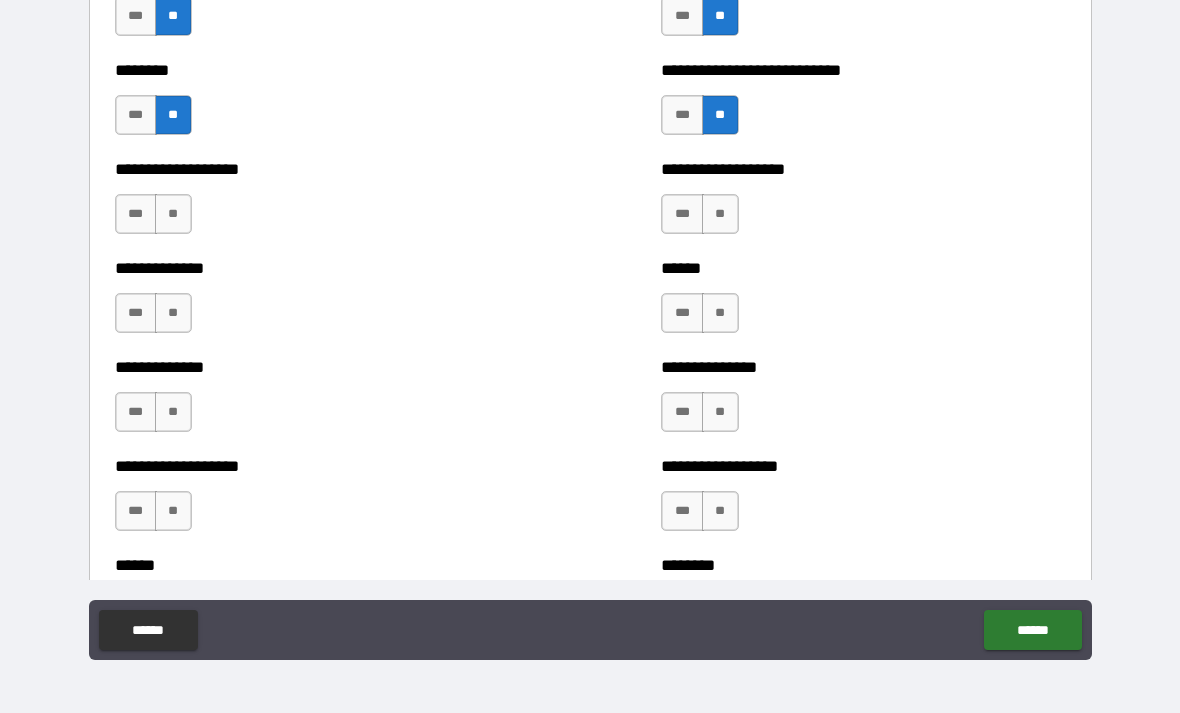 scroll, scrollTop: 4431, scrollLeft: 0, axis: vertical 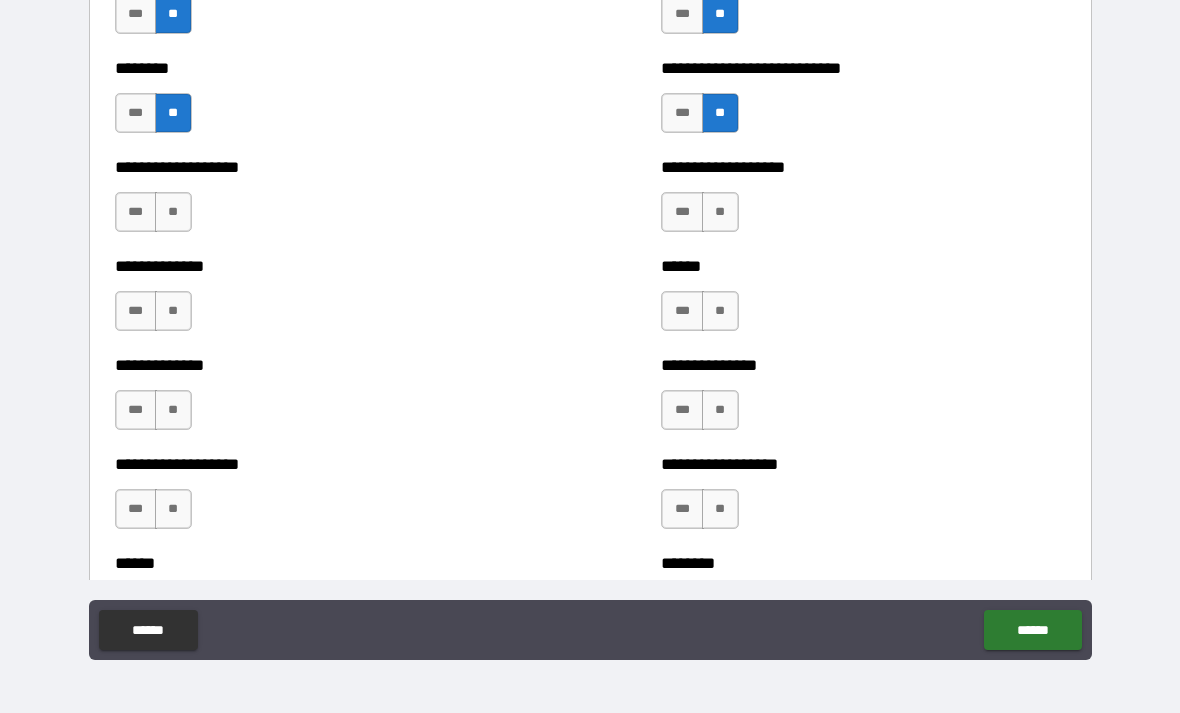 click on "**" at bounding box center (173, 212) 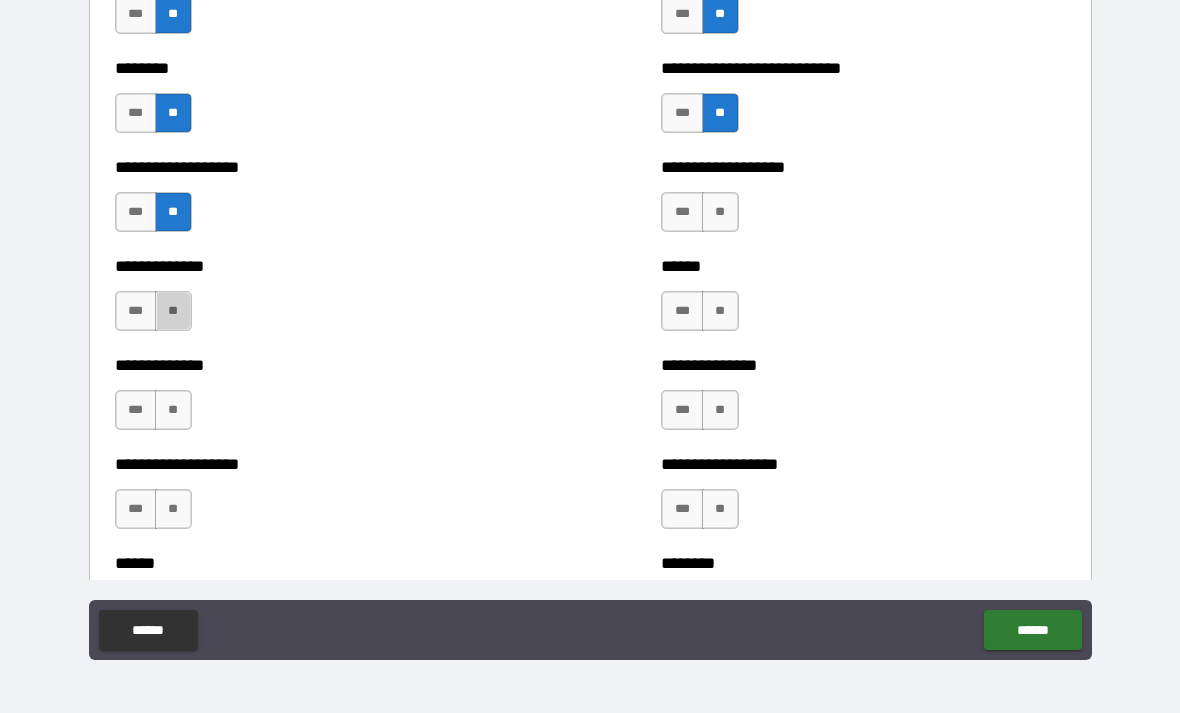 click on "**" at bounding box center [173, 311] 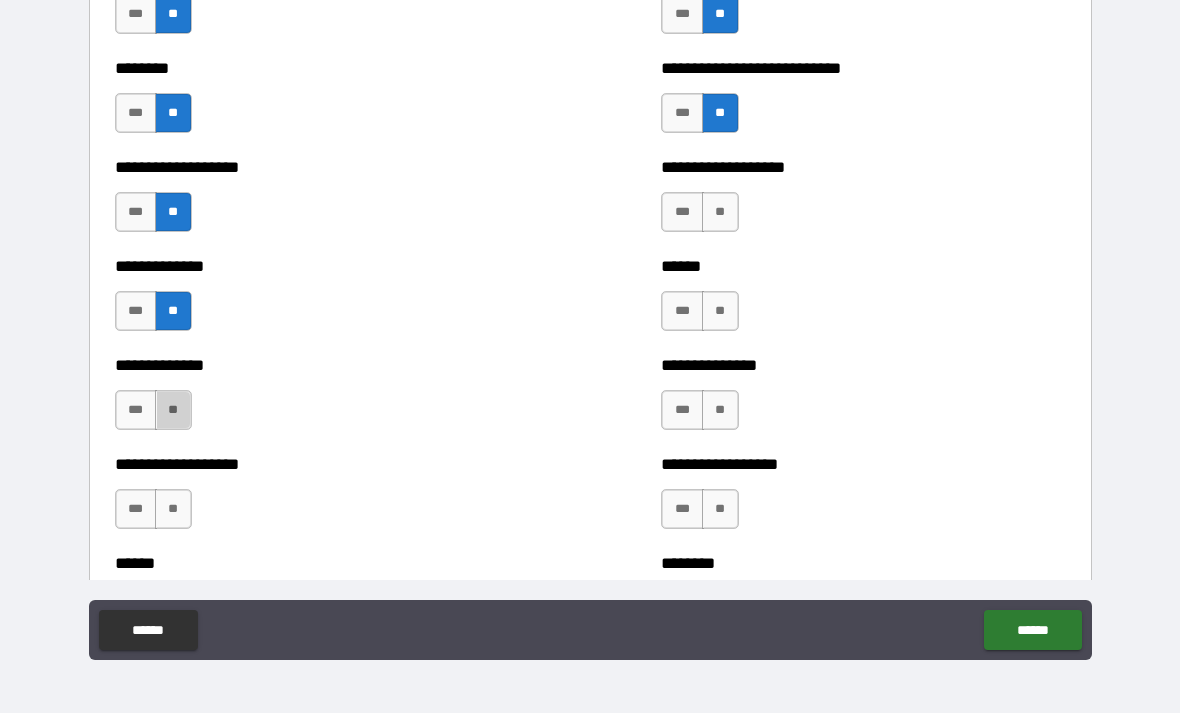 click on "**" at bounding box center (173, 410) 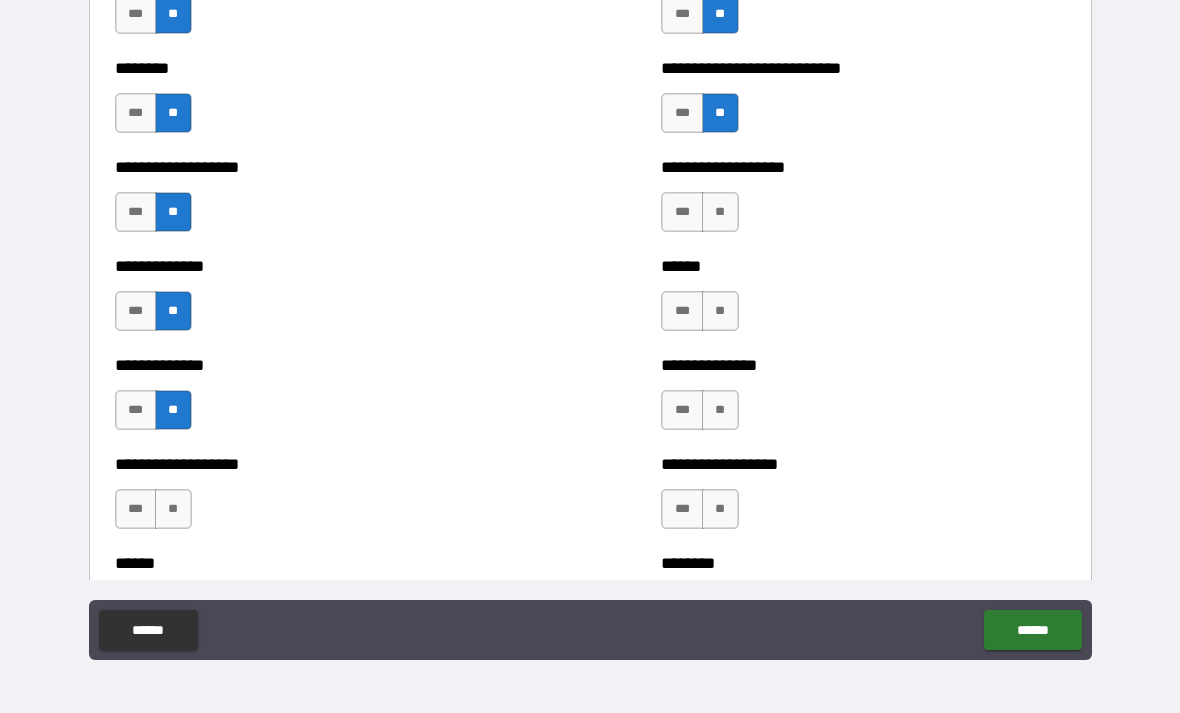 click on "**" at bounding box center [173, 509] 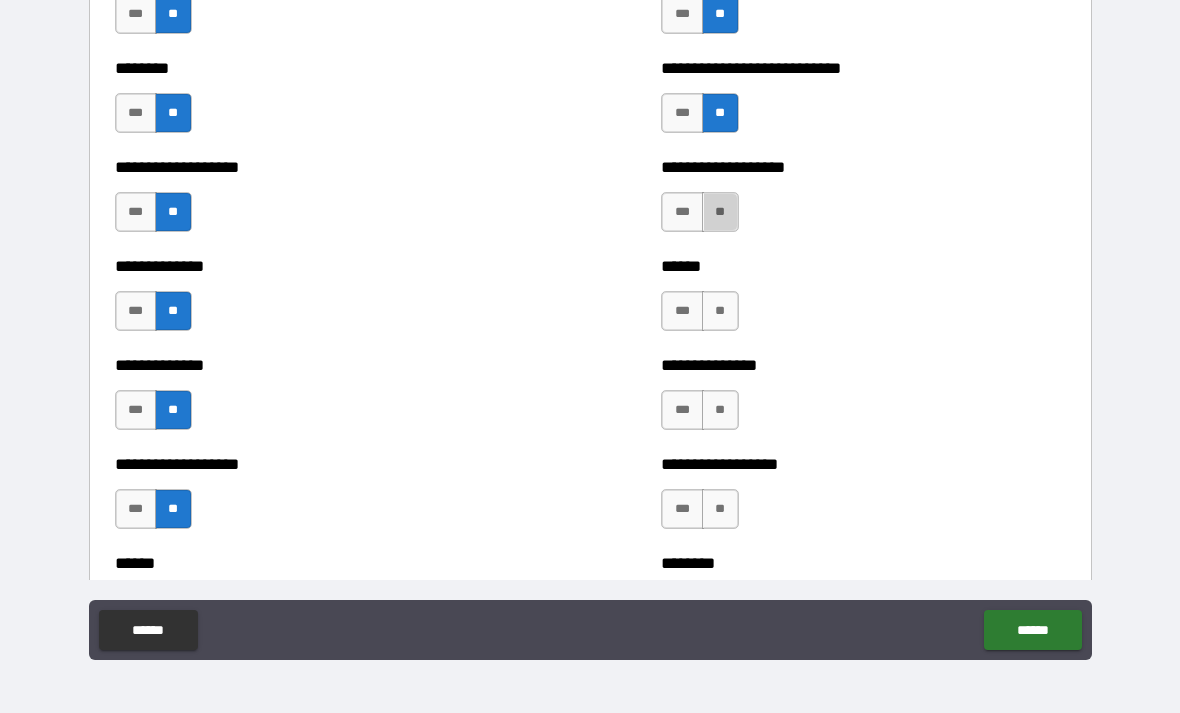 click on "**" at bounding box center (720, 212) 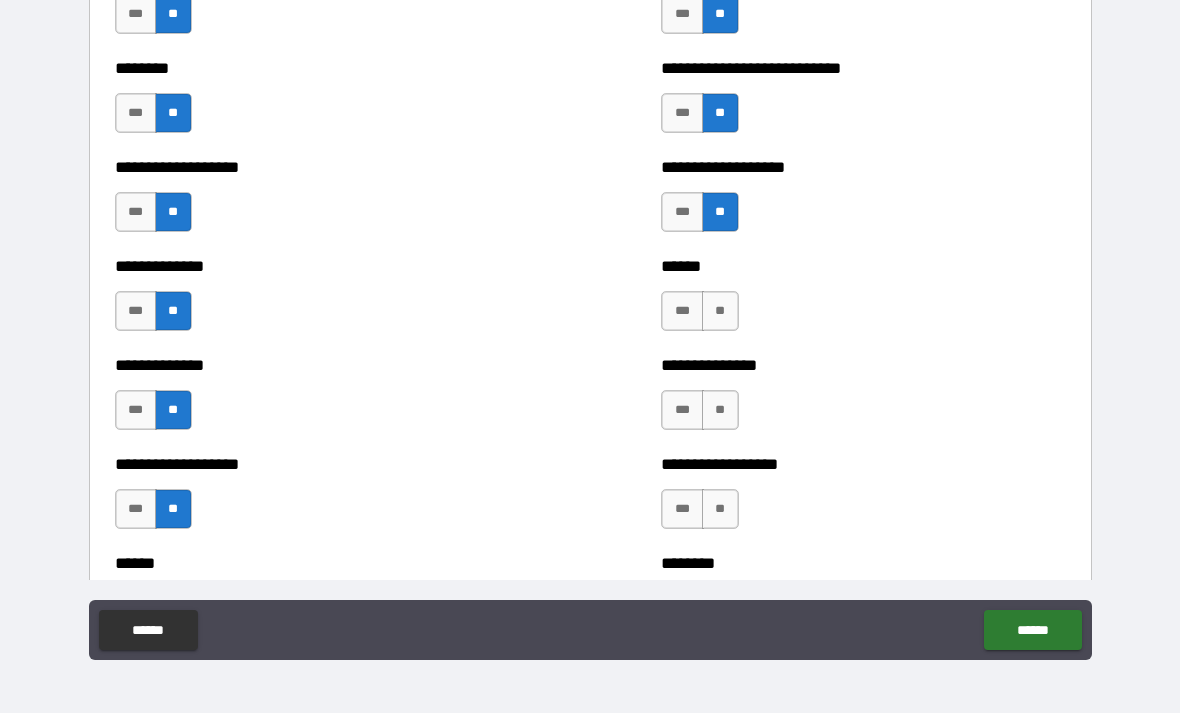 click on "**" at bounding box center (720, 311) 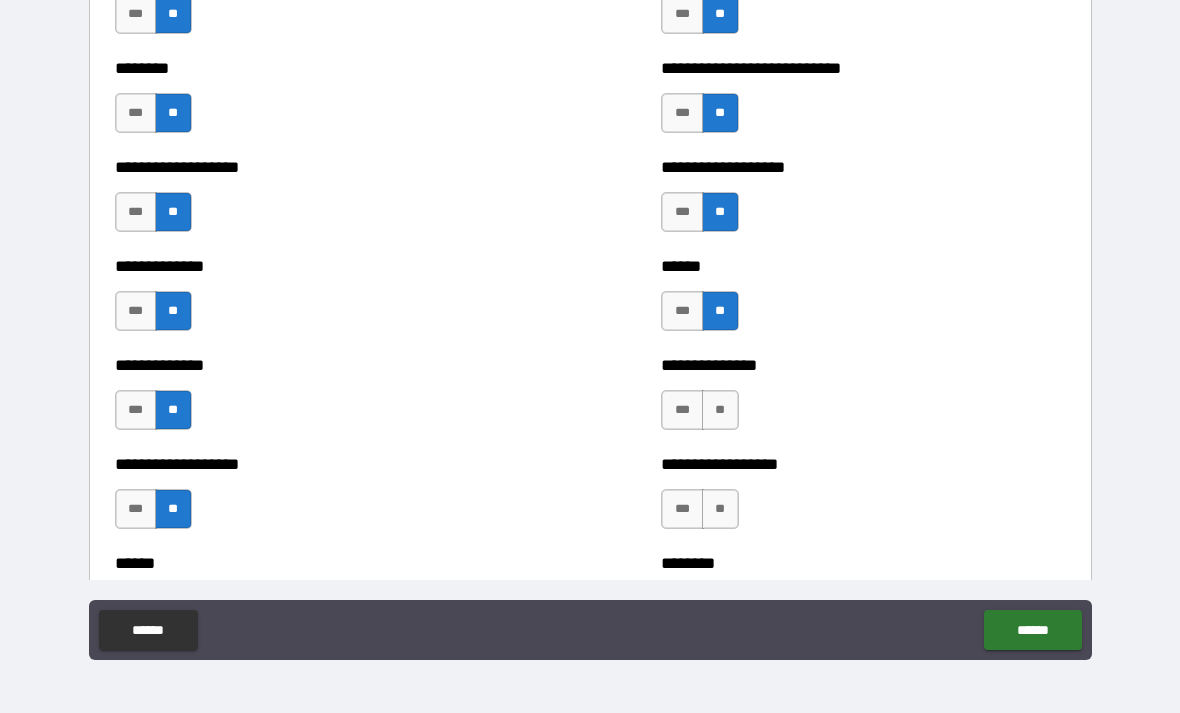 click on "**" at bounding box center [720, 410] 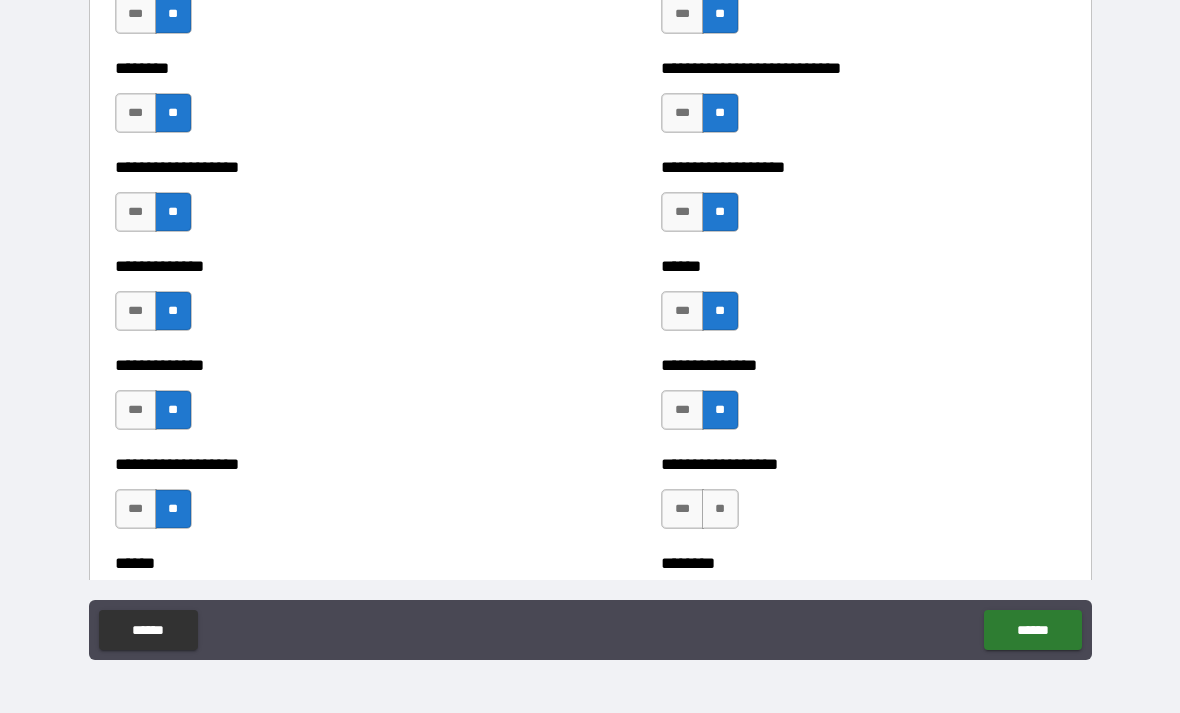 click on "**" at bounding box center (720, 509) 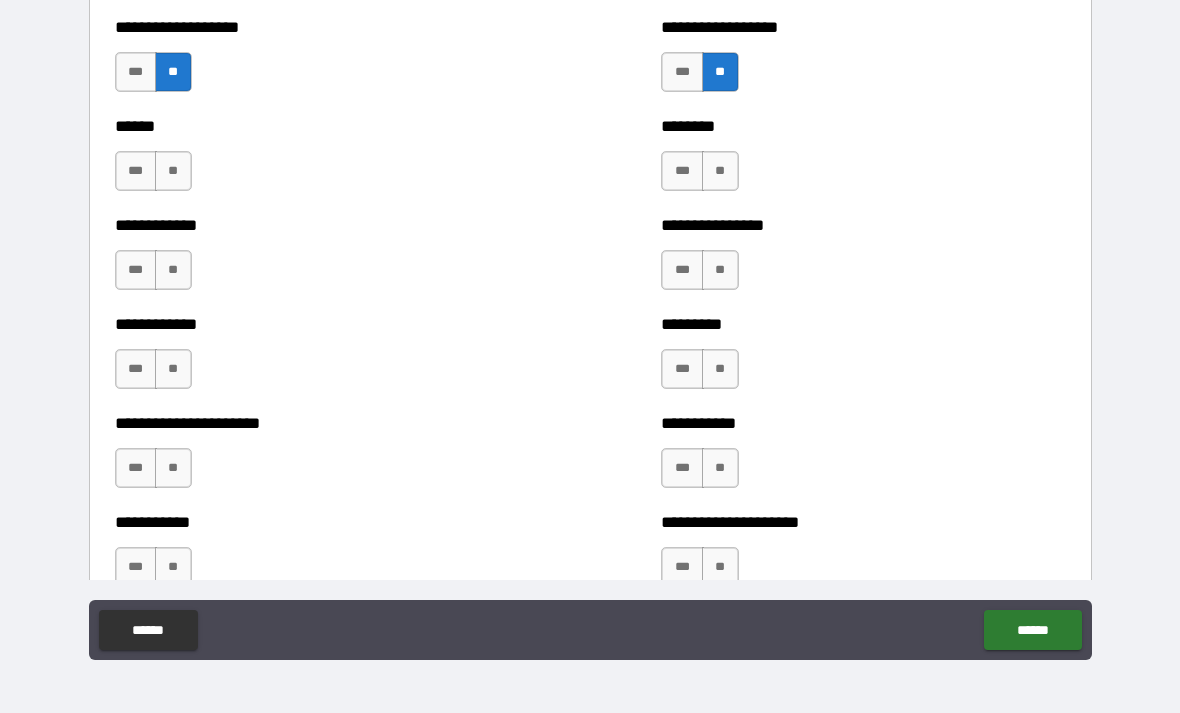 scroll, scrollTop: 4872, scrollLeft: 0, axis: vertical 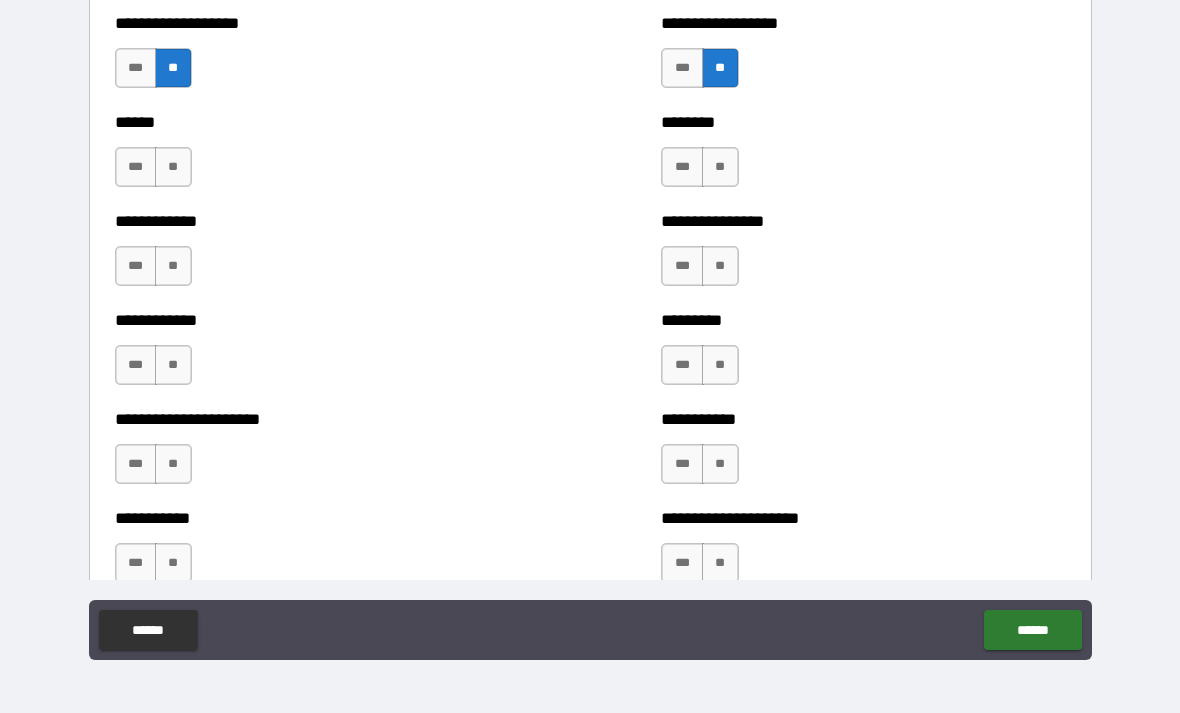 click on "**" at bounding box center (173, 167) 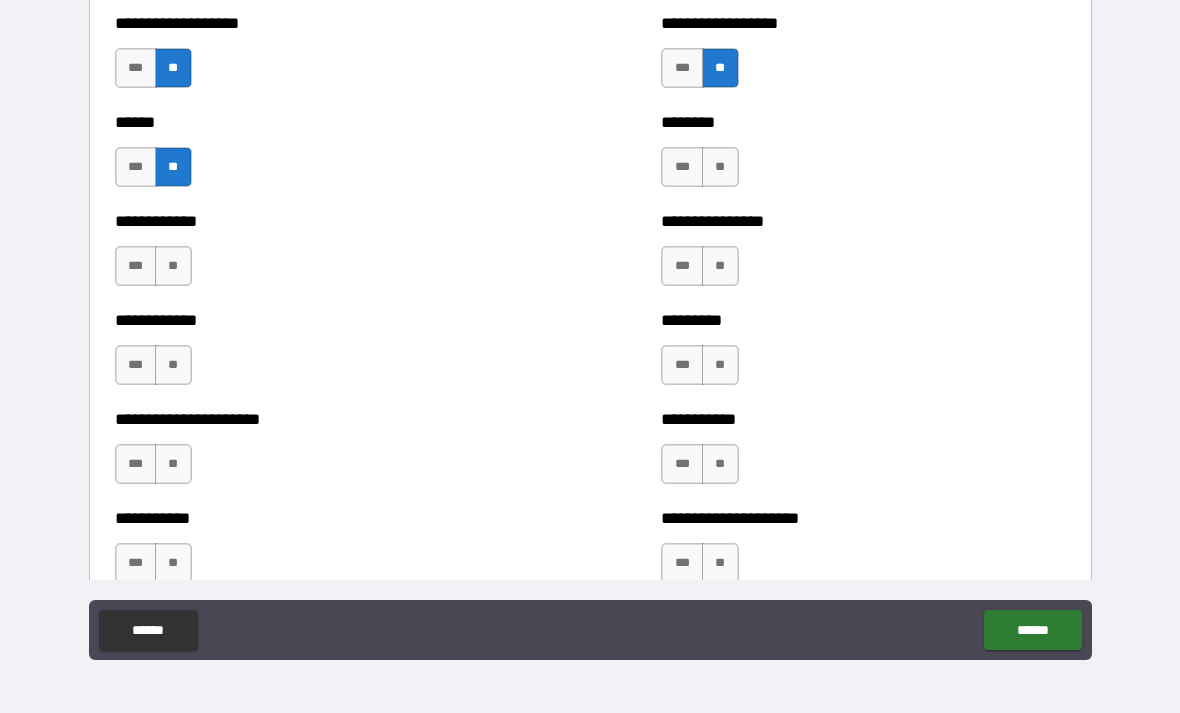 click on "**" at bounding box center [173, 266] 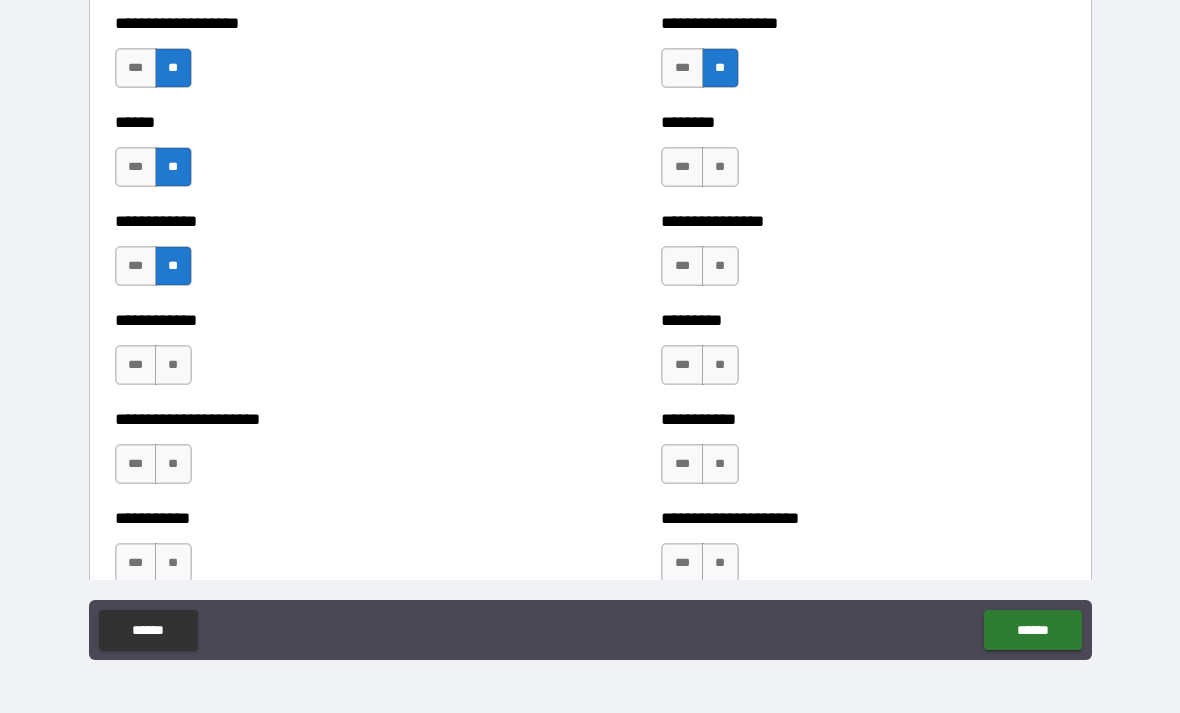 click on "**" at bounding box center (173, 365) 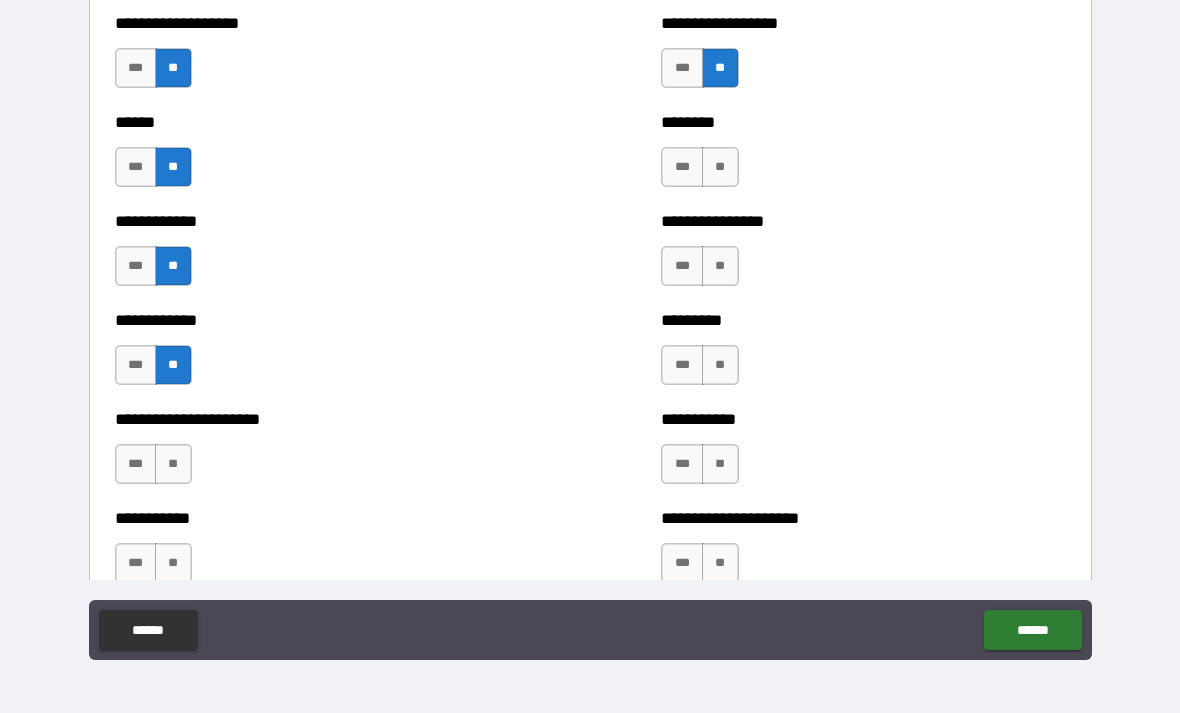 click on "**" at bounding box center [173, 464] 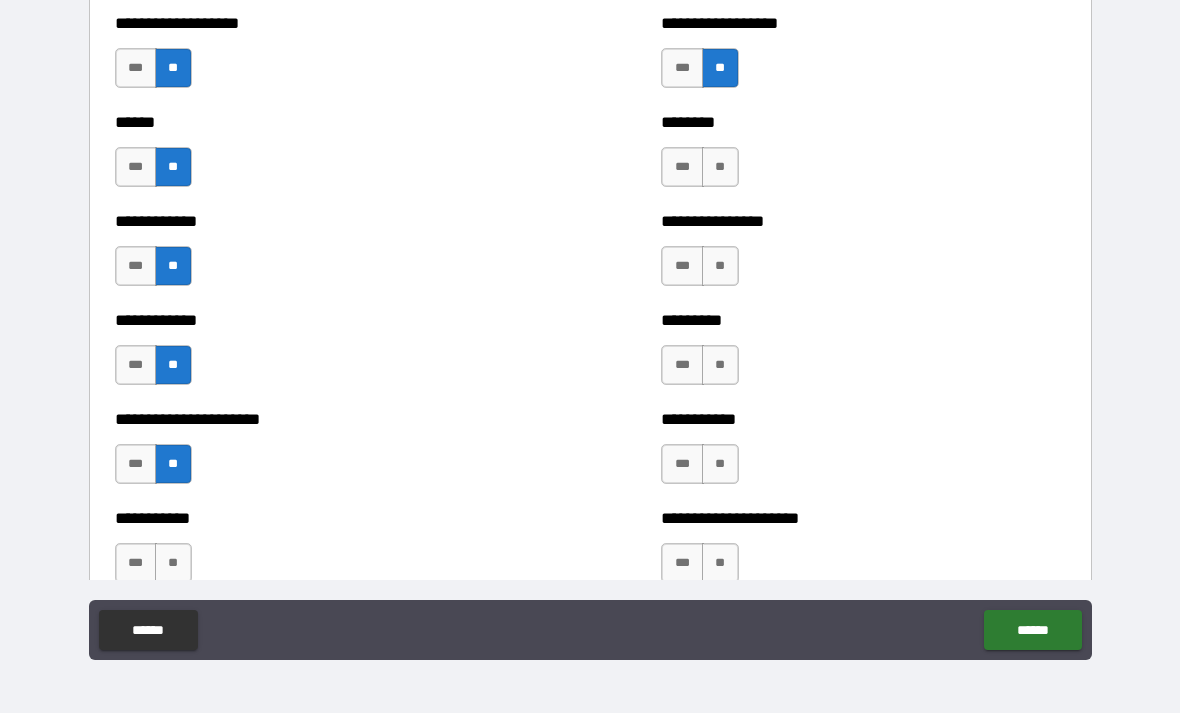 click on "**" at bounding box center [173, 563] 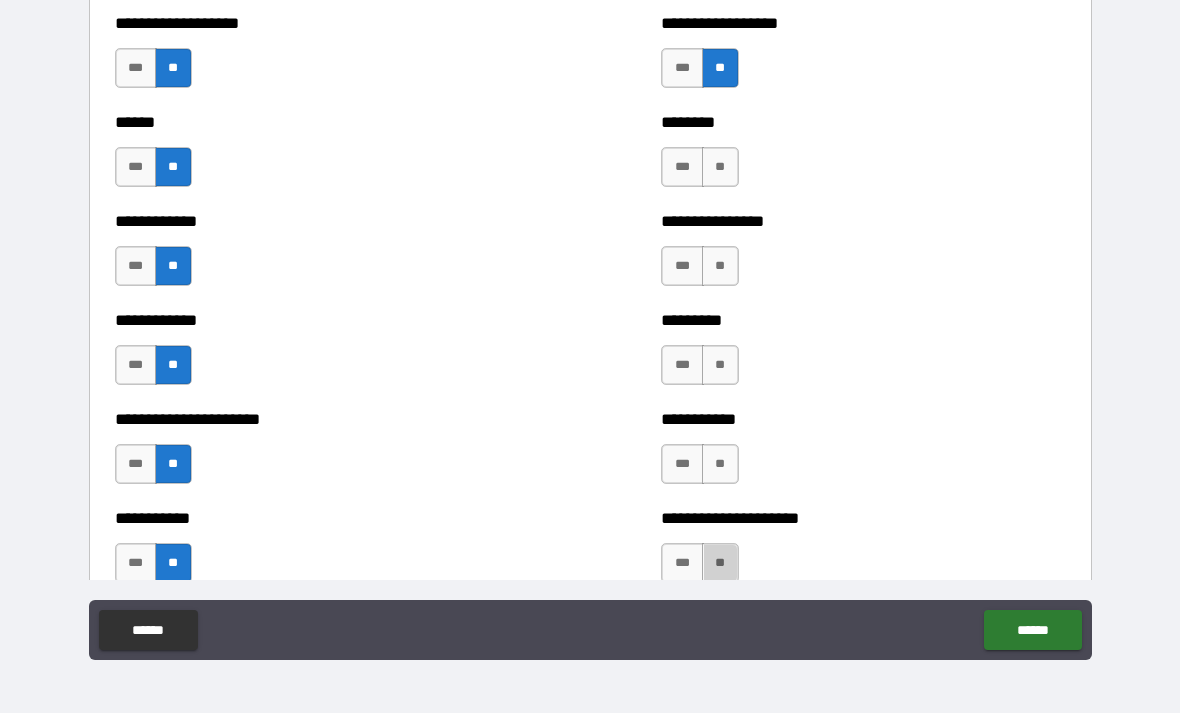 click on "**" at bounding box center [720, 563] 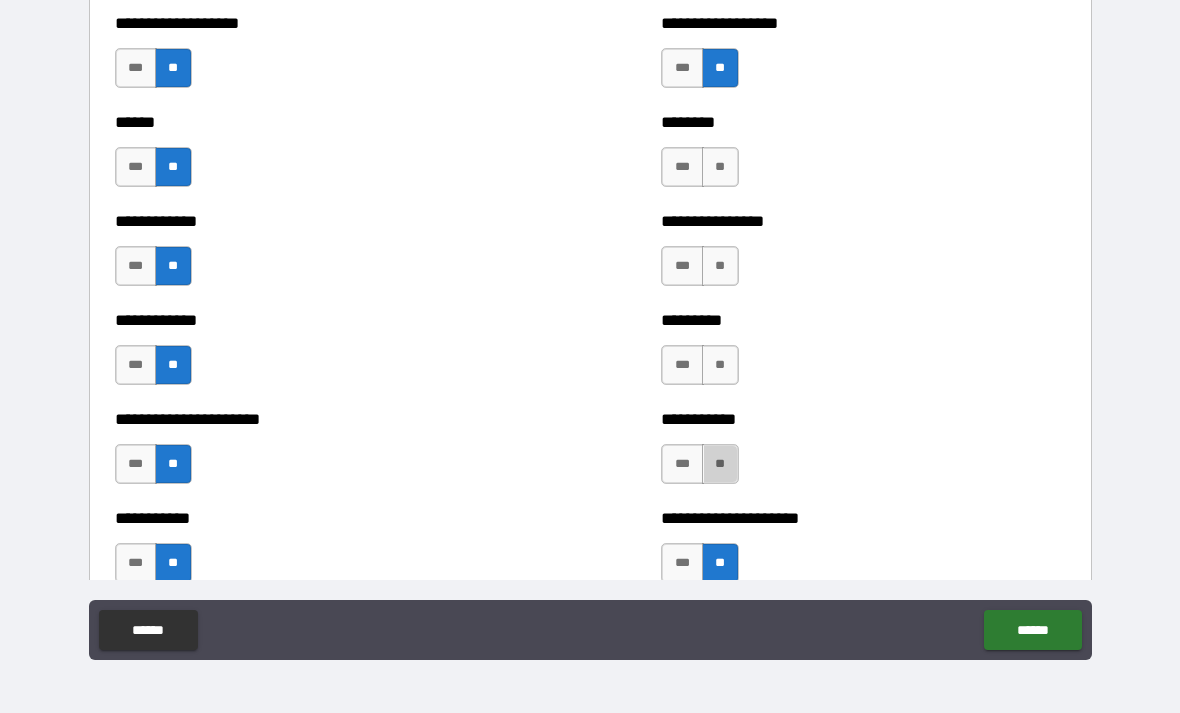 click on "**" at bounding box center (720, 464) 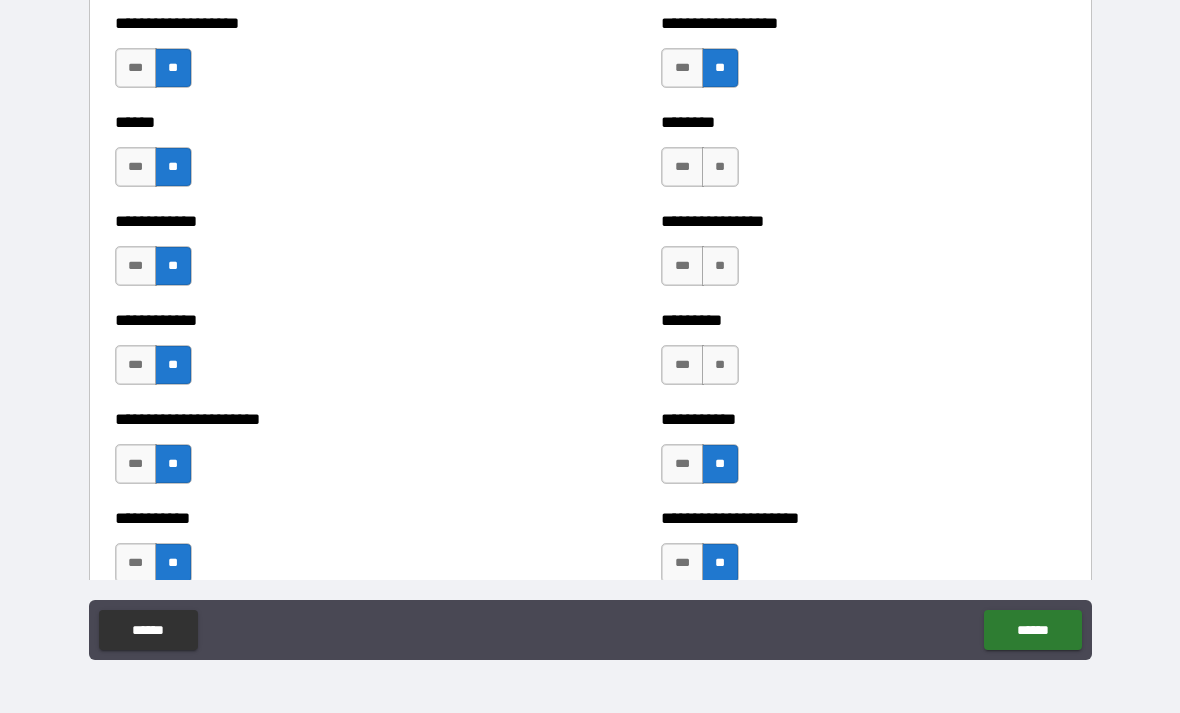 click on "**" at bounding box center [720, 365] 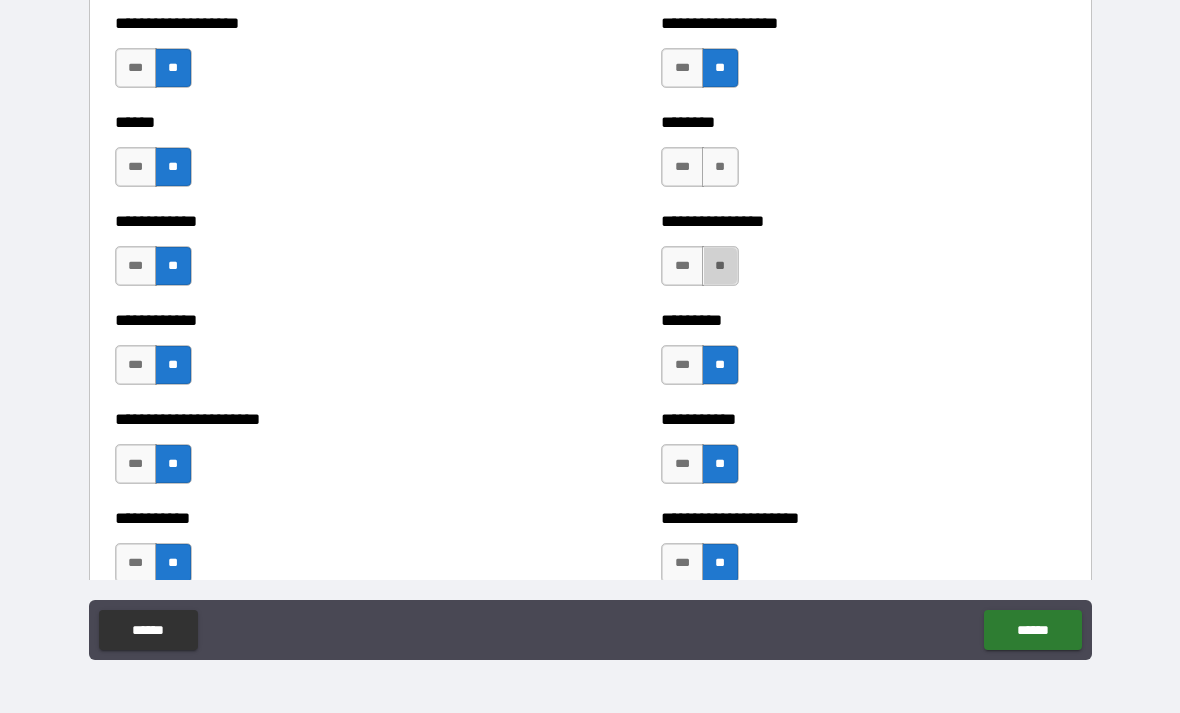 click on "**" at bounding box center (720, 266) 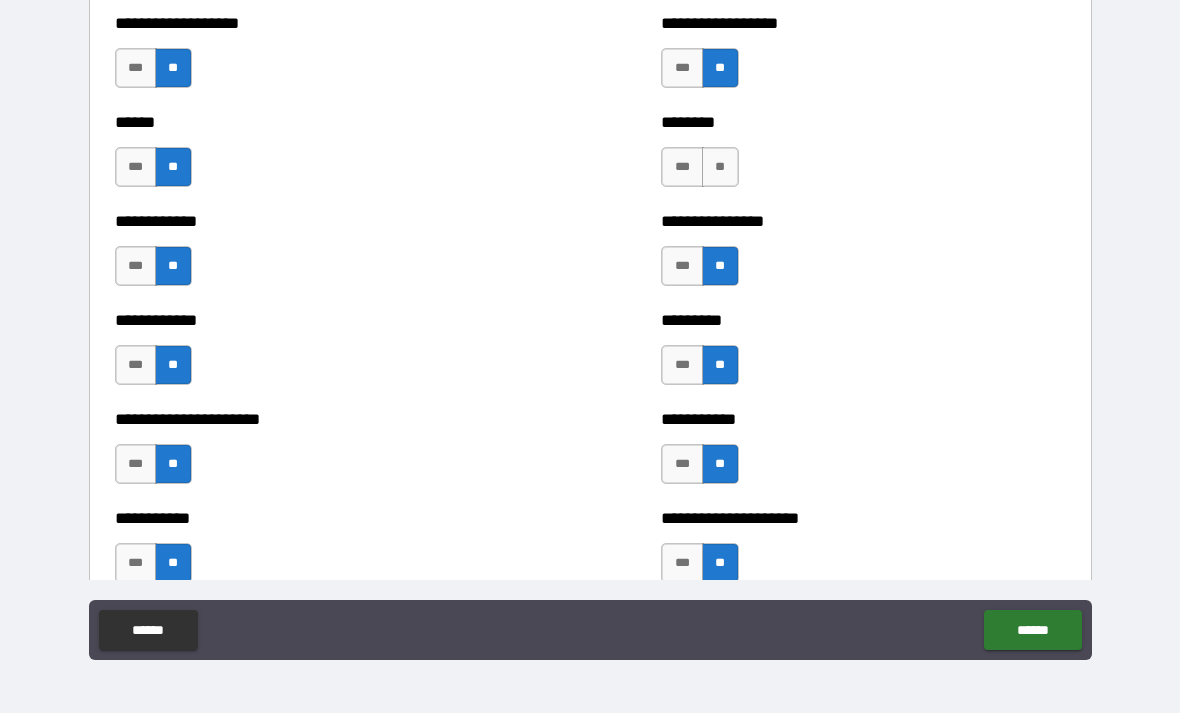 click on "**" at bounding box center [720, 167] 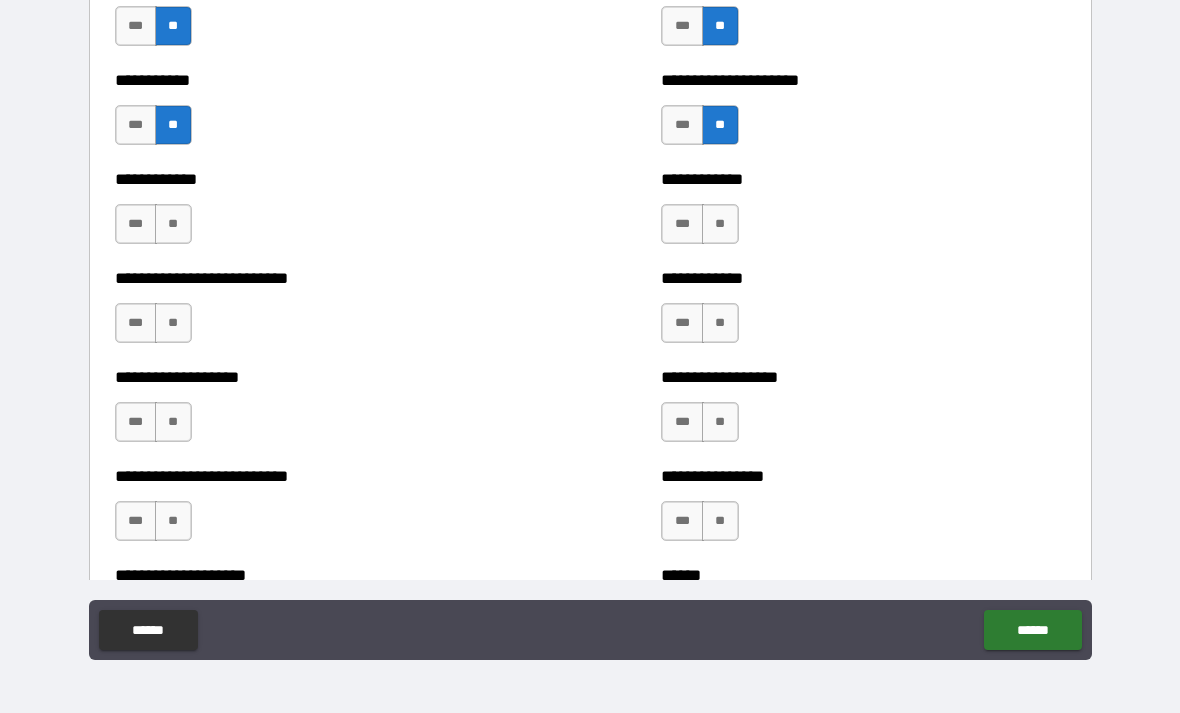 scroll, scrollTop: 5324, scrollLeft: 0, axis: vertical 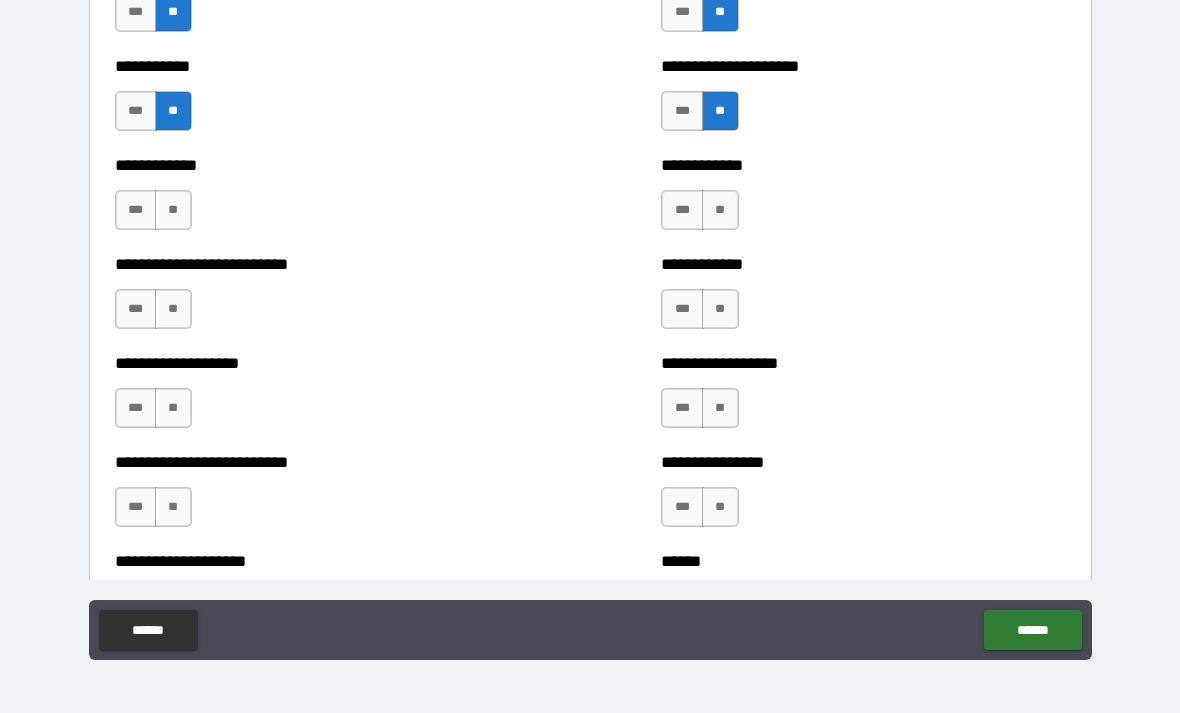 click on "**" at bounding box center [173, 210] 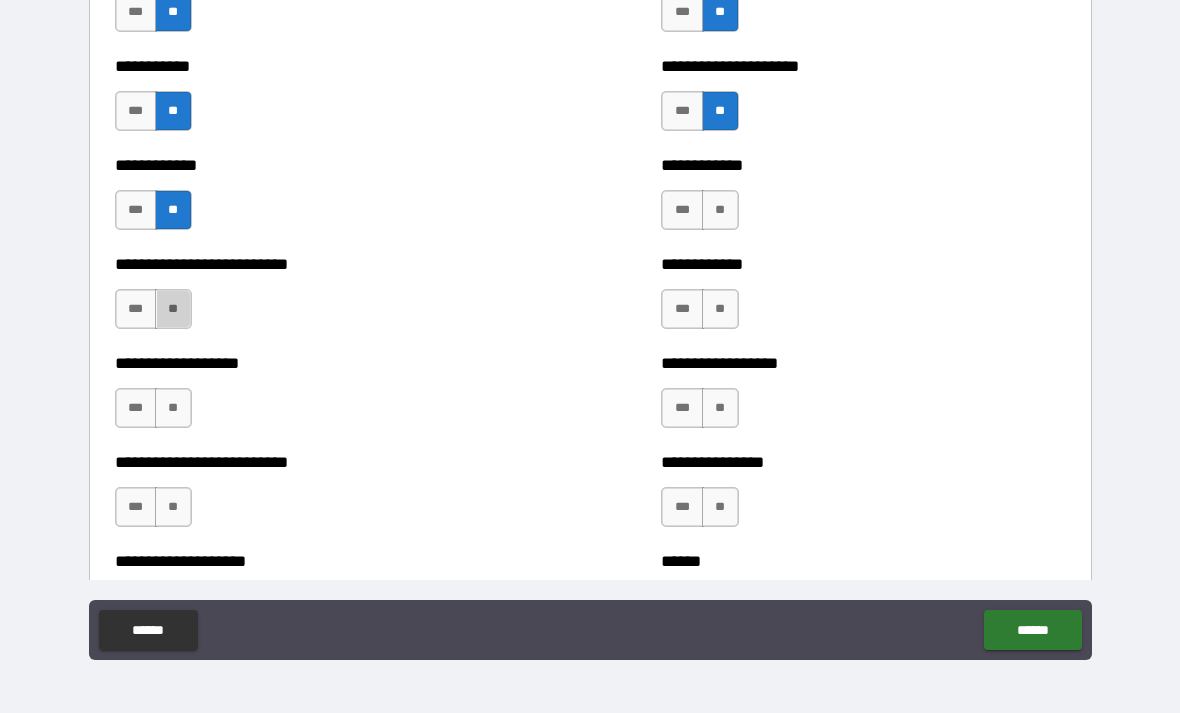 click on "**" at bounding box center [173, 309] 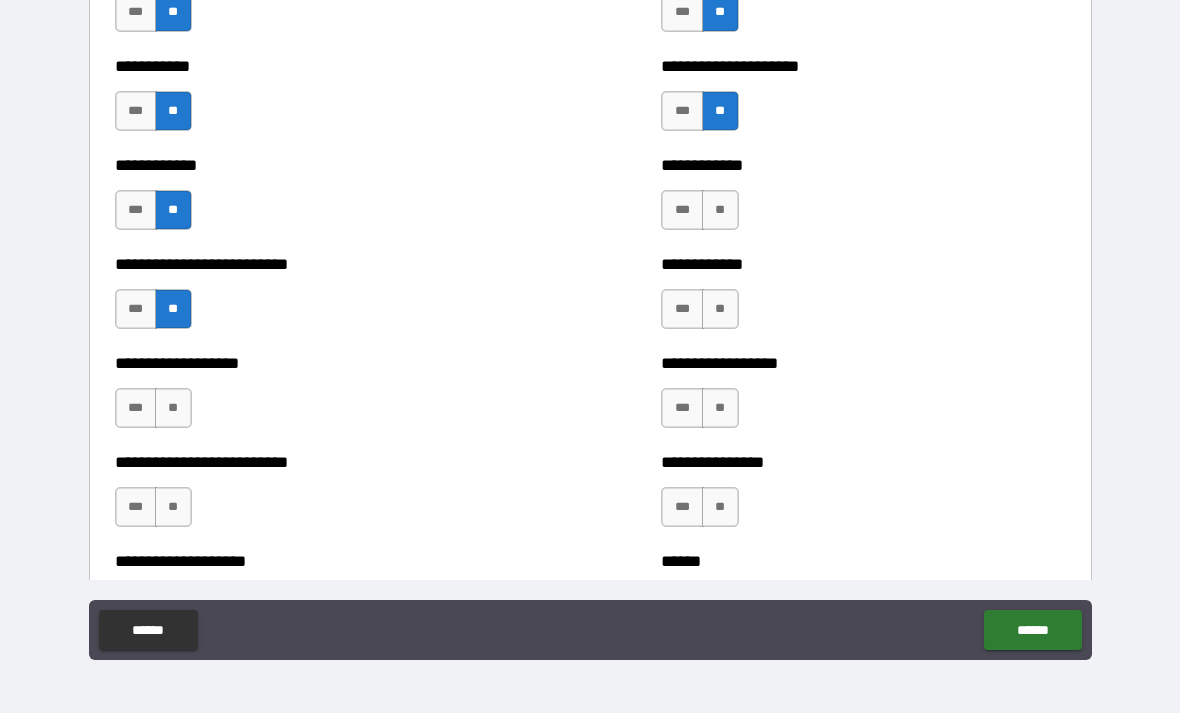 click on "**" at bounding box center (173, 408) 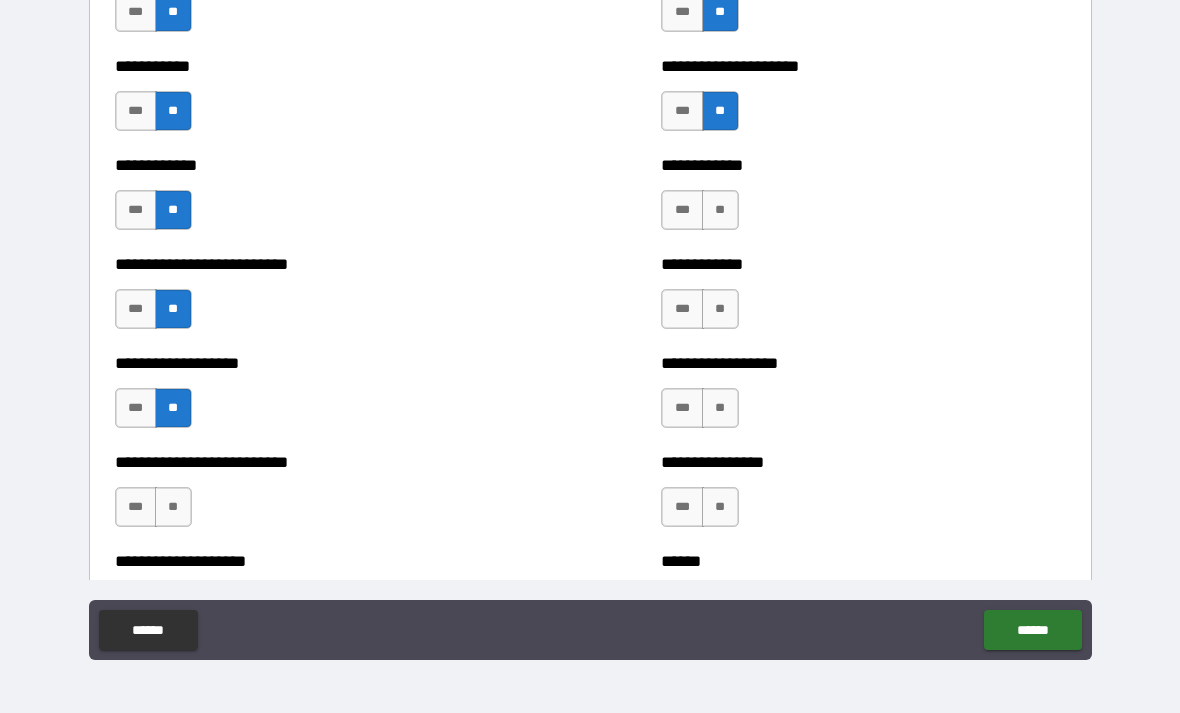 click on "**" at bounding box center [173, 507] 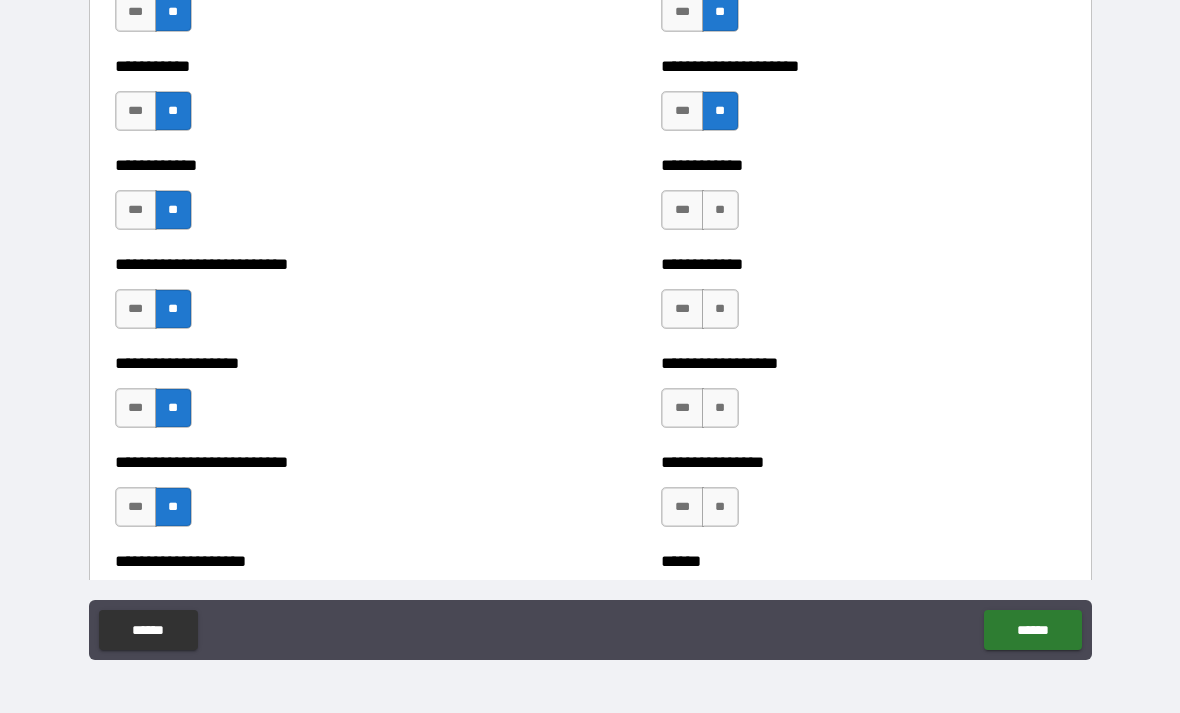 click on "**" at bounding box center (720, 507) 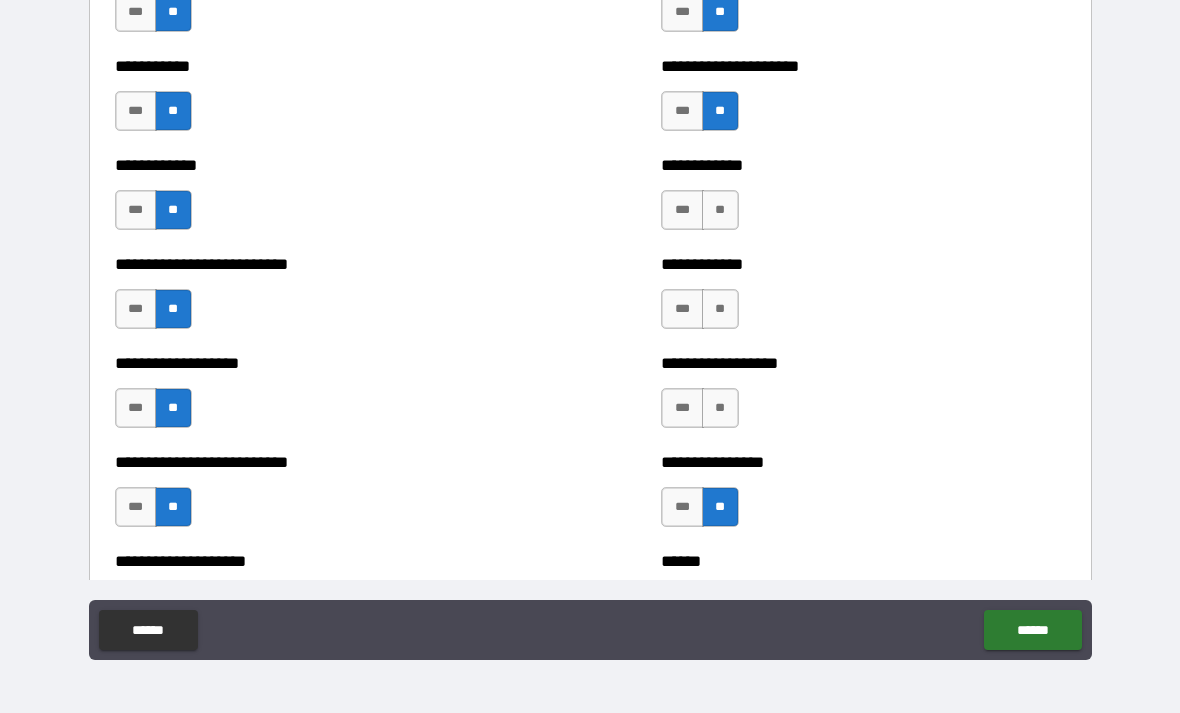 click on "**" at bounding box center [720, 408] 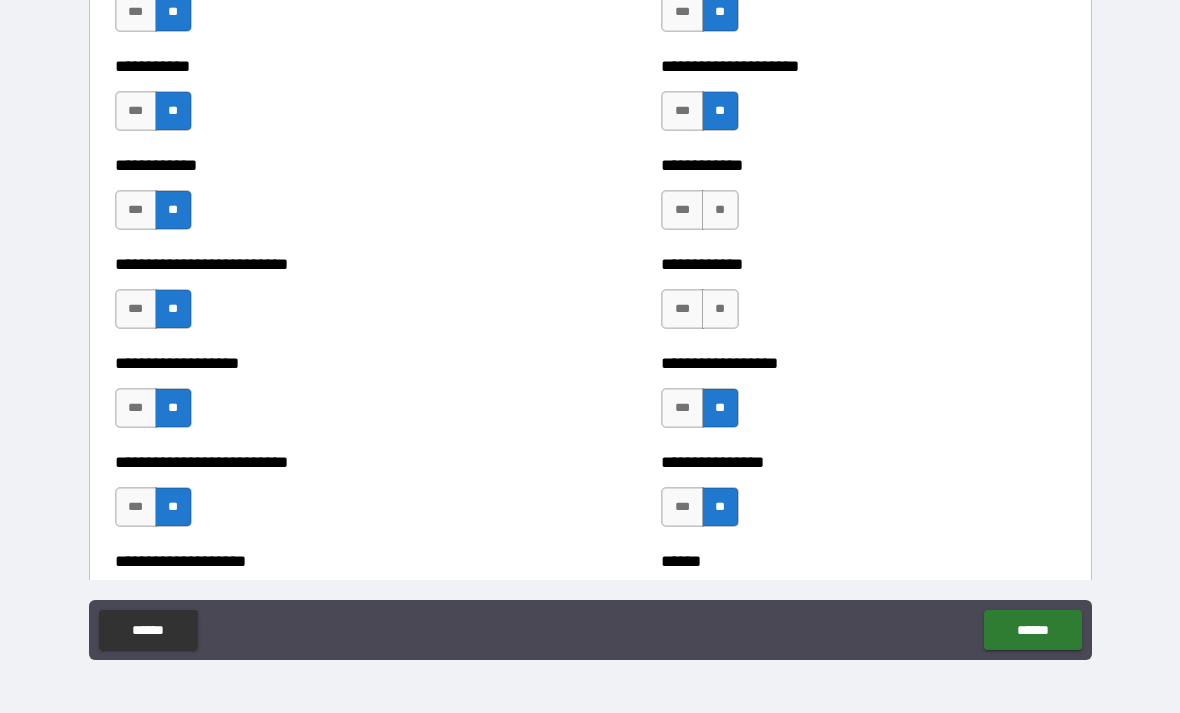 click on "**********" at bounding box center [863, 299] 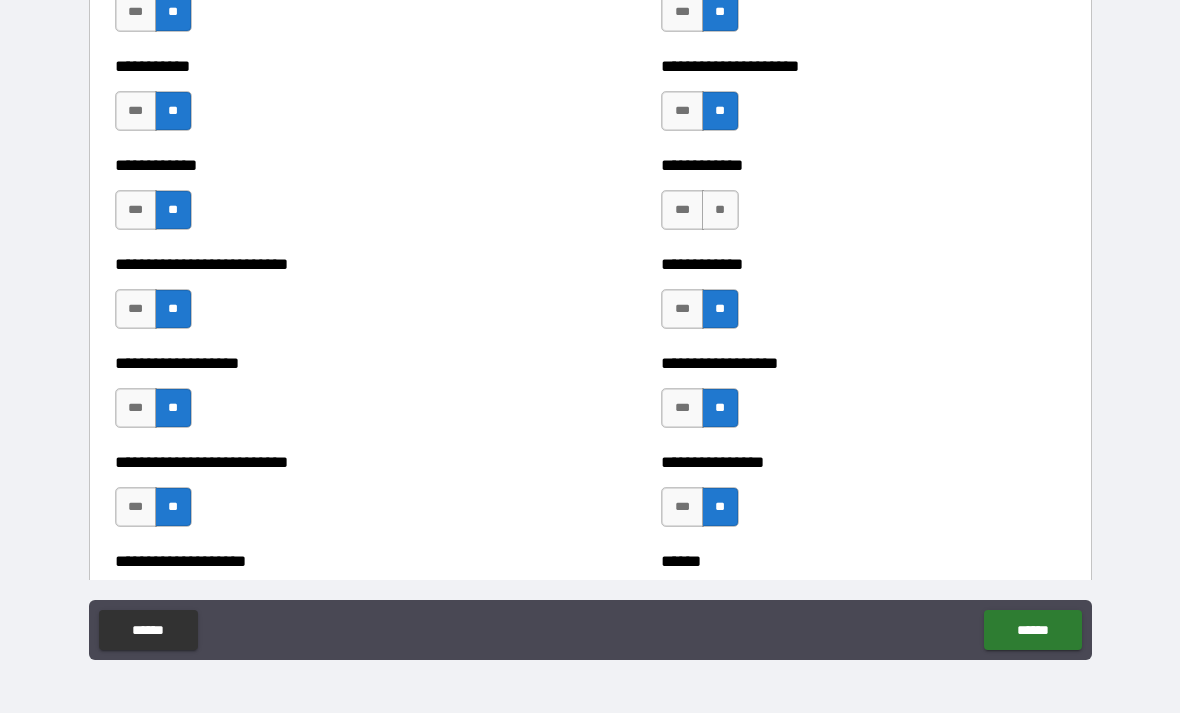 click on "**" at bounding box center (720, 210) 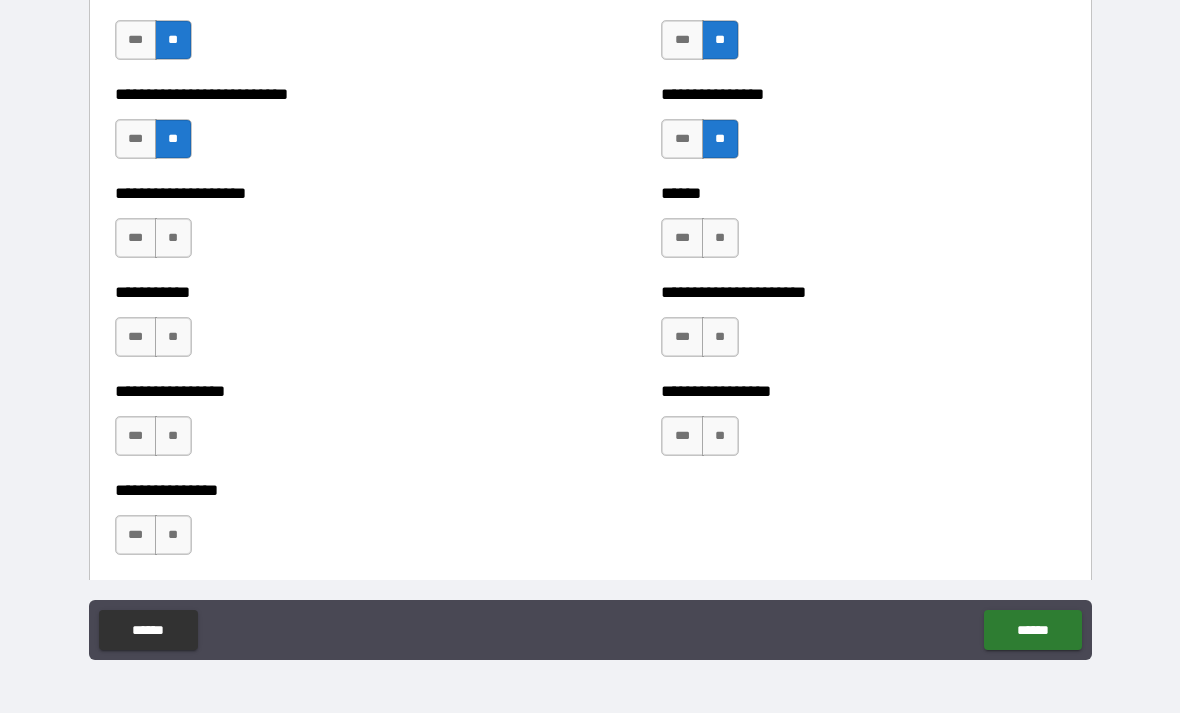 scroll, scrollTop: 5698, scrollLeft: 0, axis: vertical 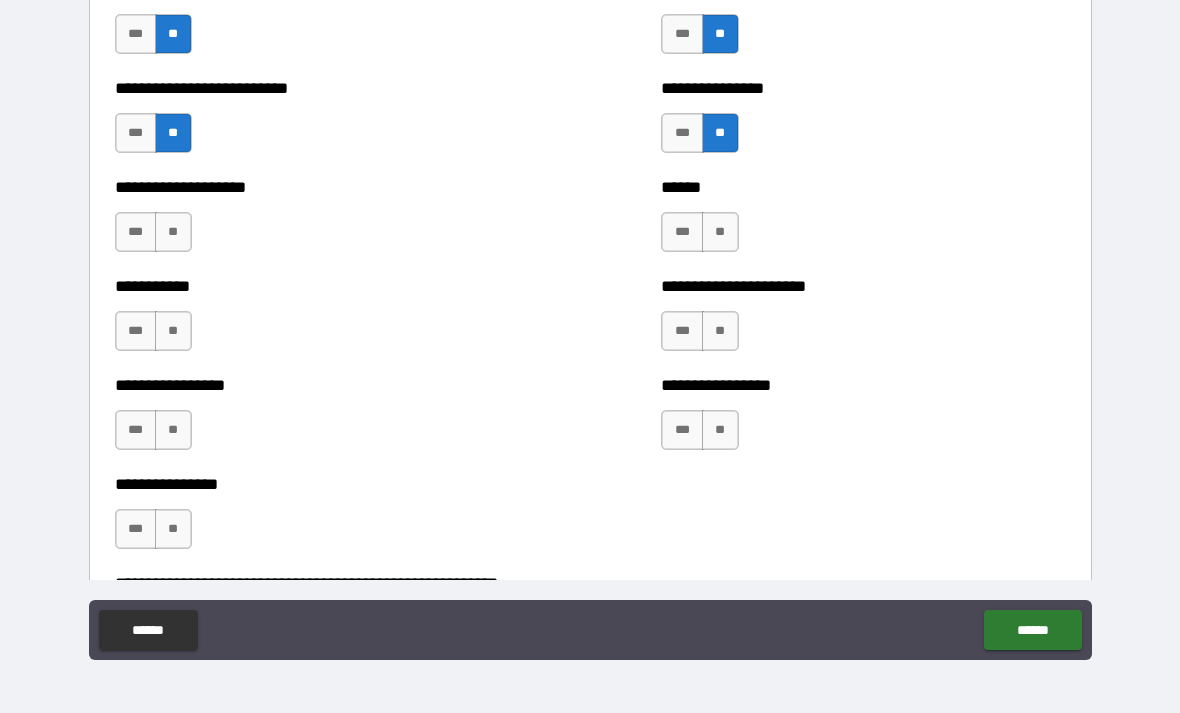 click on "**" at bounding box center (173, 232) 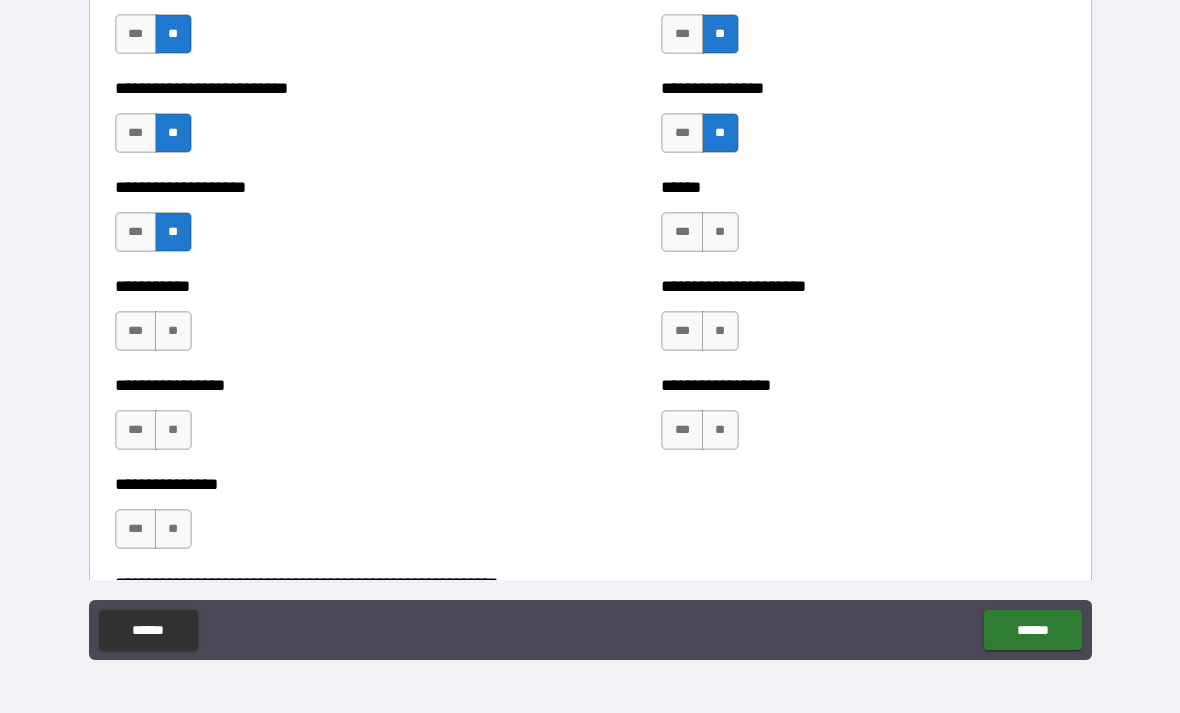click on "**" at bounding box center [173, 331] 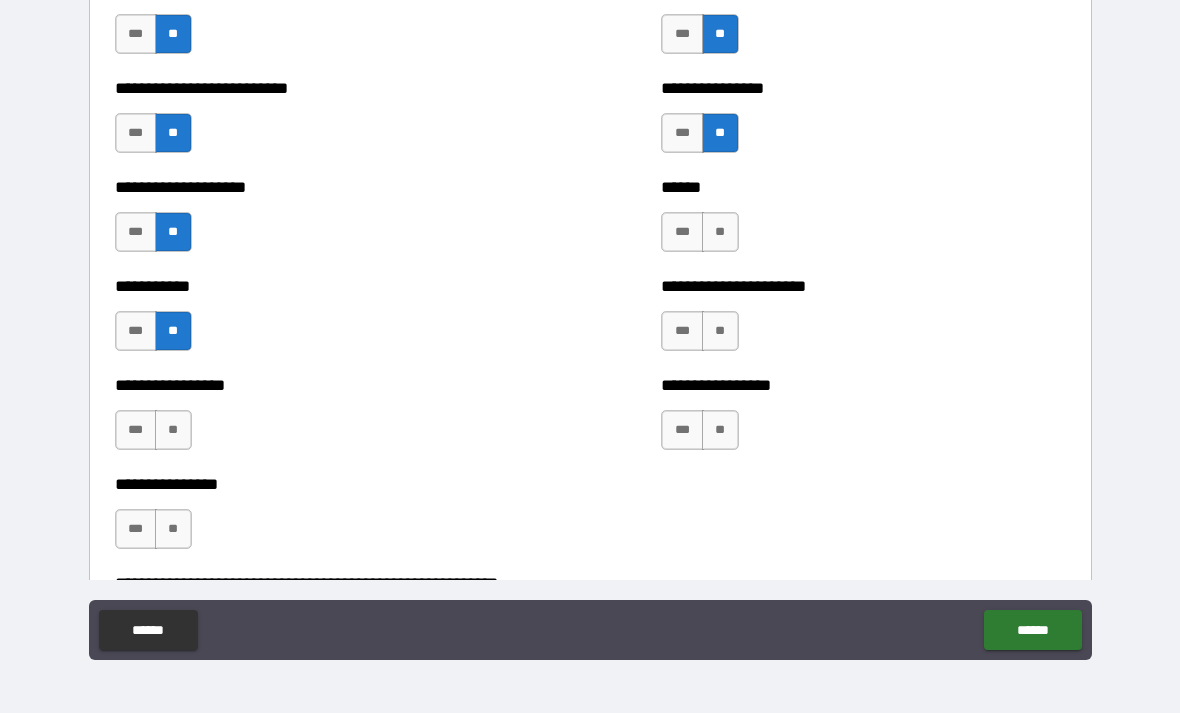 click on "**" at bounding box center [173, 430] 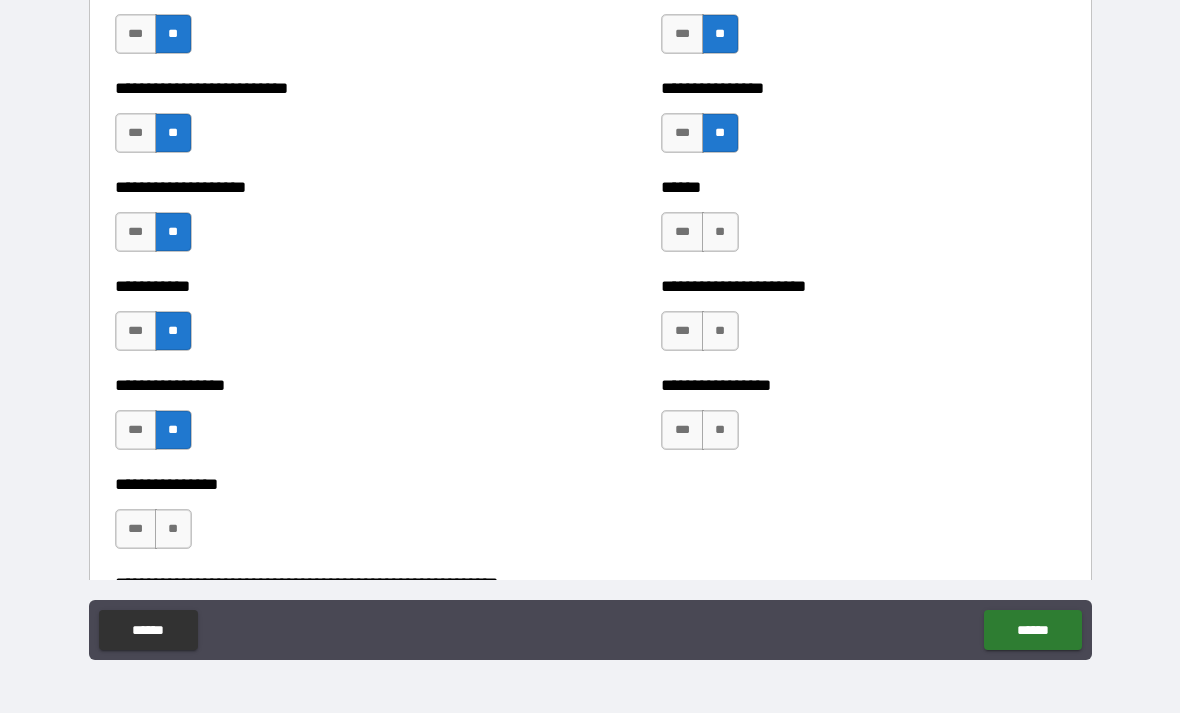 click on "**" at bounding box center (173, 529) 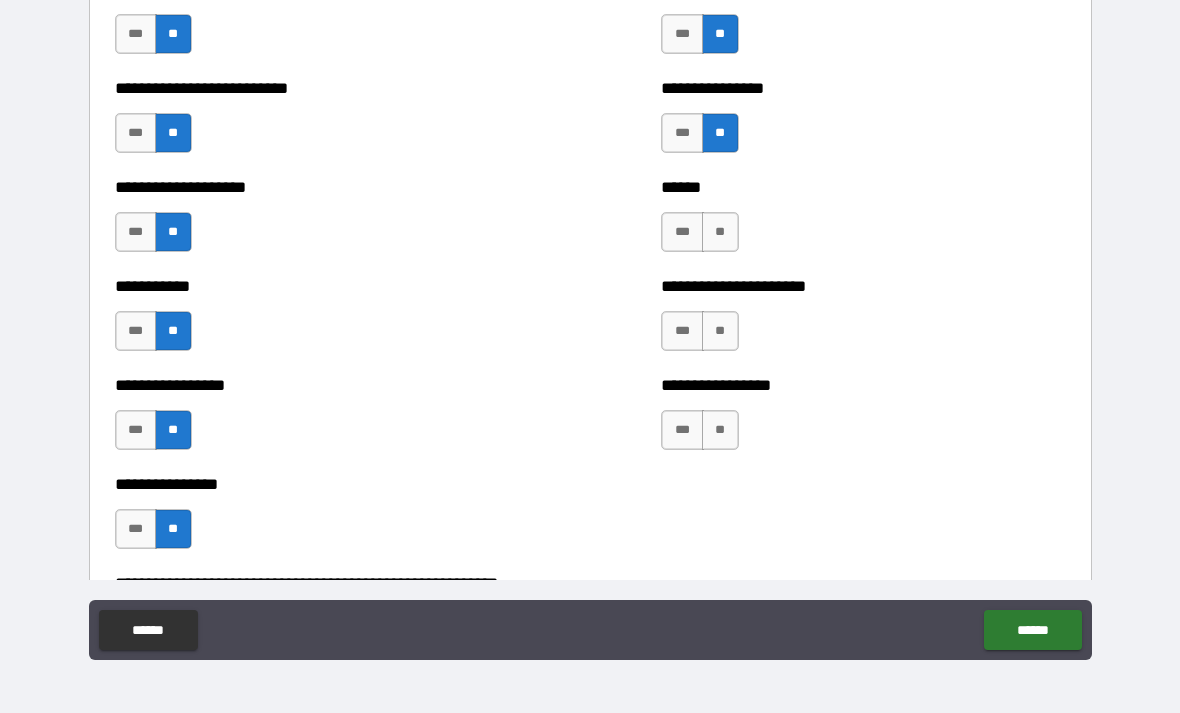 click on "**" at bounding box center [720, 232] 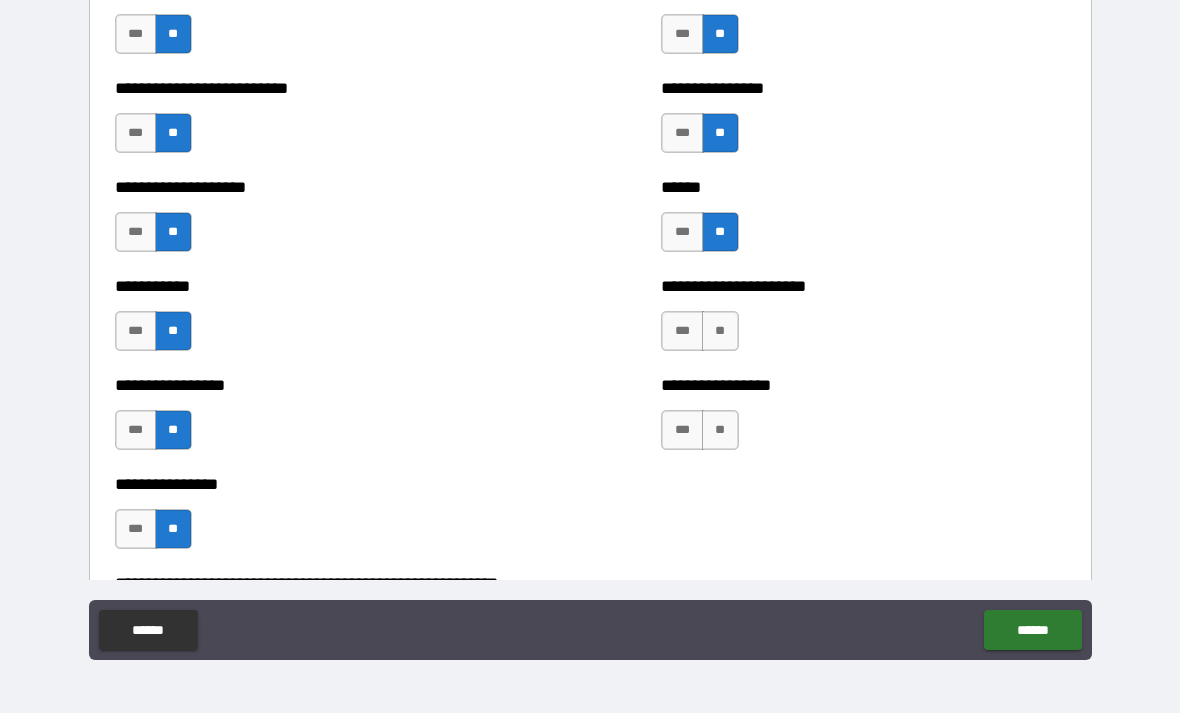 click on "**" at bounding box center (720, 331) 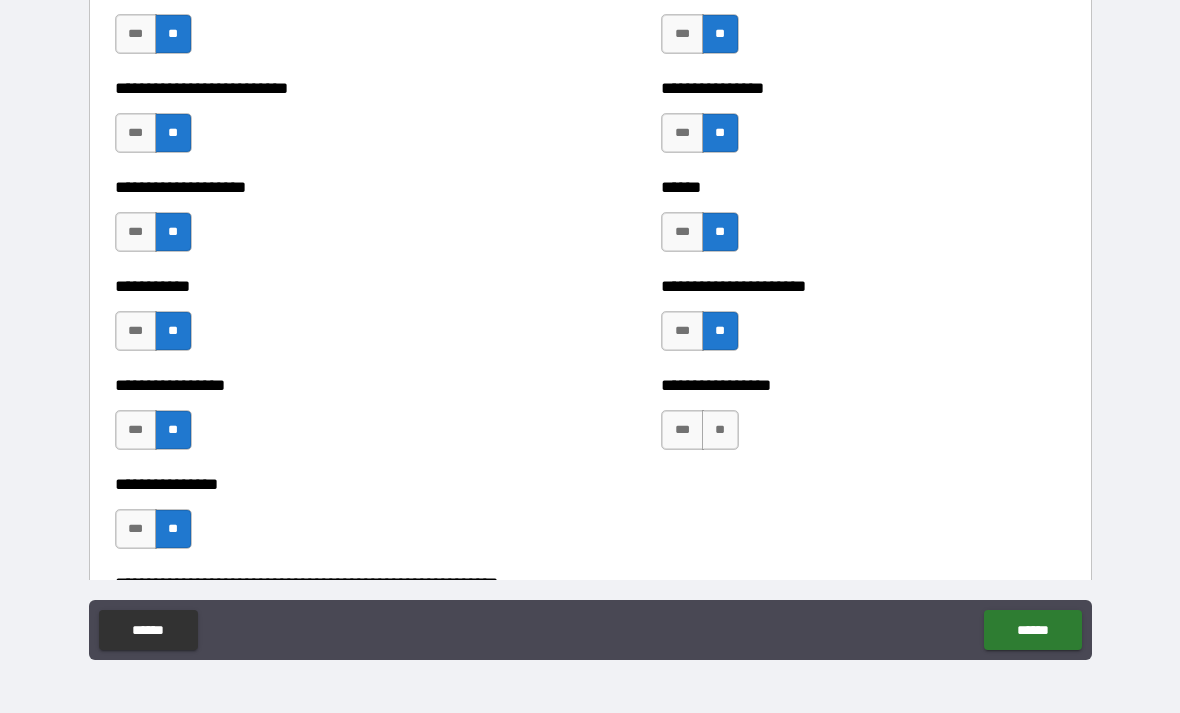 click on "**" at bounding box center [720, 430] 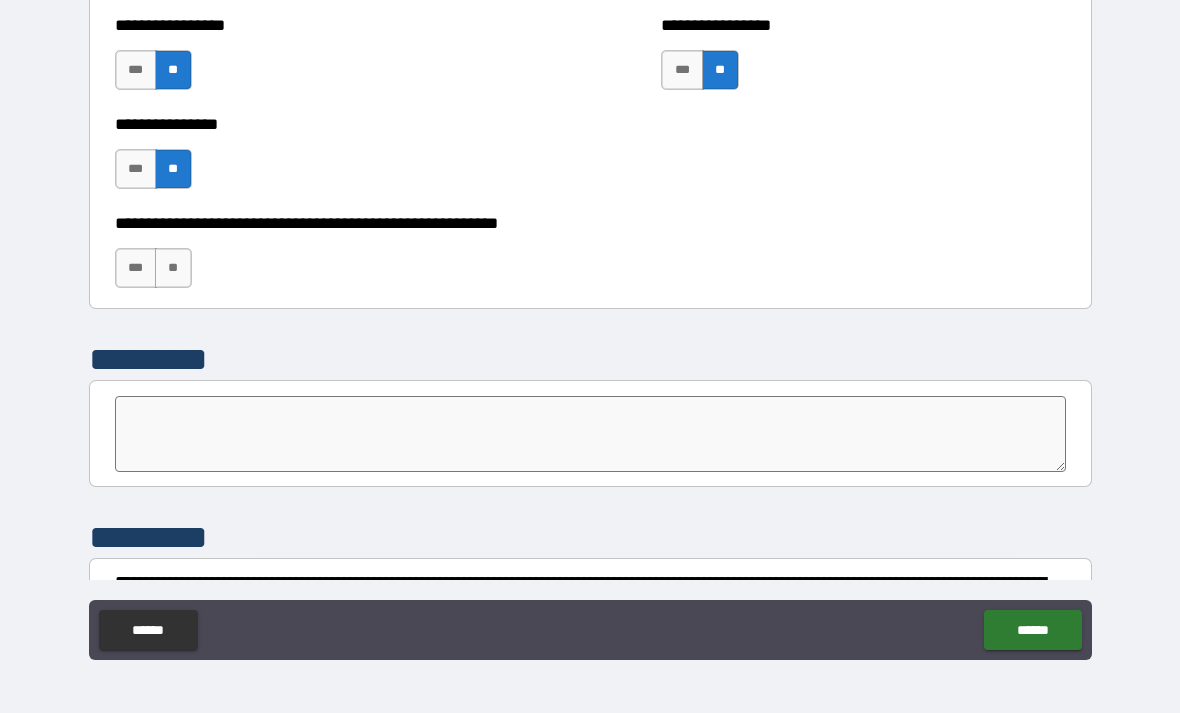 scroll, scrollTop: 6060, scrollLeft: 0, axis: vertical 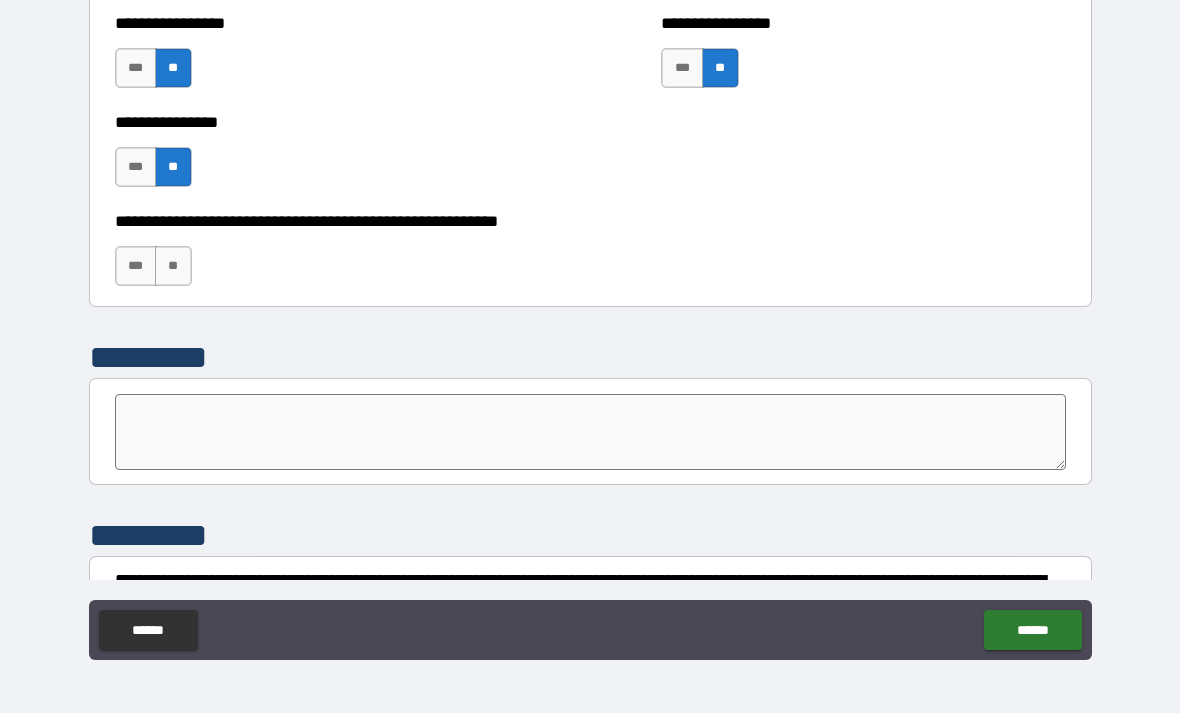 click on "**" at bounding box center [173, 266] 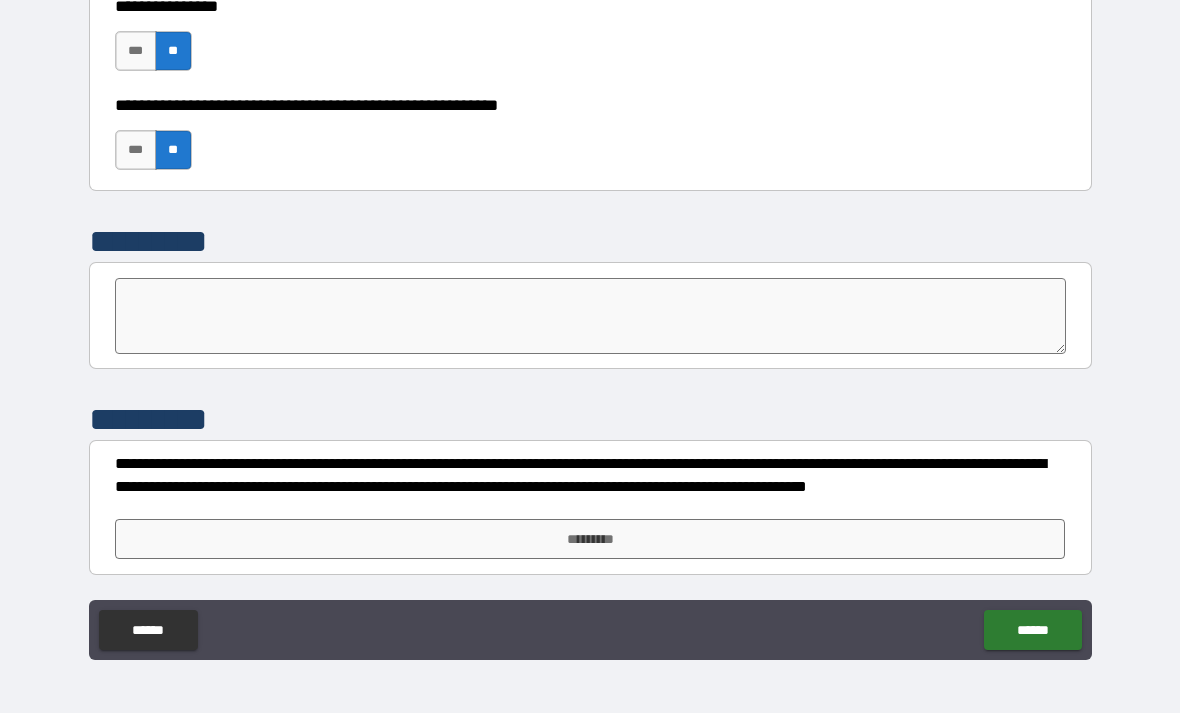 scroll, scrollTop: 6176, scrollLeft: 0, axis: vertical 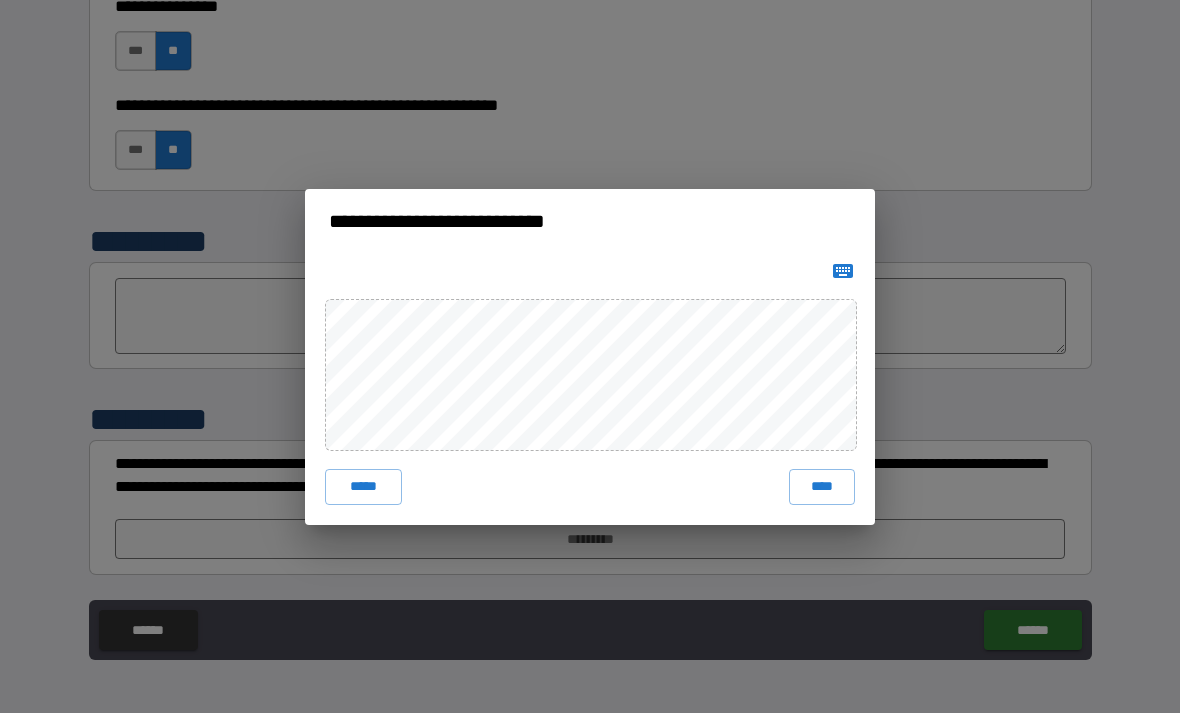 click on "****" at bounding box center [822, 487] 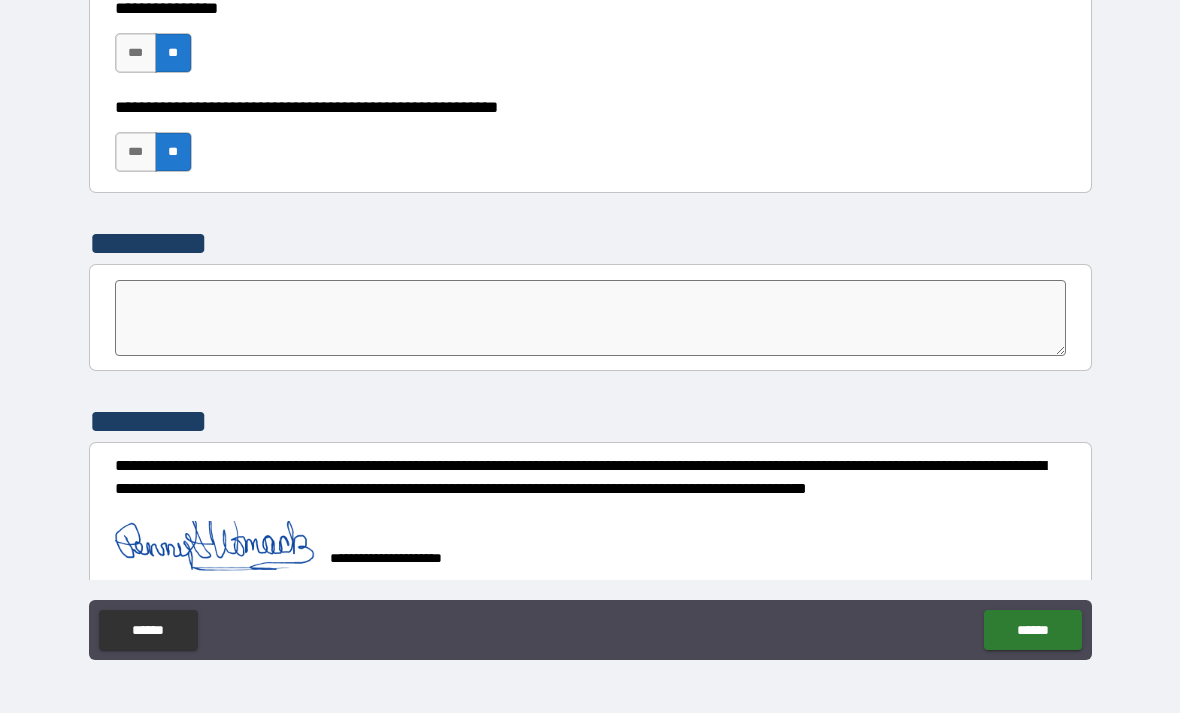 scroll, scrollTop: 6171, scrollLeft: 0, axis: vertical 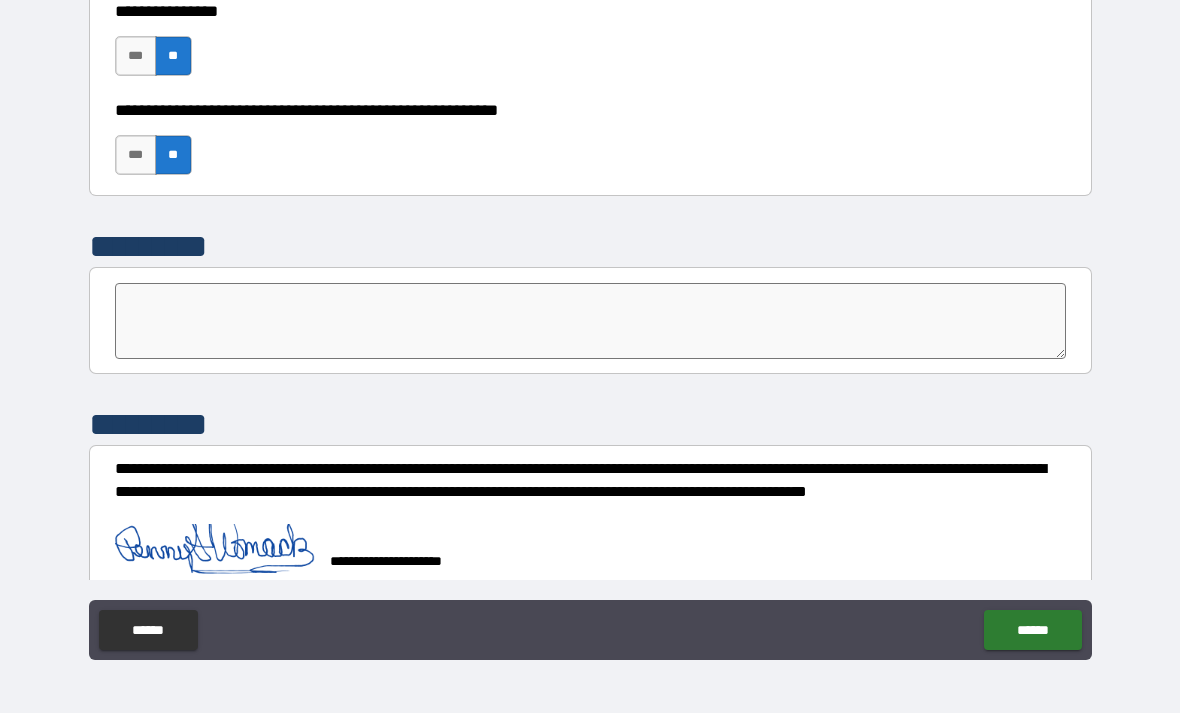 click on "******" at bounding box center [1032, 630] 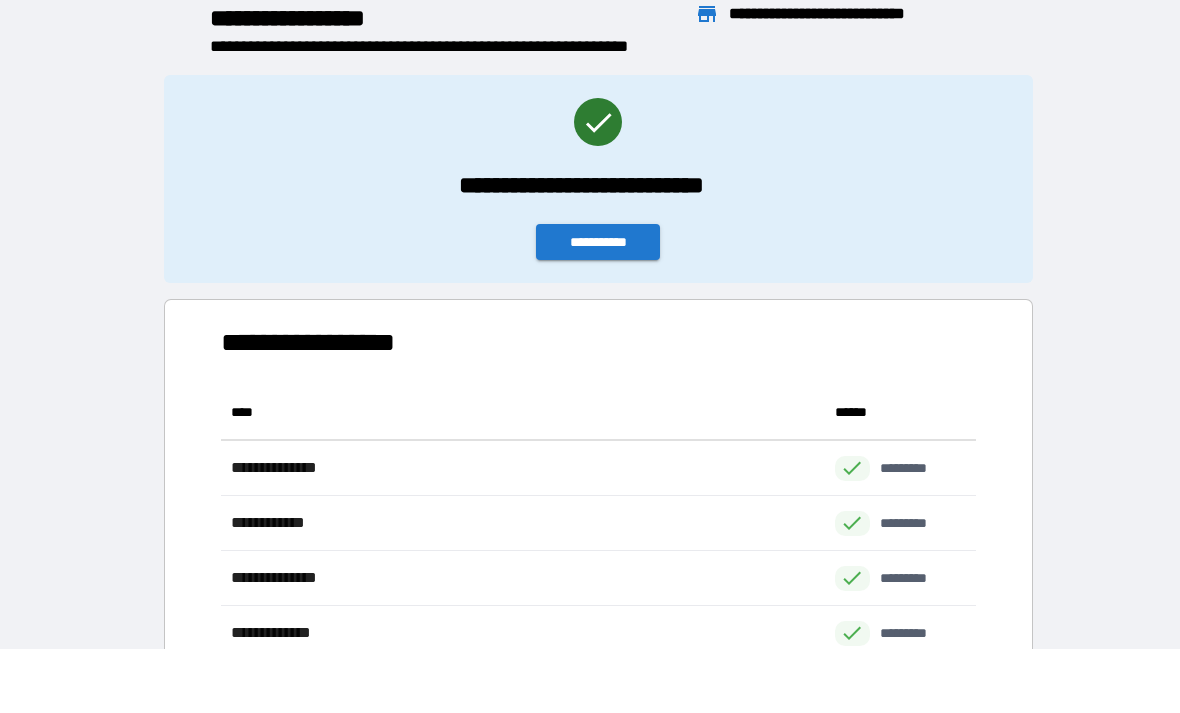 scroll, scrollTop: 1, scrollLeft: 1, axis: both 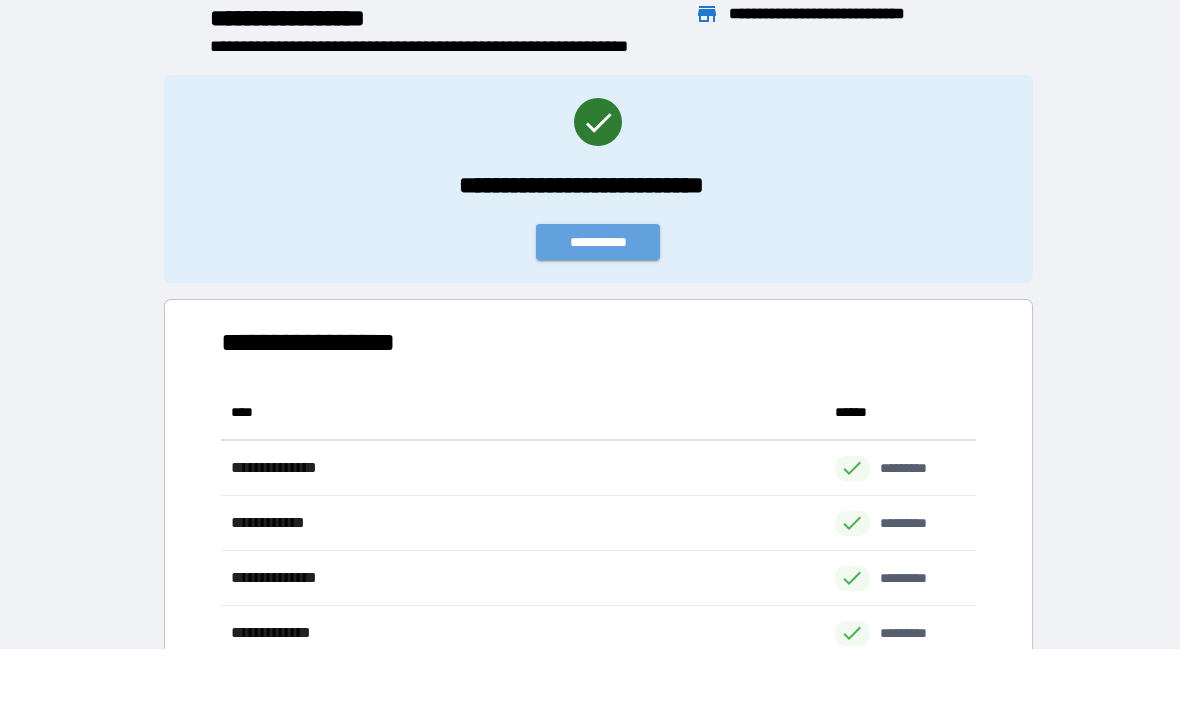 click on "**********" at bounding box center (598, 242) 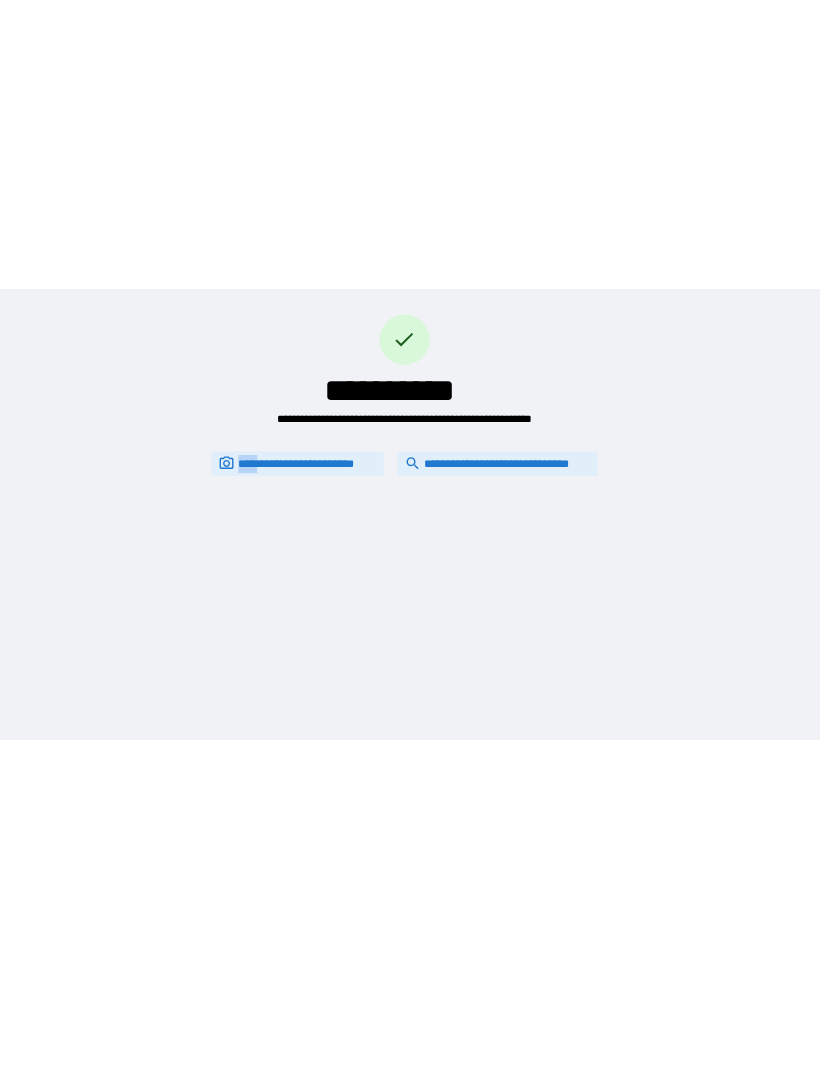 scroll, scrollTop: 0, scrollLeft: 0, axis: both 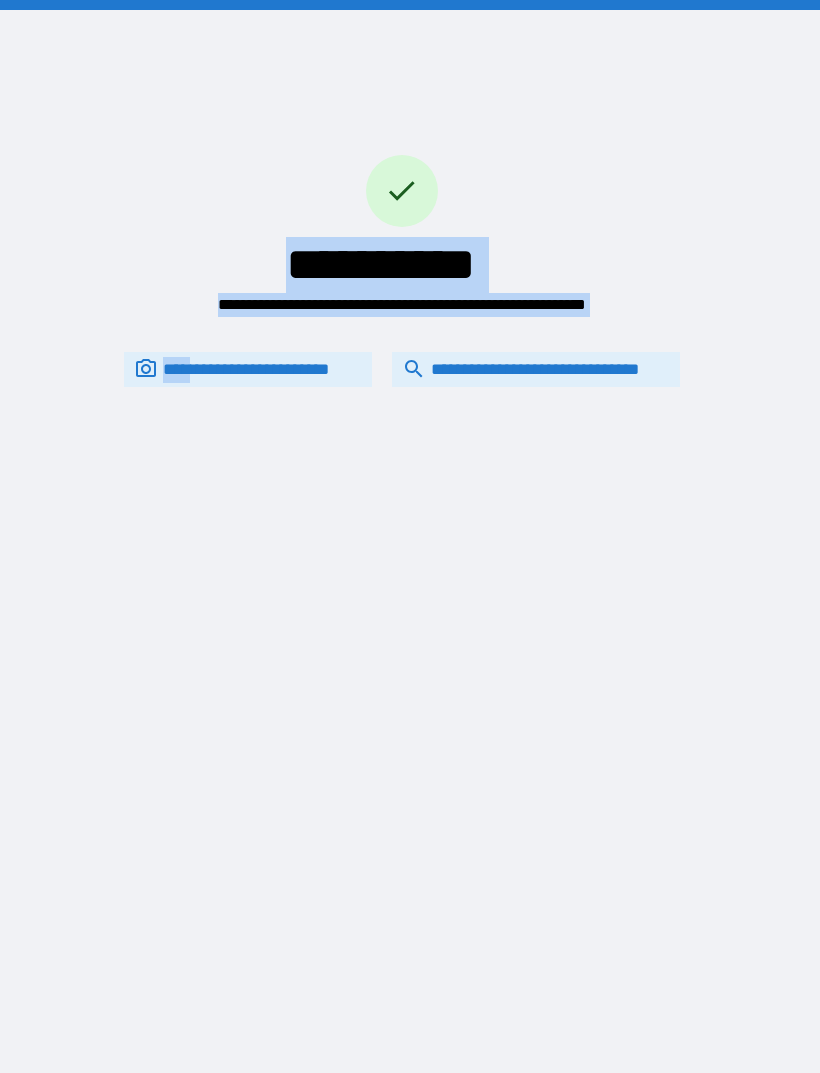 click on "**********" at bounding box center (410, 536) 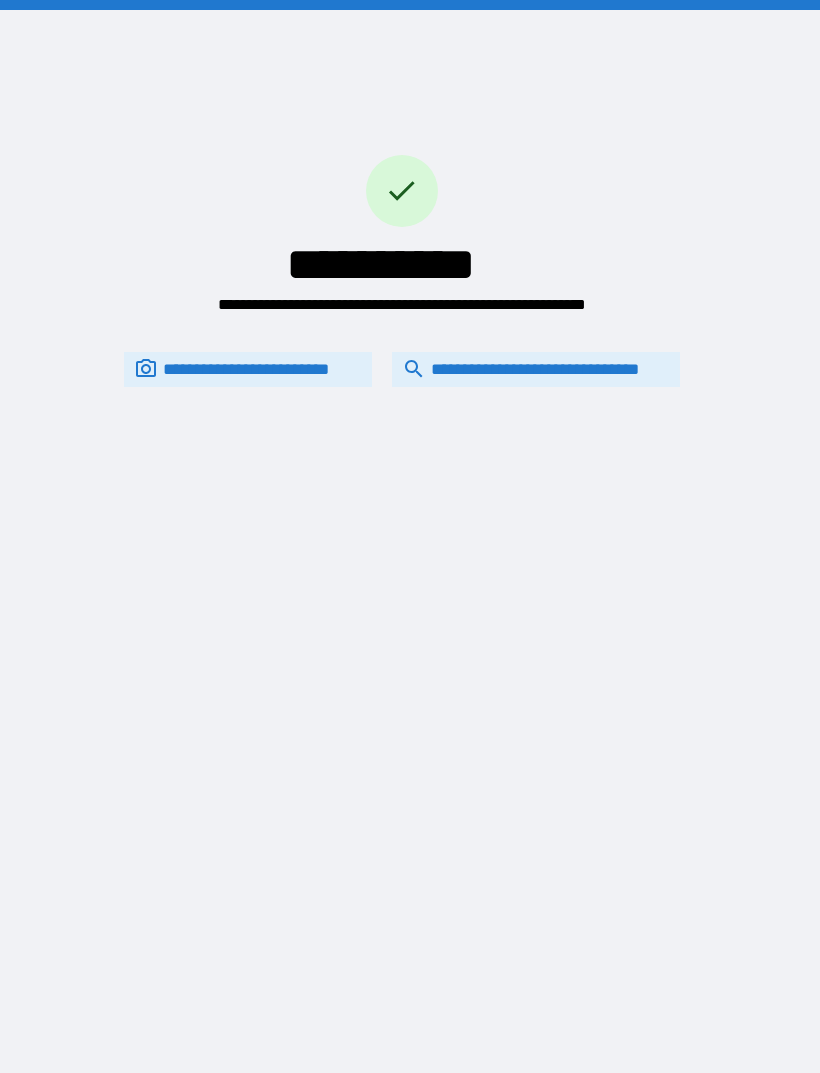 click on "**********" at bounding box center [410, 536] 